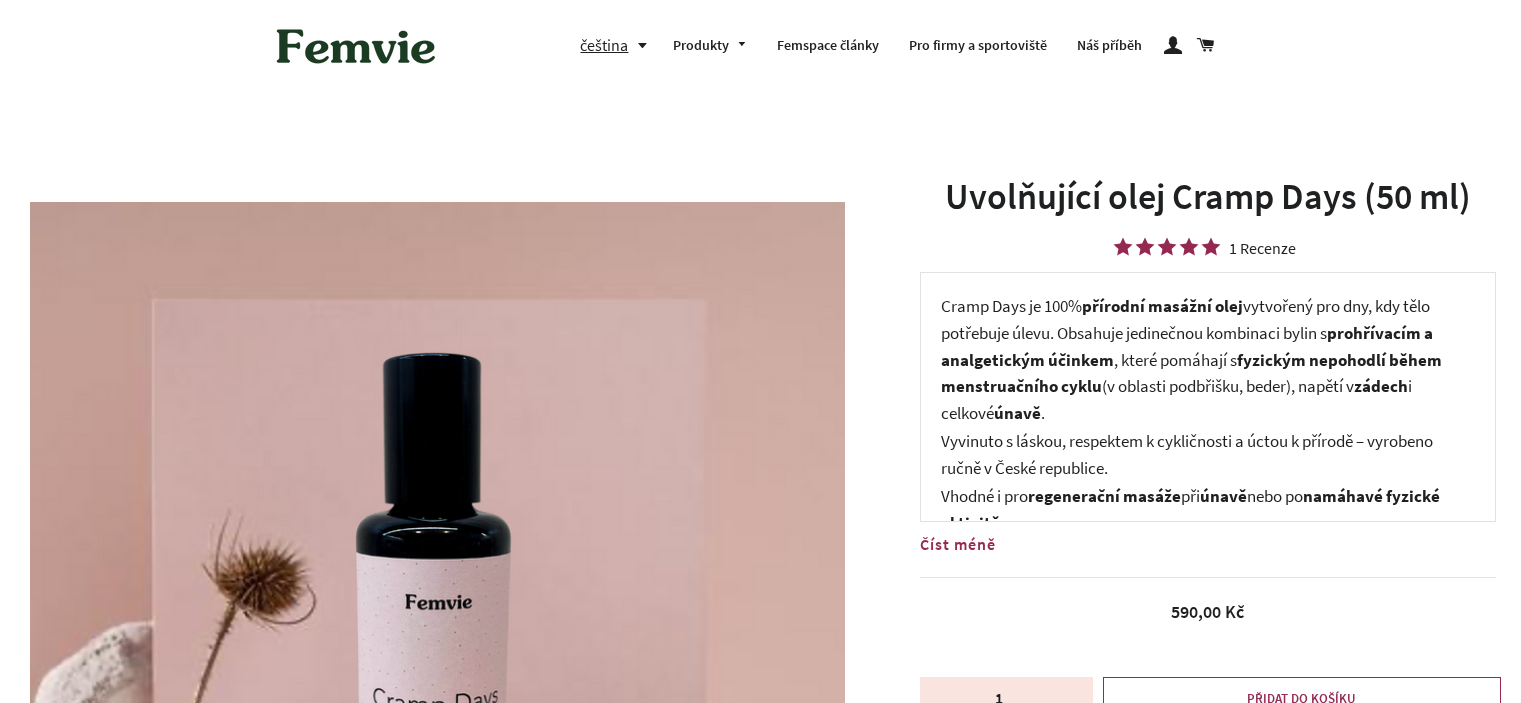 scroll, scrollTop: 1095, scrollLeft: 0, axis: vertical 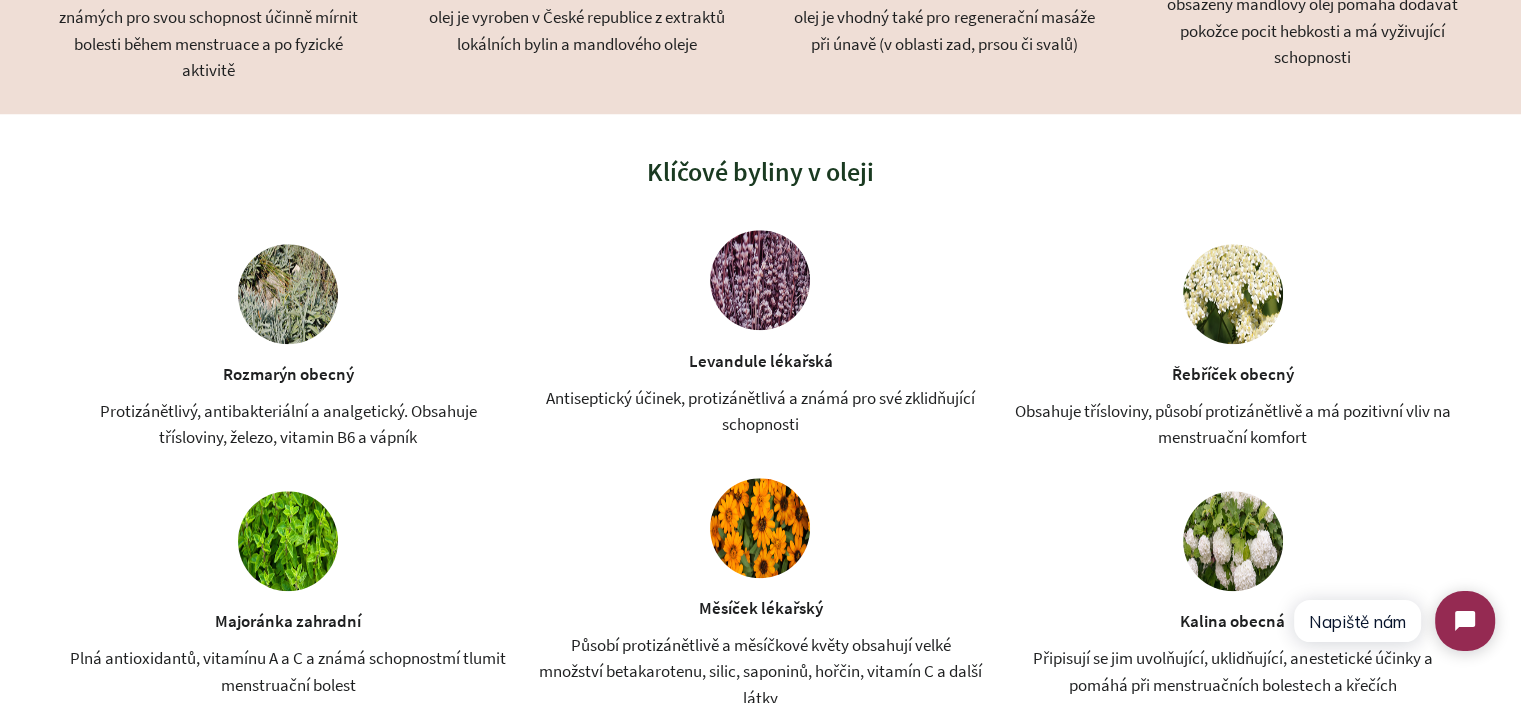 click on "Rozmarýn obecný
Protizánětlivý, antibakteriální a analgetický.  Obsahuje třísloviny, železo, vitamin B6 a vápník" at bounding box center [288, 347] 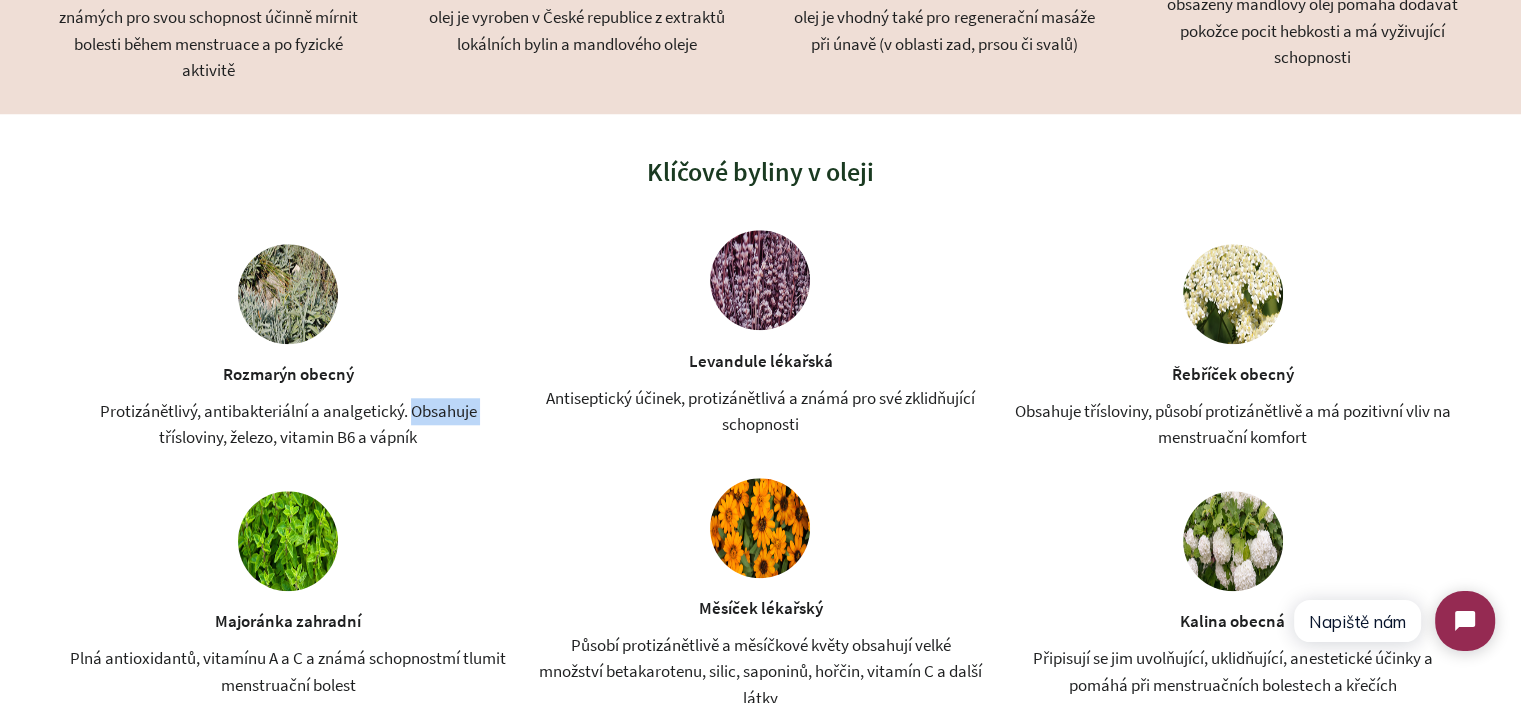 click on "Protizánětlivý, antibakteriální a analgetický.  Obsahuje třísloviny, železo, vitamin B6 a vápník" at bounding box center (288, 424) 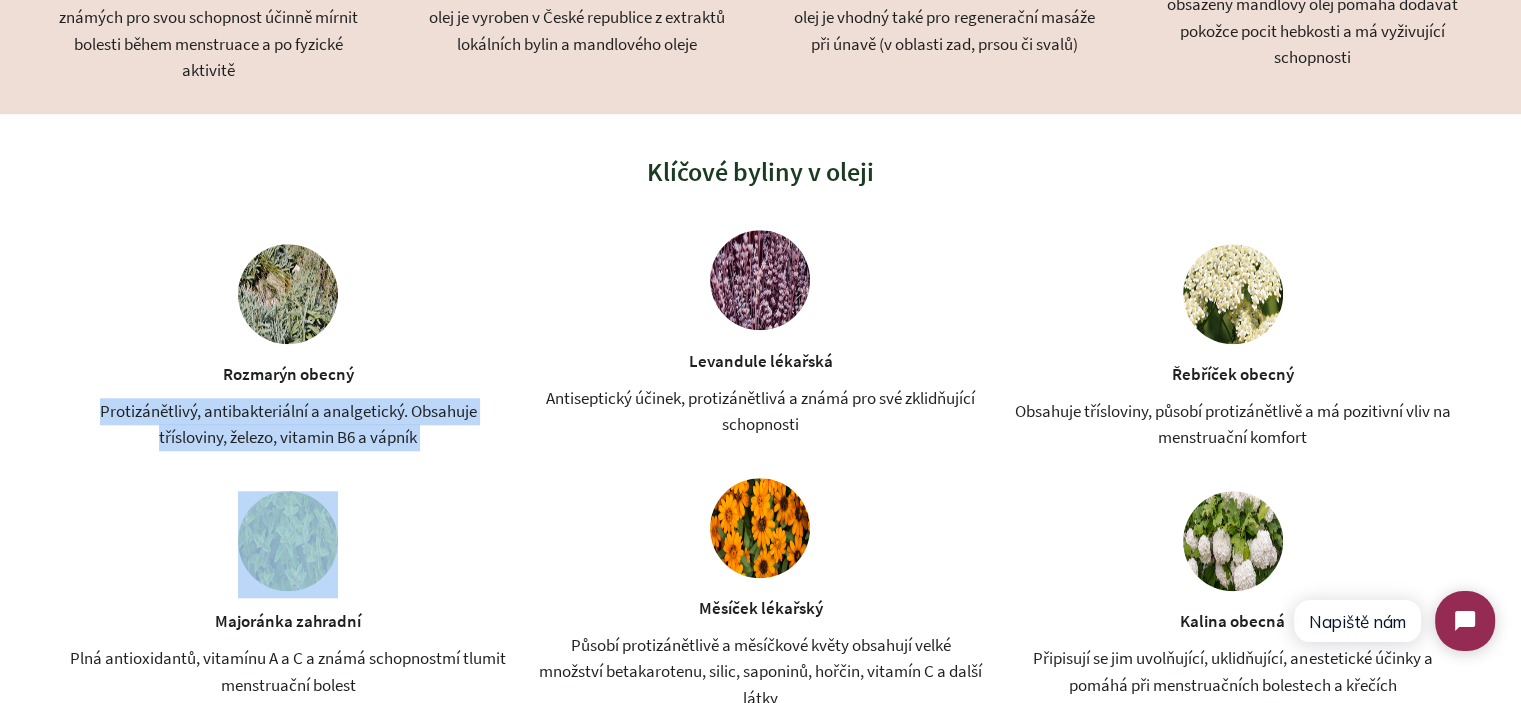 click on "Protizánětlivý, antibakteriální a analgetický.  Obsahuje třísloviny, železo, vitamin B6 a vápník" at bounding box center (288, 424) 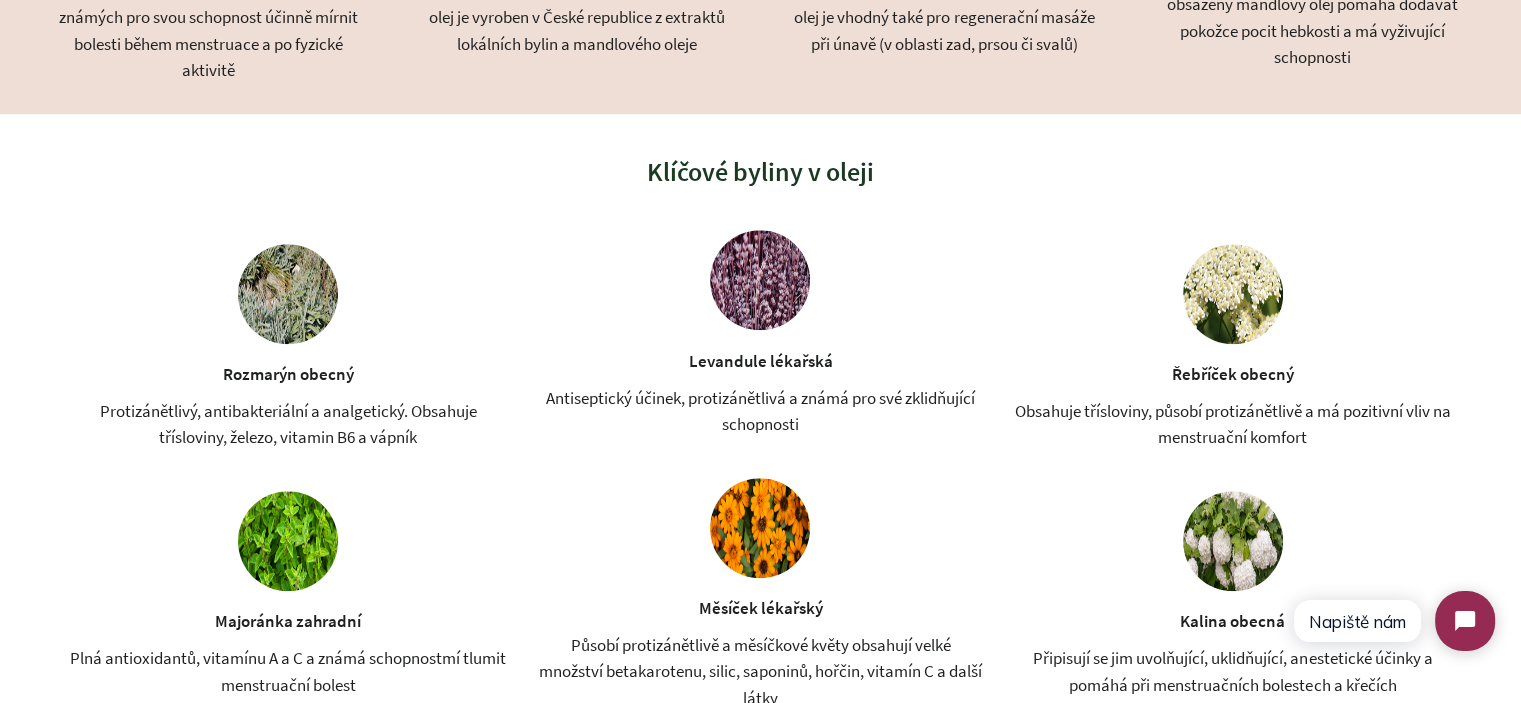 click on "Antiseptický účinek, protizánětlivá a známá pro své zklidňující schopnosti" at bounding box center [760, 411] 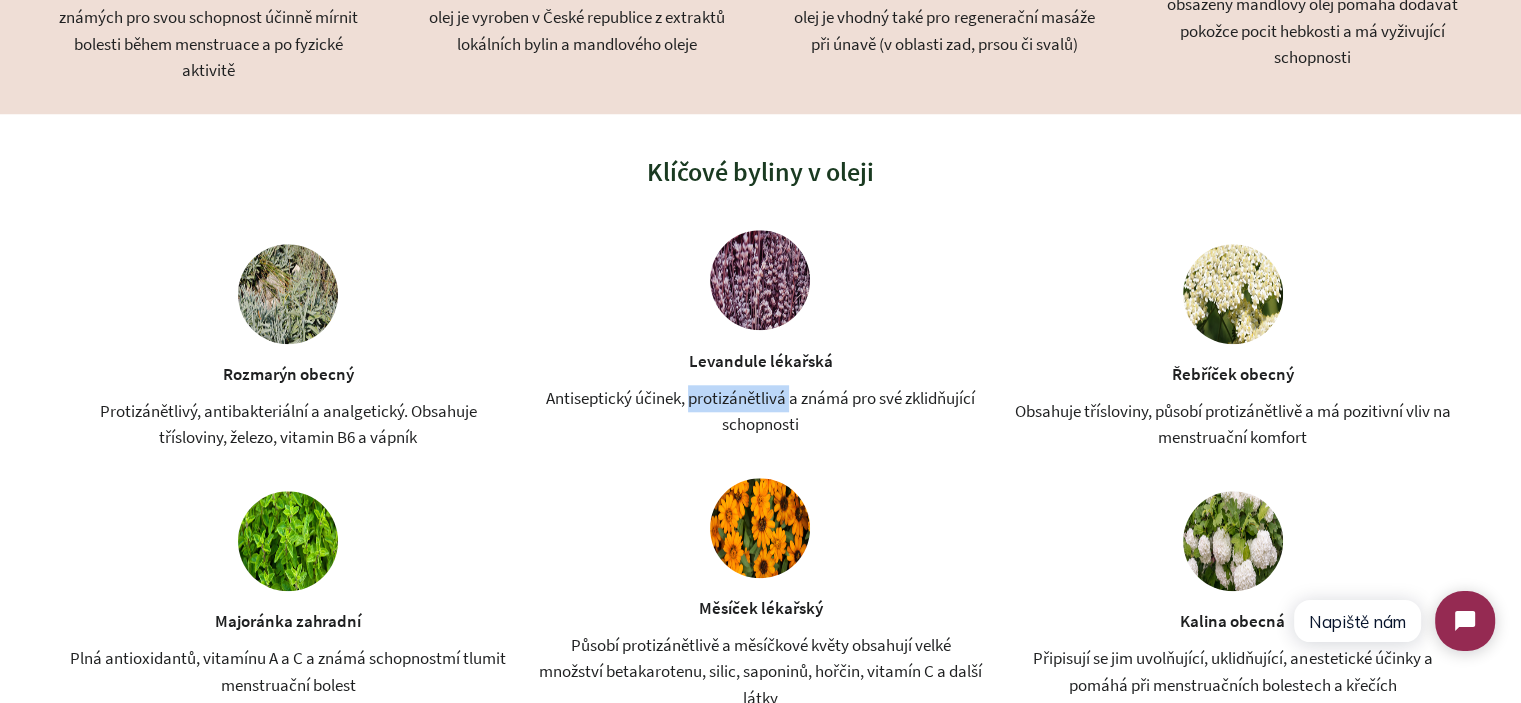 click on "Antiseptický účinek, protizánětlivá a známá pro své zklidňující schopnosti" at bounding box center (760, 411) 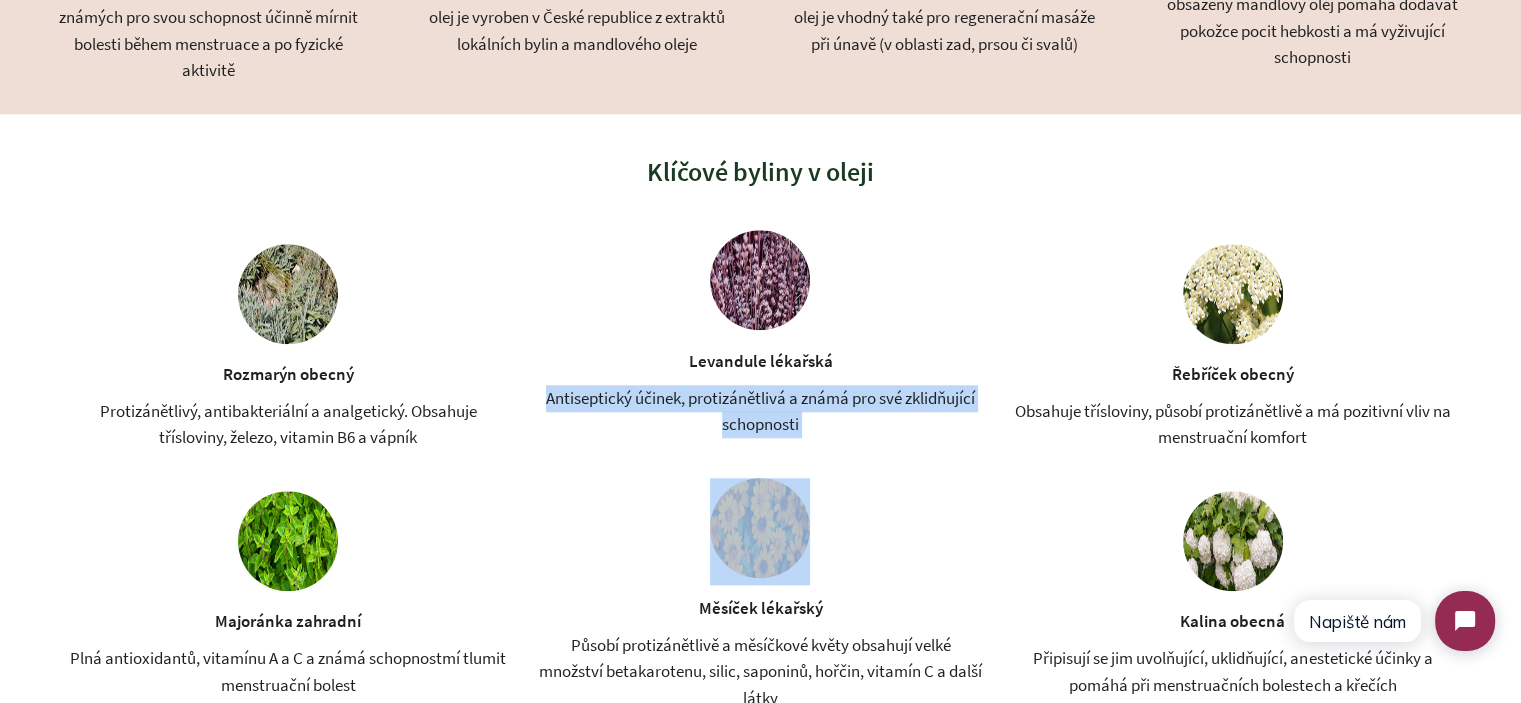 click on "Antiseptický účinek, protizánětlivá a známá pro své zklidňující schopnosti" at bounding box center [760, 411] 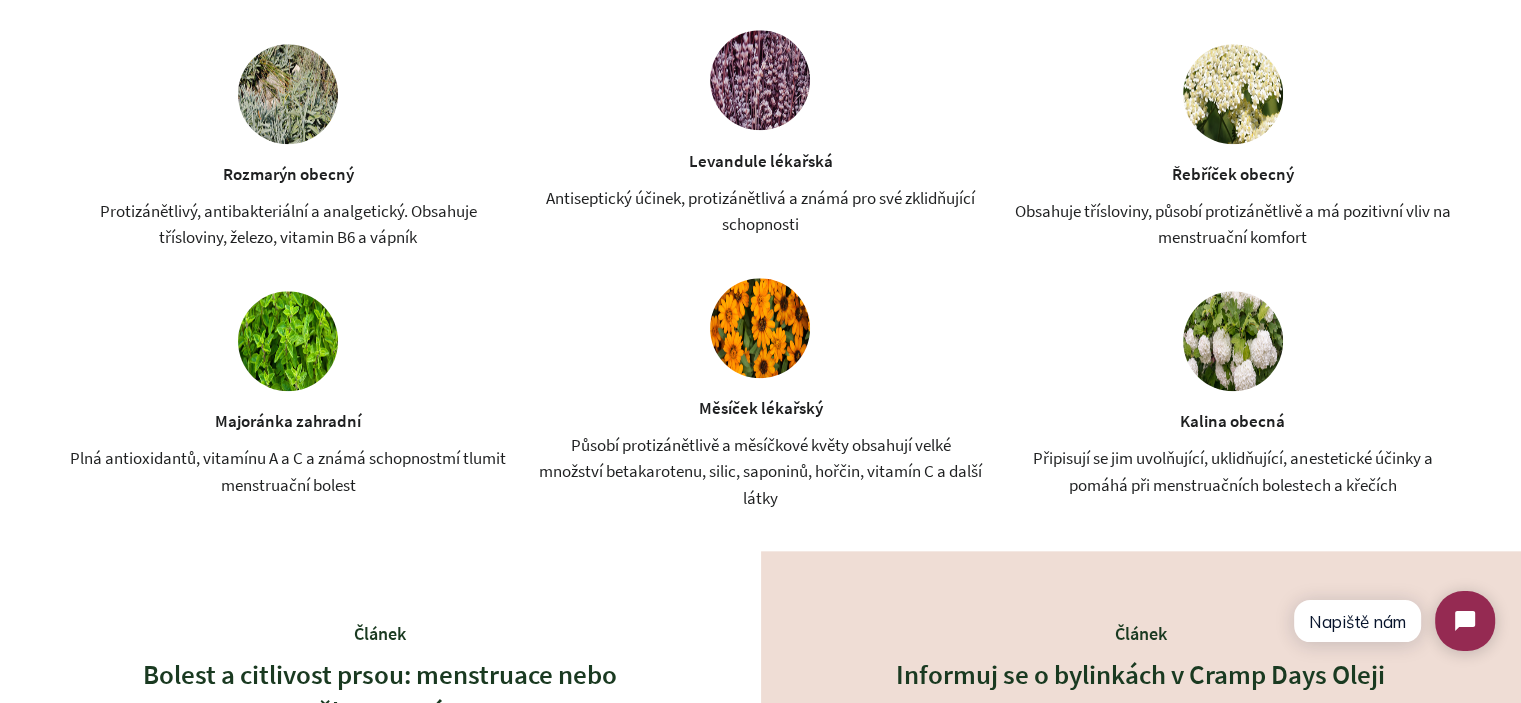 scroll, scrollTop: 1612, scrollLeft: 0, axis: vertical 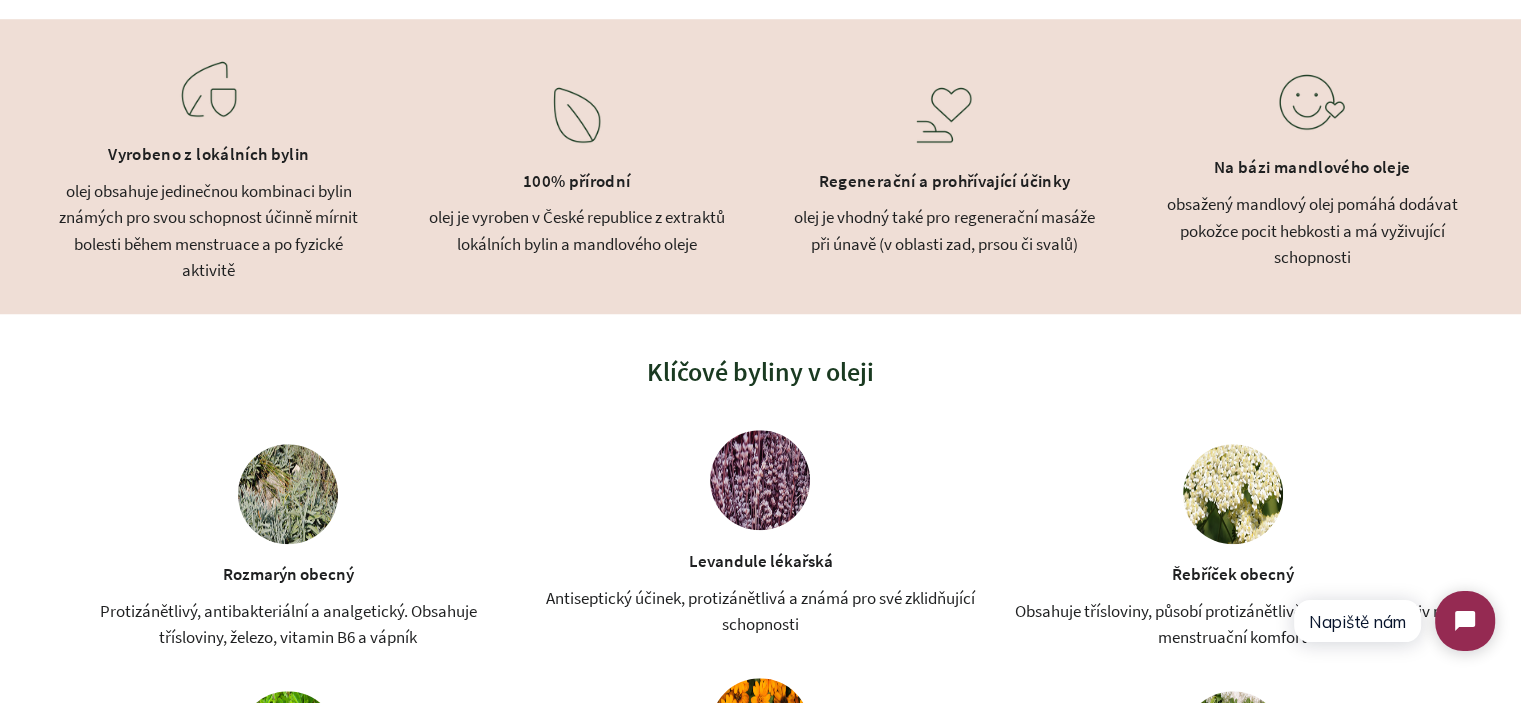 click on "olej obsahuje jedinečnou kombinaci bylin známých pro svou schopnost účinně mírnit bolesti během menstruace a po fyzické aktivitě" at bounding box center (209, 231) 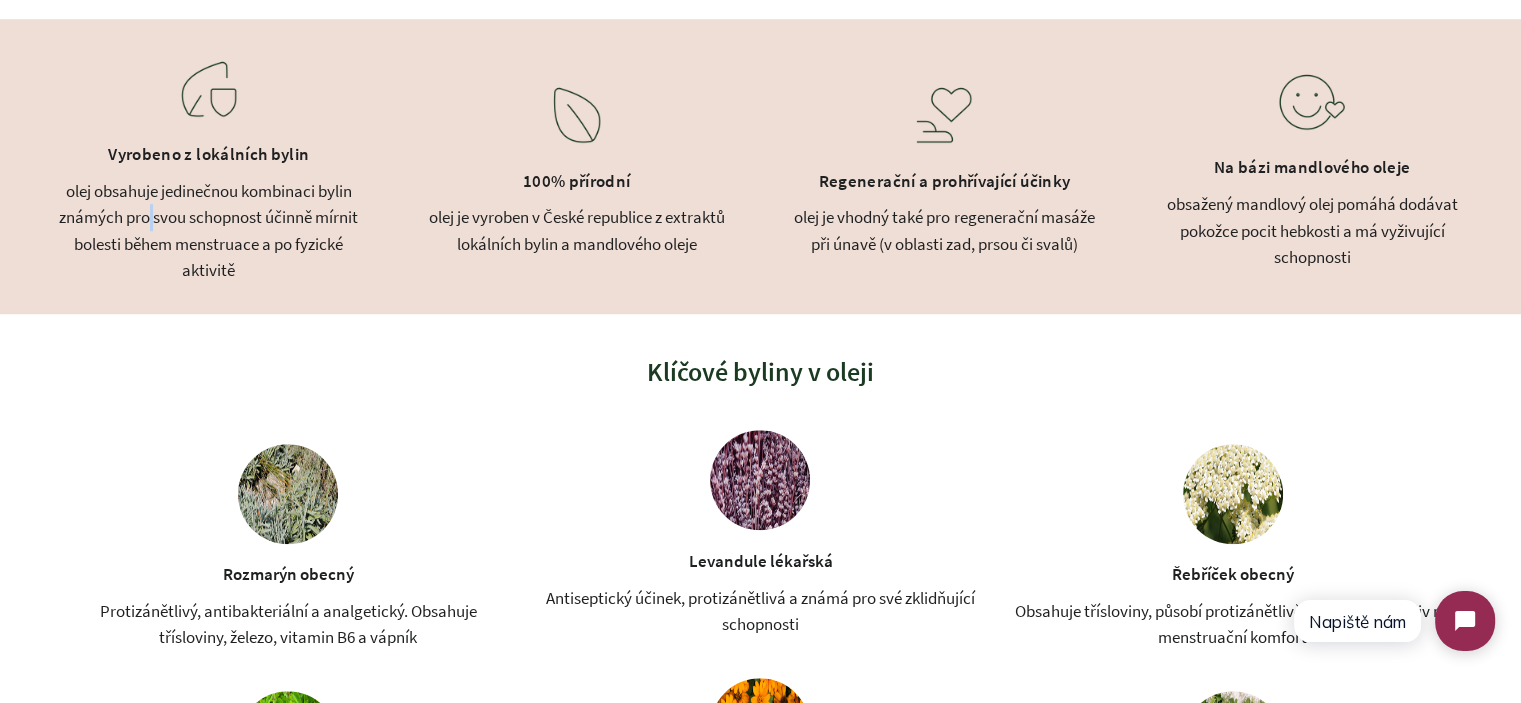 click on "olej obsahuje jedinečnou kombinaci bylin známých pro svou schopnost účinně mírnit bolesti během menstruace a po fyzické aktivitě" at bounding box center [209, 231] 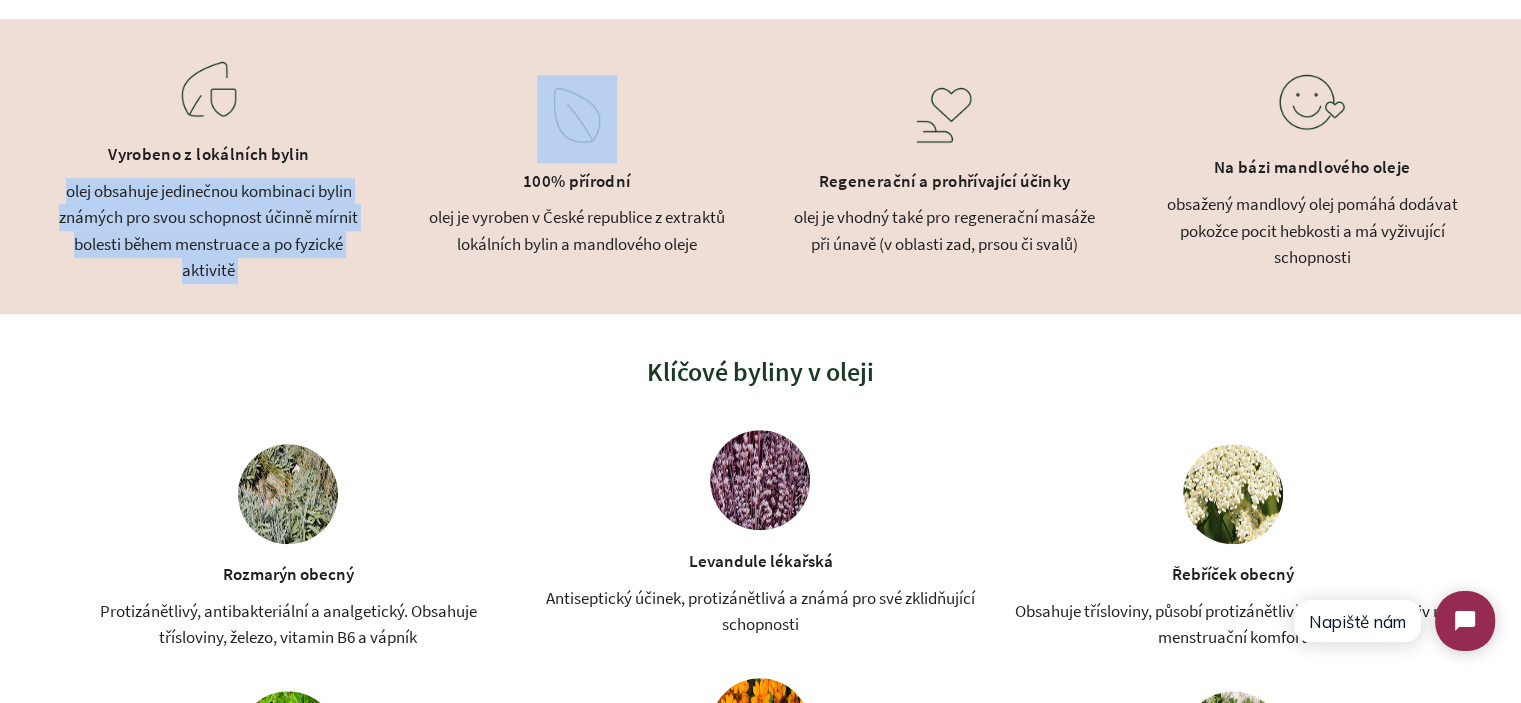 click on "olej obsahuje jedinečnou kombinaci bylin známých pro svou schopnost účinně mírnit bolesti během menstruace a po fyzické aktivitě" at bounding box center (209, 231) 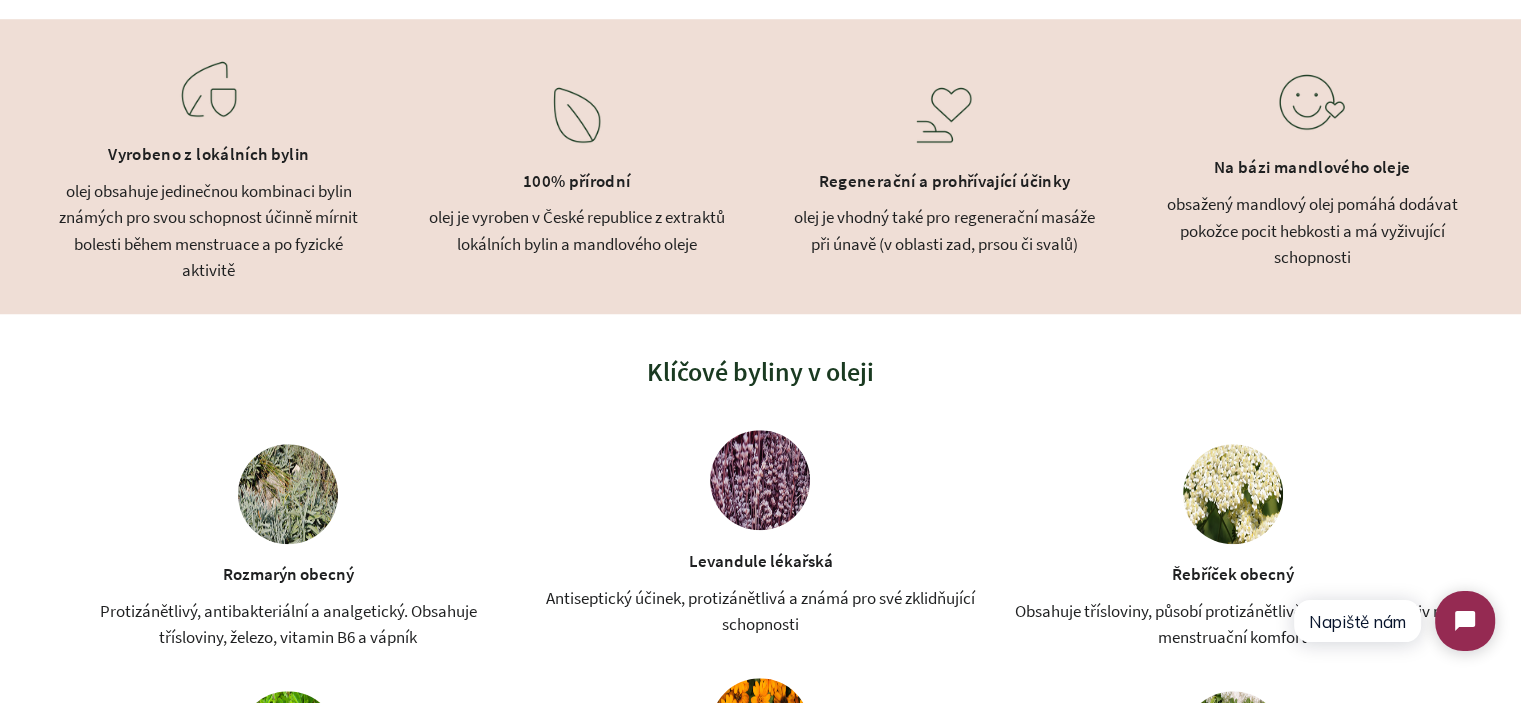 click on "olej obsahuje jedinečnou kombinaci bylin známých pro svou schopnost účinně mírnit bolesti během menstruace a po fyzické aktivitě" at bounding box center (209, 231) 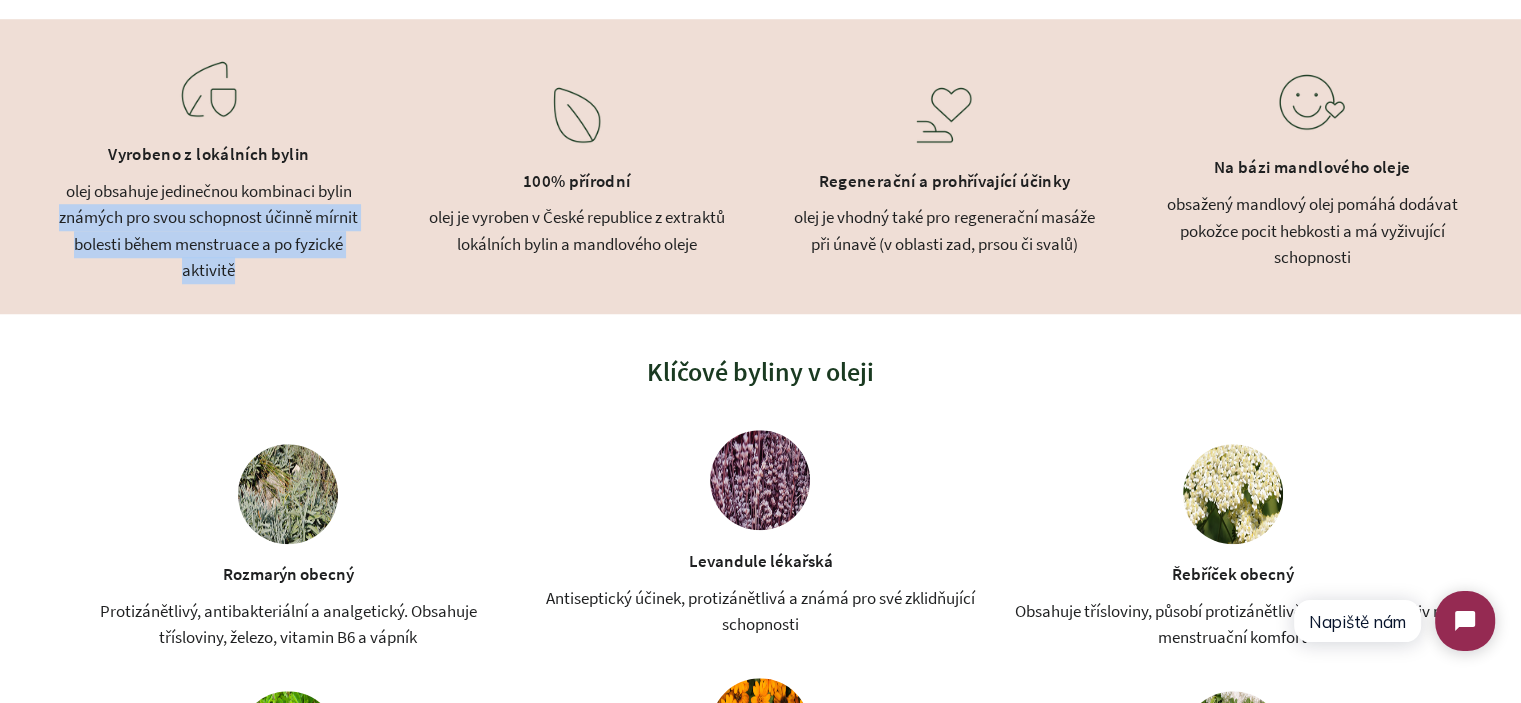 drag, startPoint x: 77, startPoint y: 224, endPoint x: 225, endPoint y: 264, distance: 153.31015 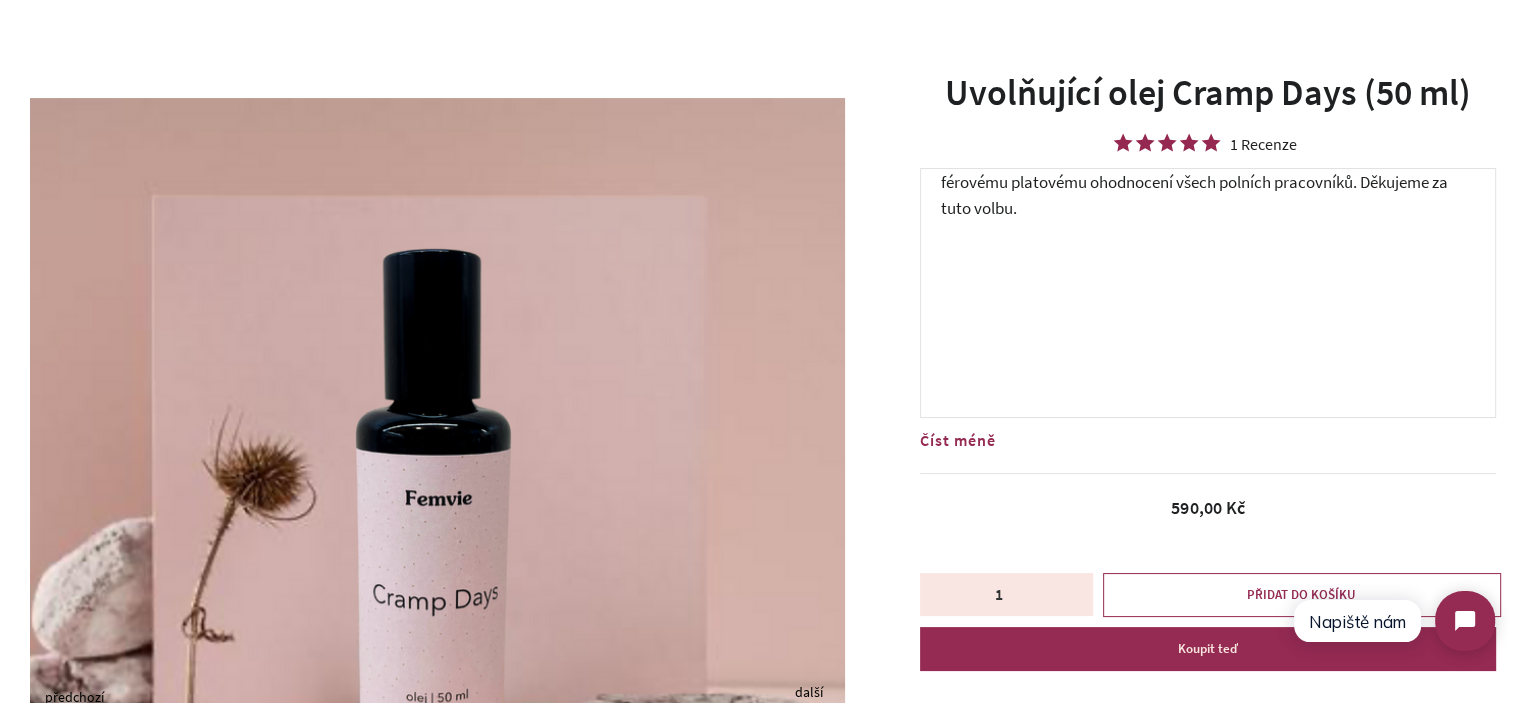 scroll, scrollTop: 0, scrollLeft: 0, axis: both 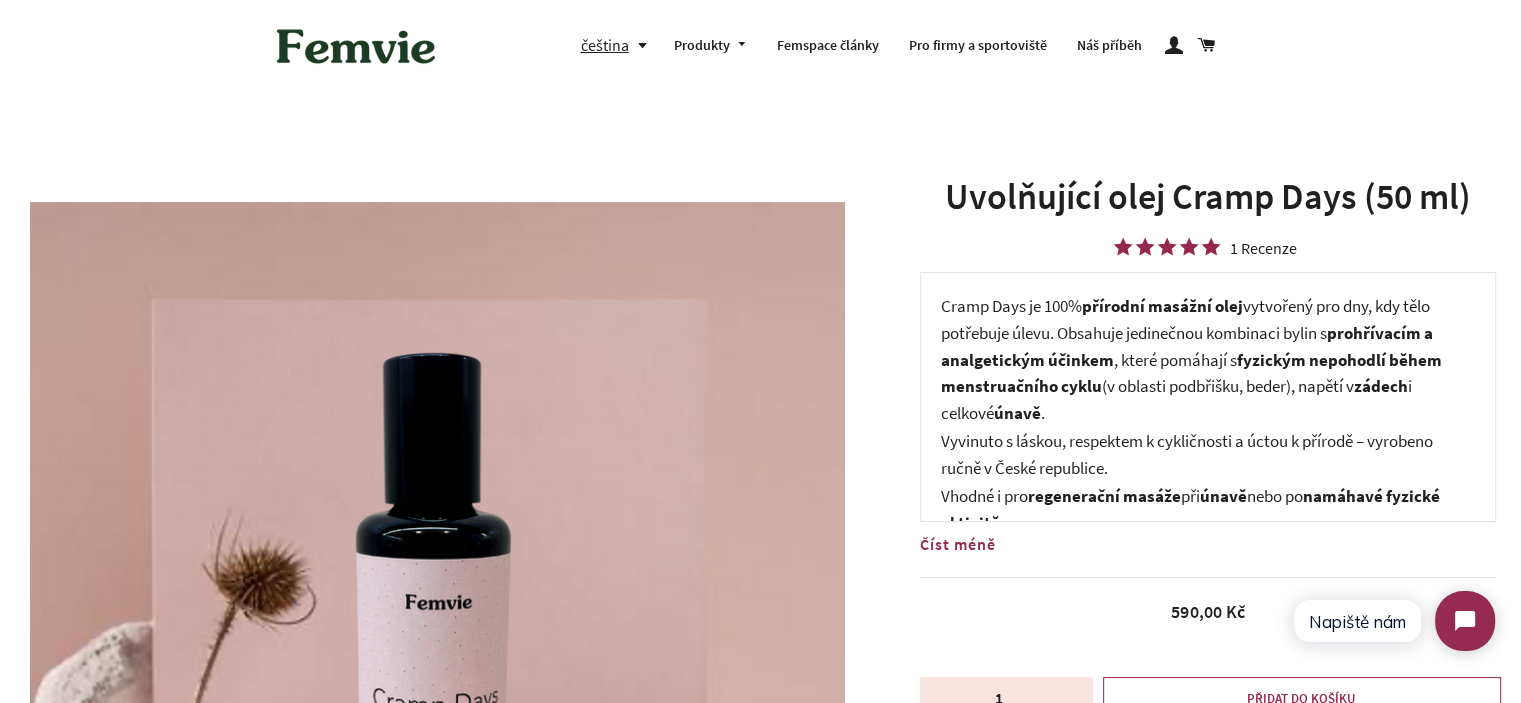 click on "Cramp Days je 100%  přírodní masážní olej  vytvořený pro dny, kdy tělo potřebuje úlevu. Obsahuje jedinečnou kombinaci bylin s  prohřívacím a analgetickým účinkem , které pomáhají s  fyzickým nepohodlí během menstruačního cyklu  (v oblasti podbřišku, beder) , napětí v  zádech  i celkové  únavě ." at bounding box center [1208, 359] 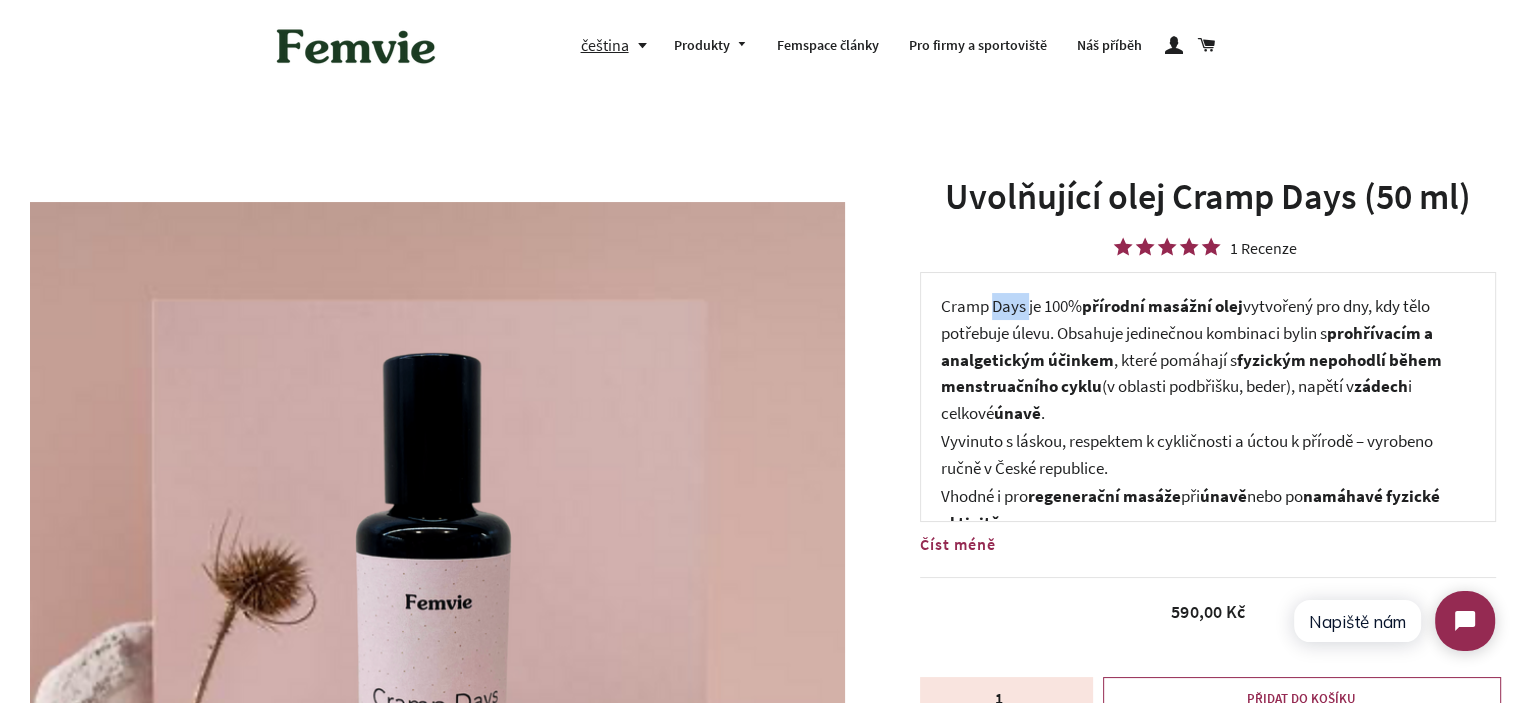 click on "Cramp Days je 100%  přírodní masážní olej  vytvořený pro dny, kdy tělo potřebuje úlevu. Obsahuje jedinečnou kombinaci bylin s  prohřívacím a analgetickým účinkem , které pomáhají s  fyzickým nepohodlí během menstruačního cyklu  (v oblasti podbřišku, beder) , napětí v  zádech  i celkové  únavě ." at bounding box center [1208, 359] 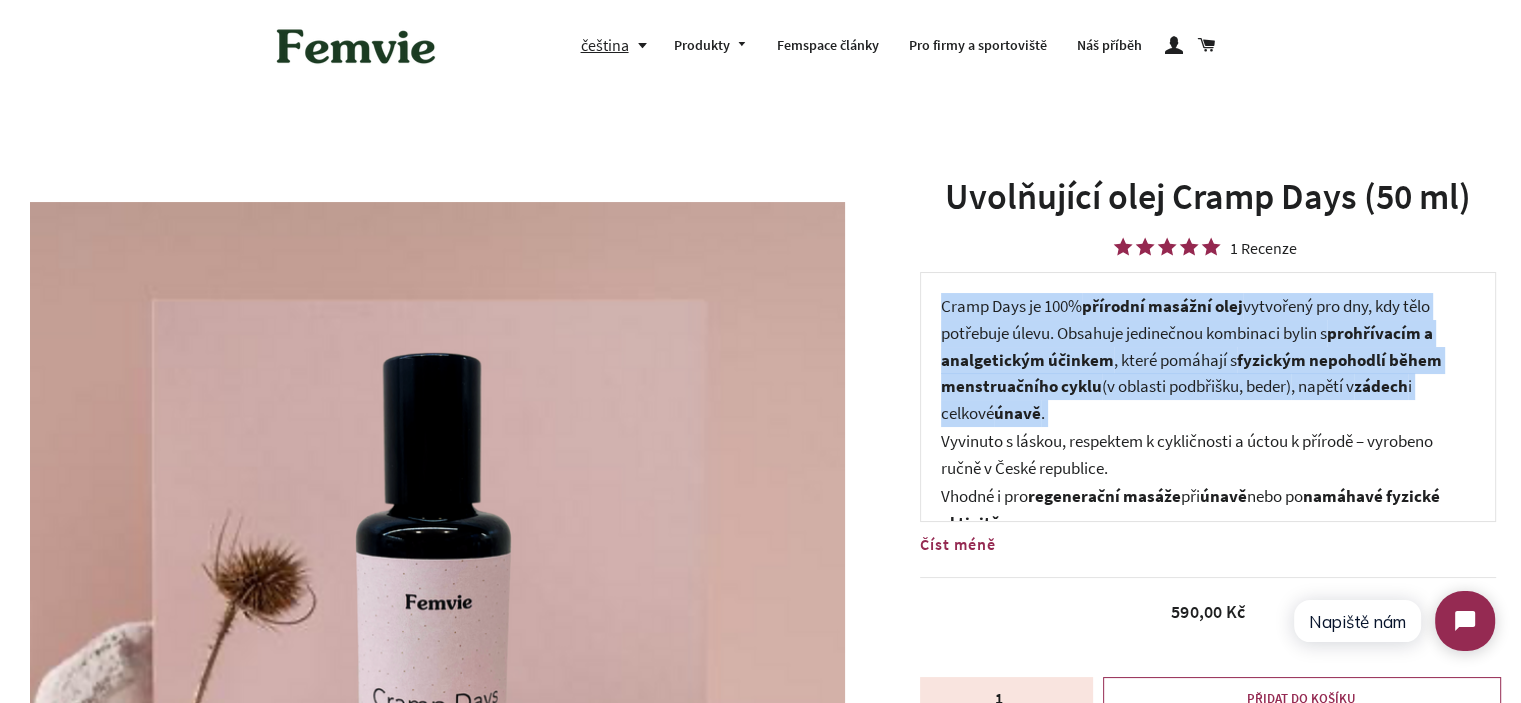 drag, startPoint x: 1003, startPoint y: 304, endPoint x: 1096, endPoint y: 395, distance: 130.11533 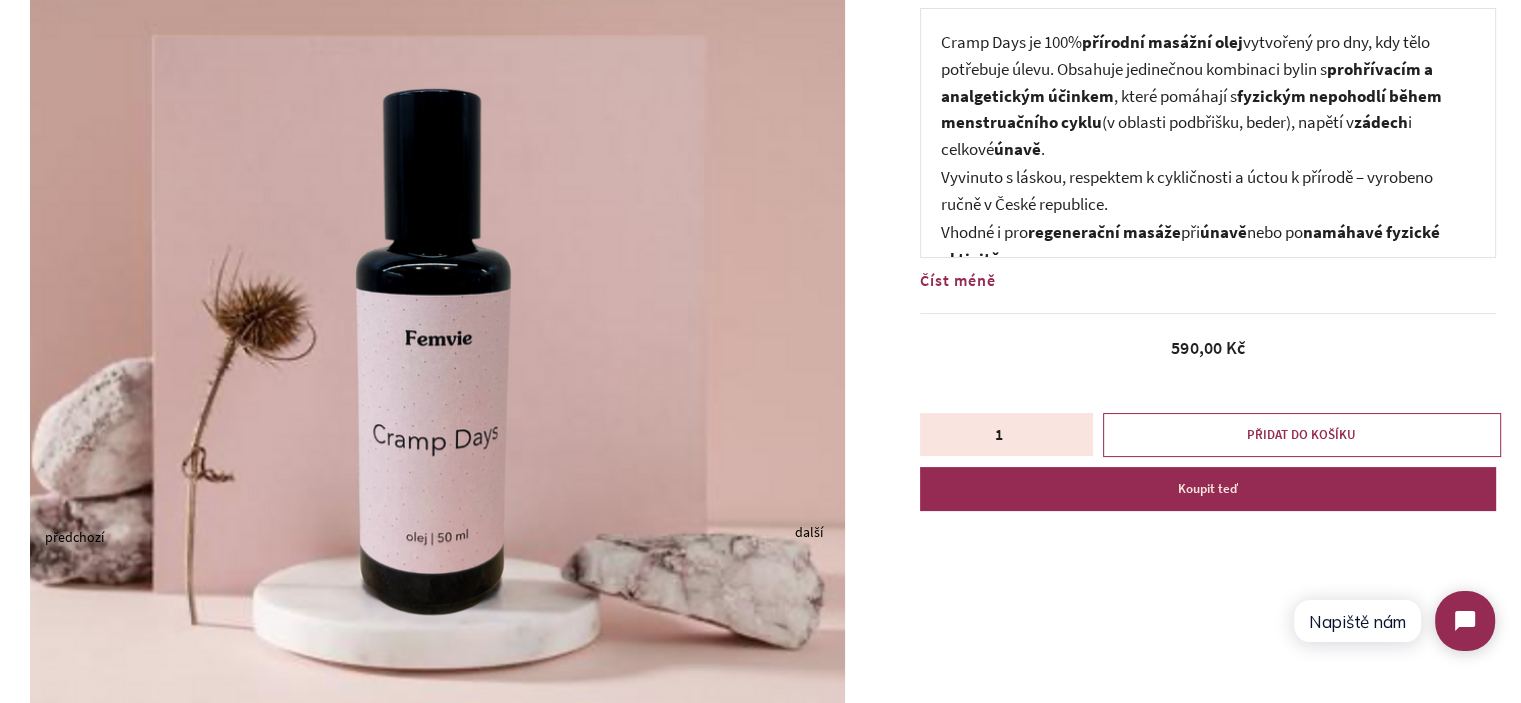 scroll, scrollTop: 100, scrollLeft: 0, axis: vertical 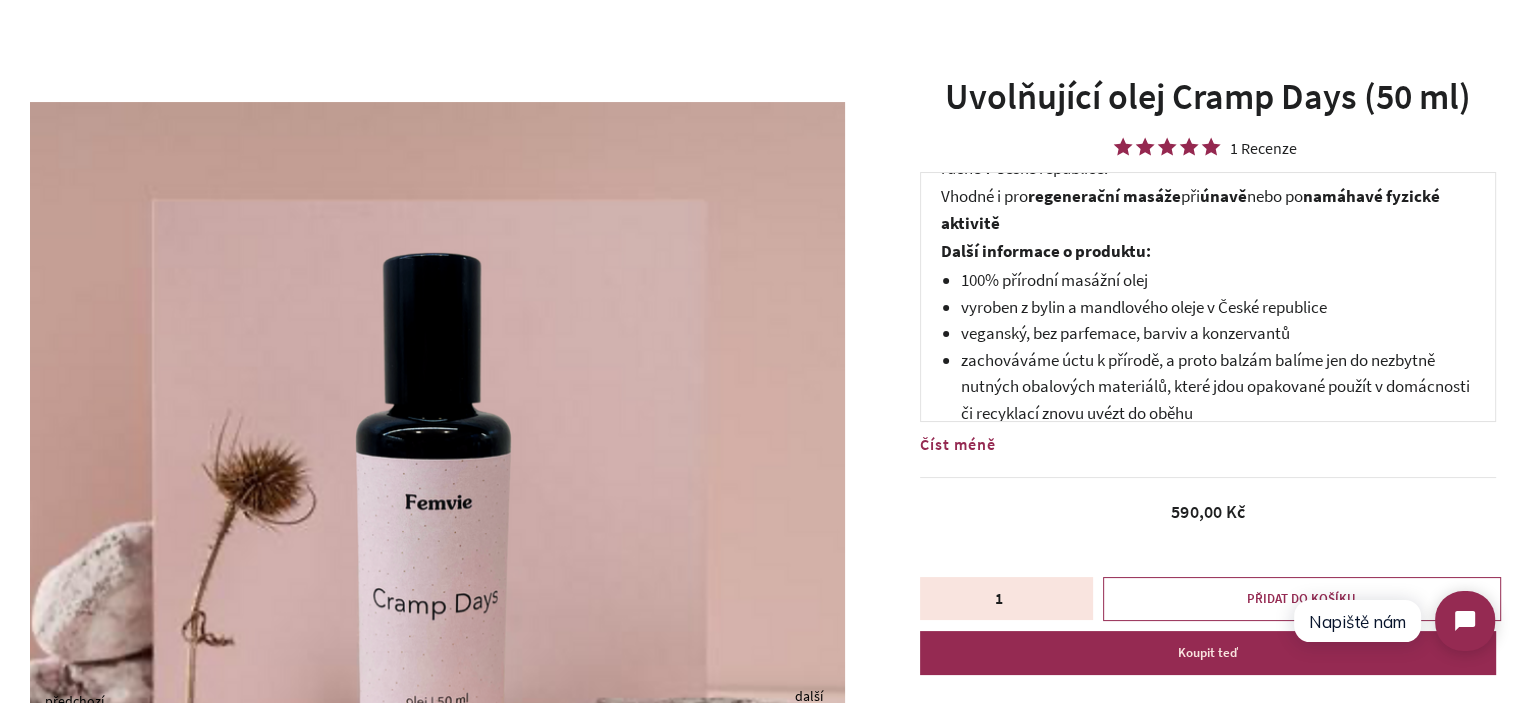click on "regenerační masáže" at bounding box center (1104, 196) 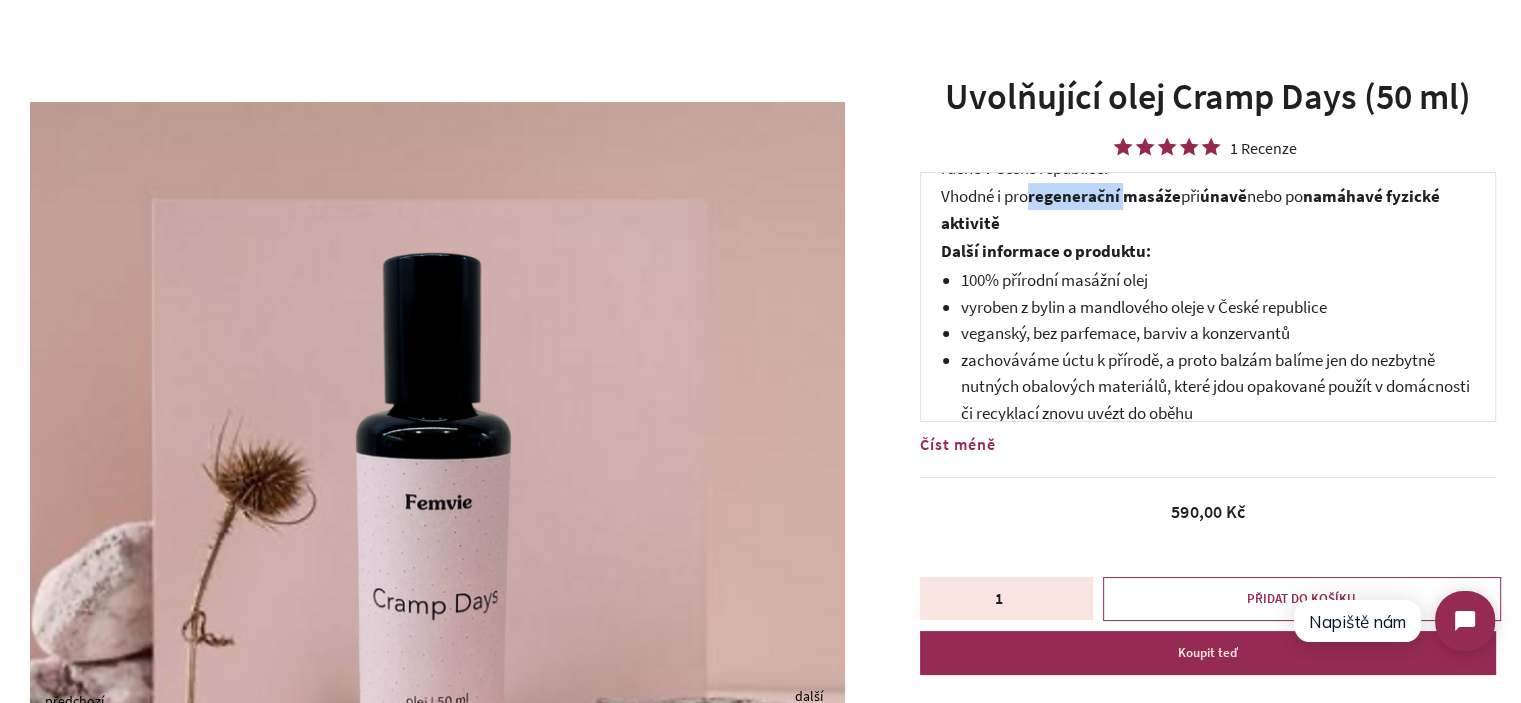 click on "regenerační masáže" at bounding box center (1104, 196) 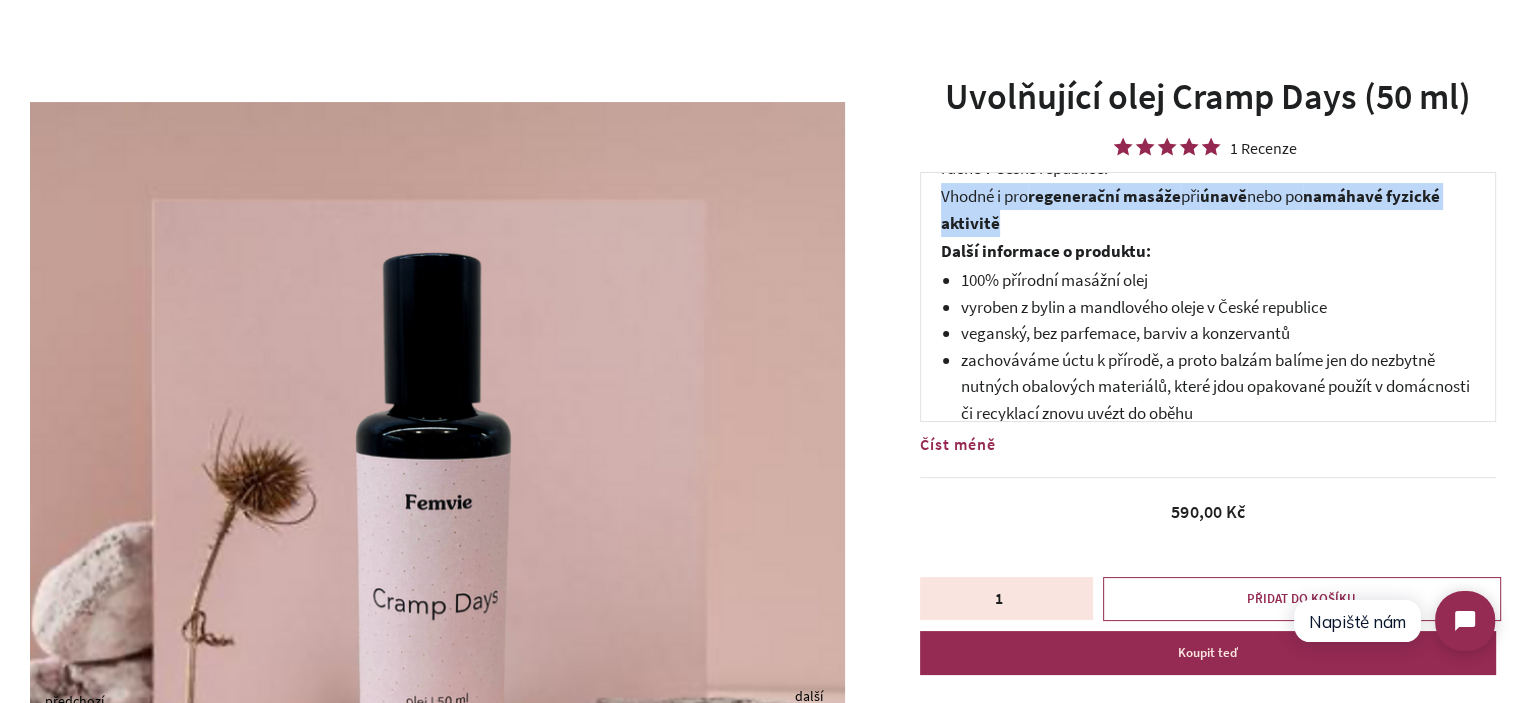 click on "regenerační masáže" at bounding box center (1104, 196) 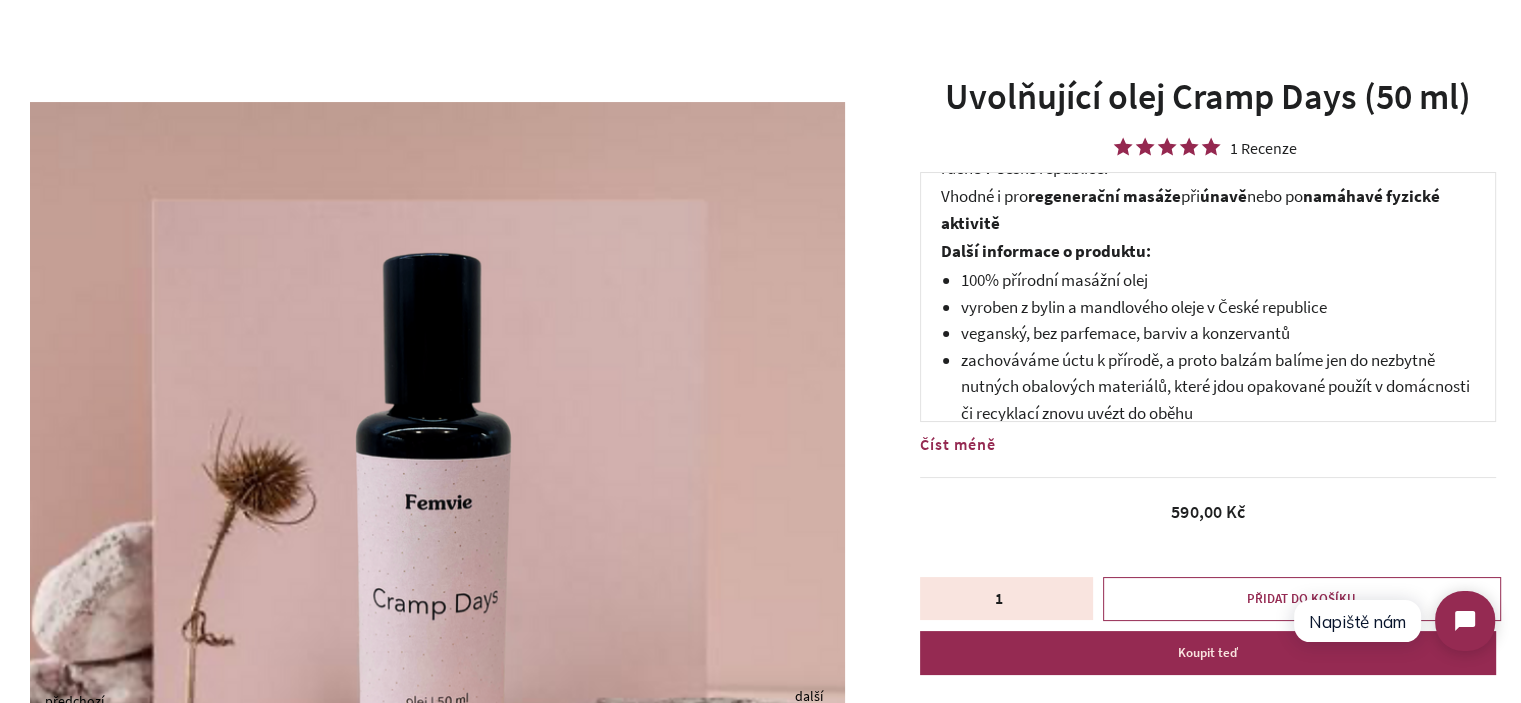 click on "namáhavé fyzické aktivitě" at bounding box center (1190, 209) 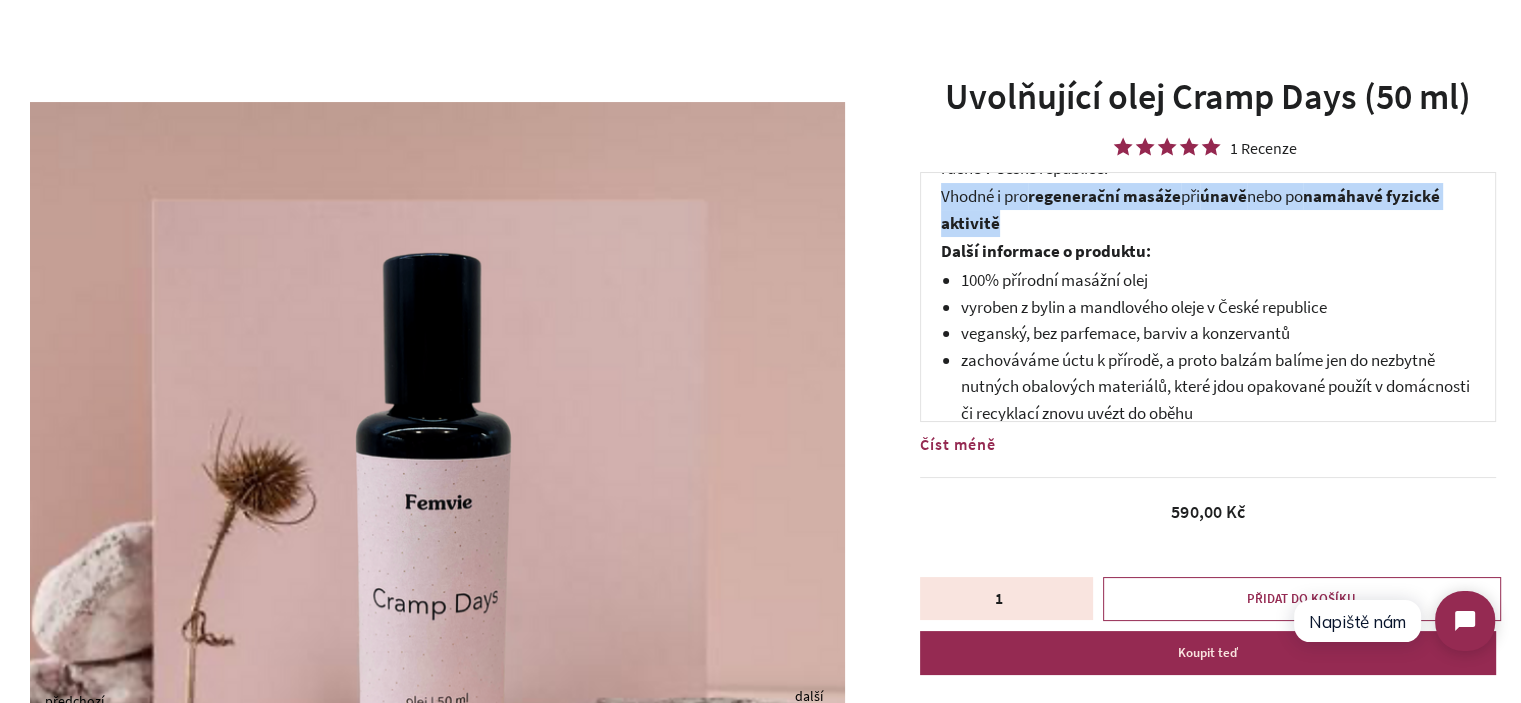 click on "Vhodné i pro  regenerační masáže  při  únavě  nebo po  namáhavé fyzické aktivitě" at bounding box center [1208, 209] 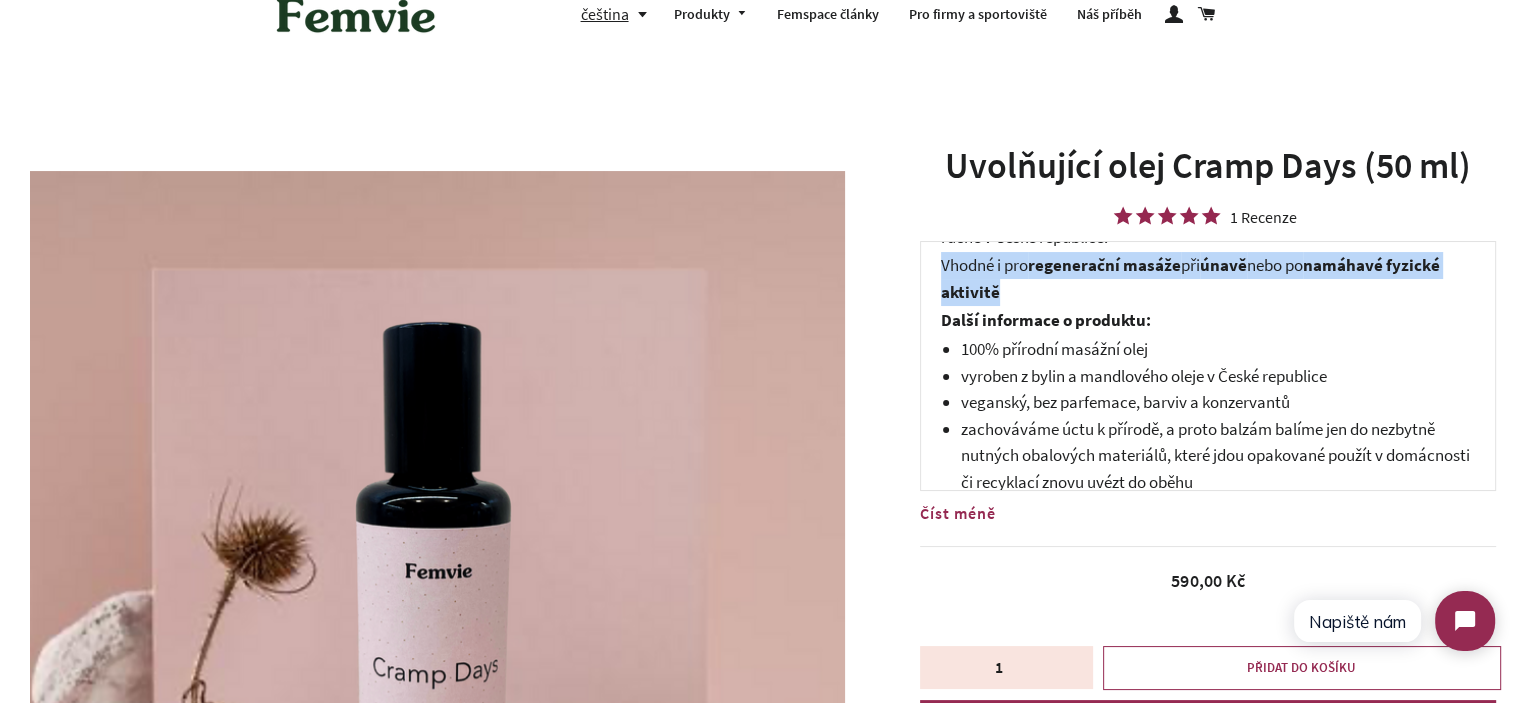 scroll, scrollTop: 0, scrollLeft: 0, axis: both 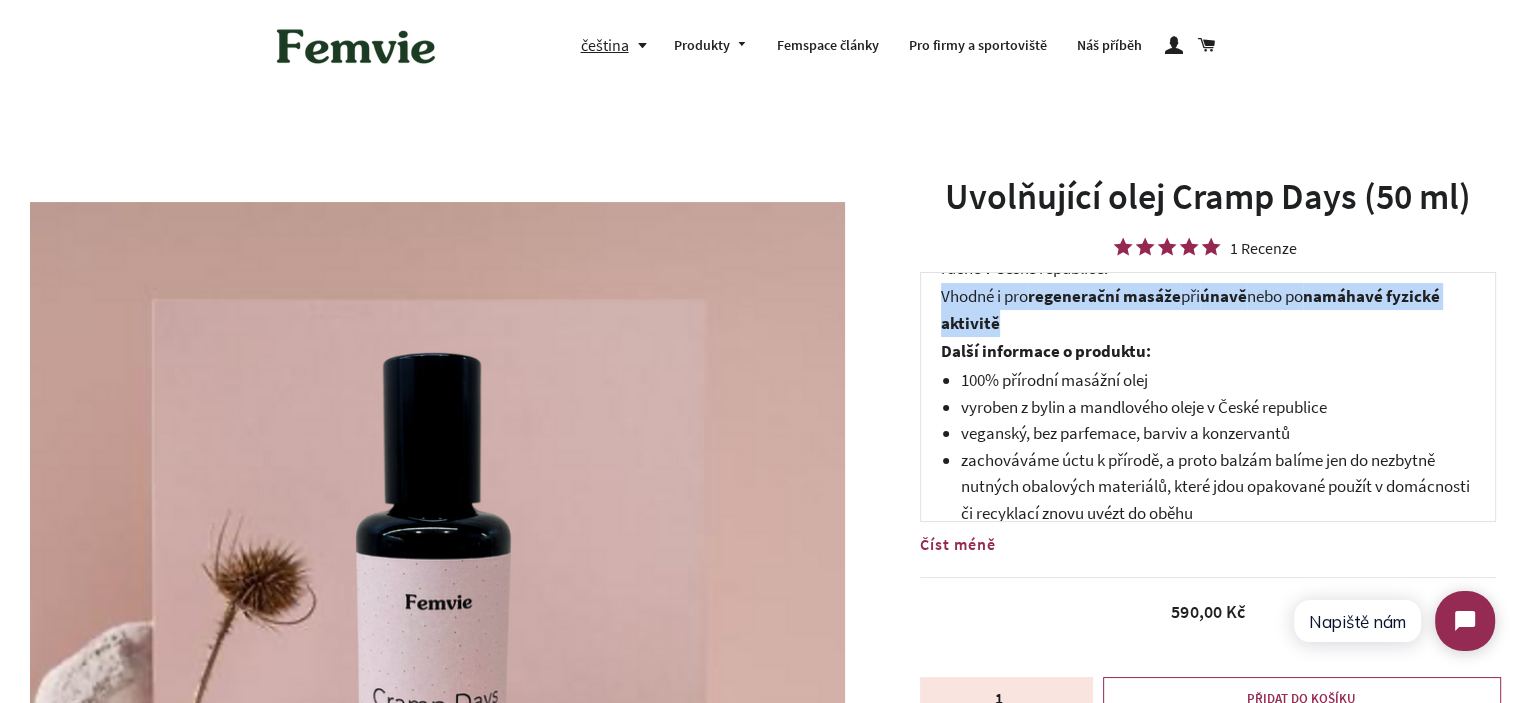click on "Vhodné i pro  regenerační masáže  při  únavě  nebo po  namáhavé fyzické aktivitě" at bounding box center (1208, 309) 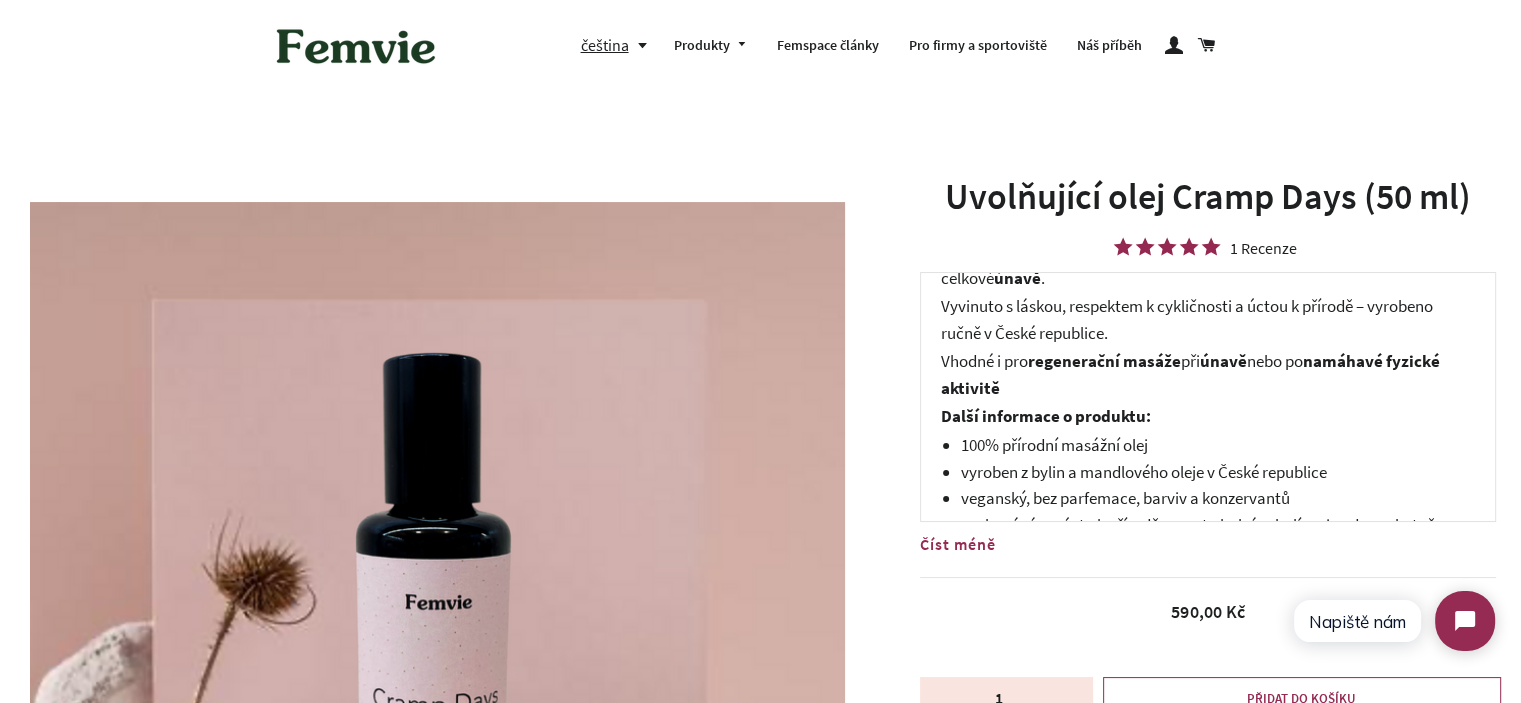scroll, scrollTop: 100, scrollLeft: 0, axis: vertical 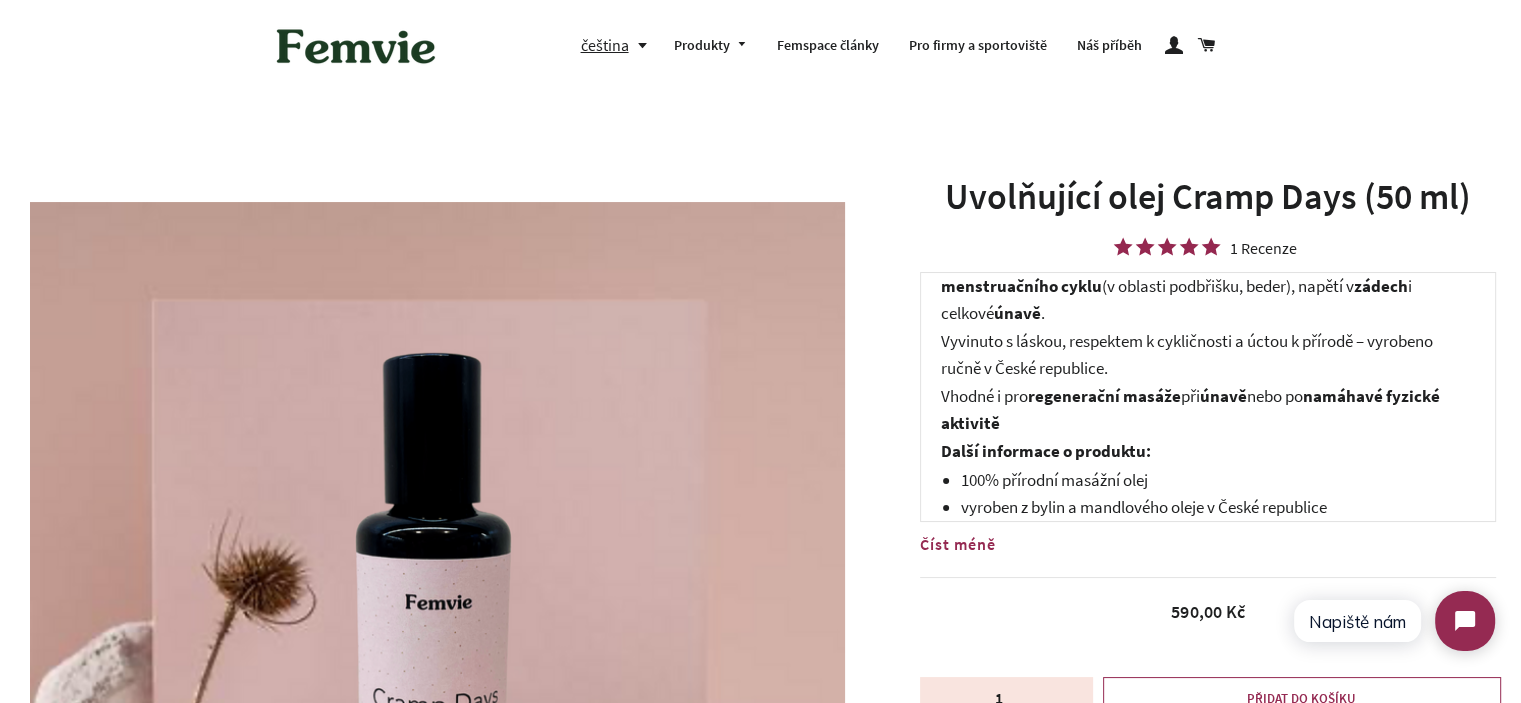 click on "Vyvinuto s láskou, respektem k cykličnosti a úctou k přírodě – vyrobeno ručně v České republice." at bounding box center (1208, 354) 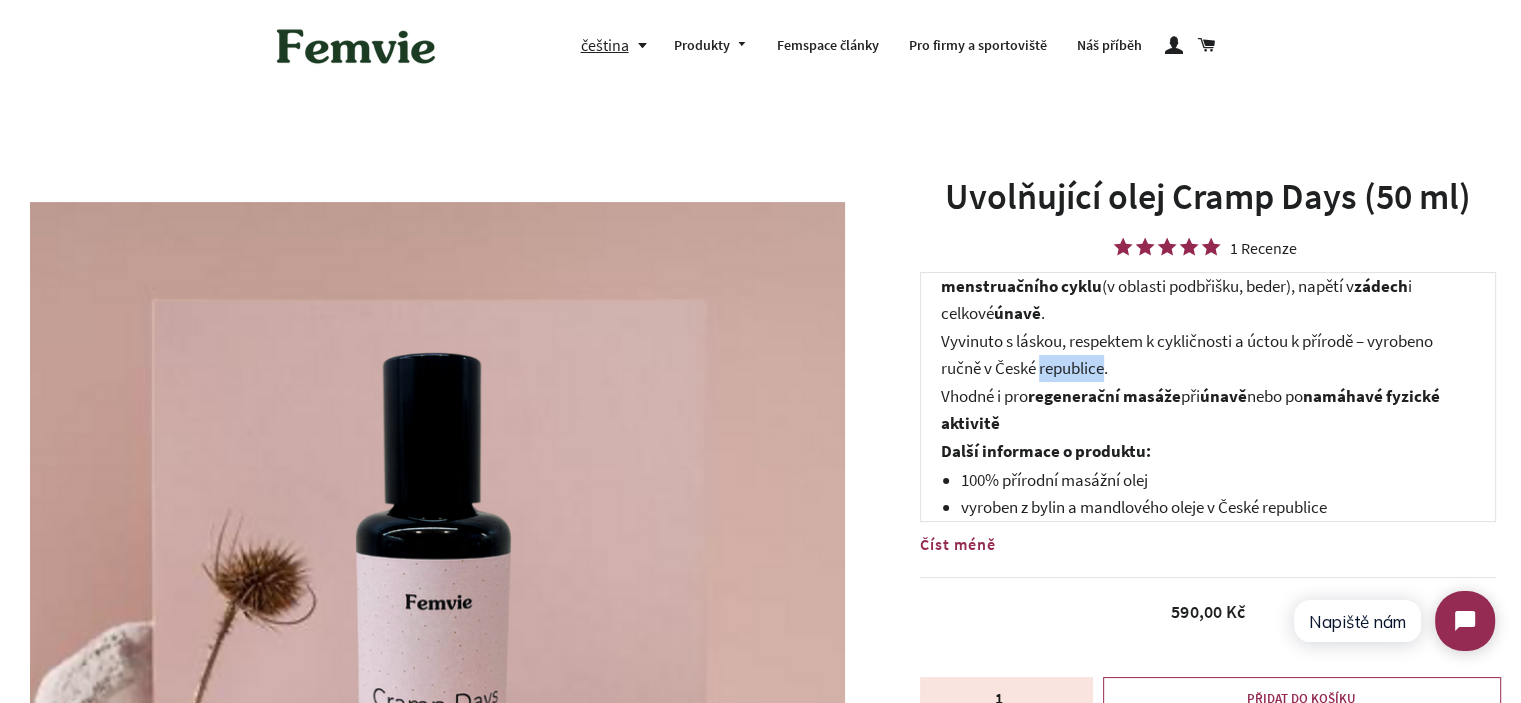 click on "Vyvinuto s láskou, respektem k cykličnosti a úctou k přírodě – vyrobeno ručně v České republice." at bounding box center [1208, 354] 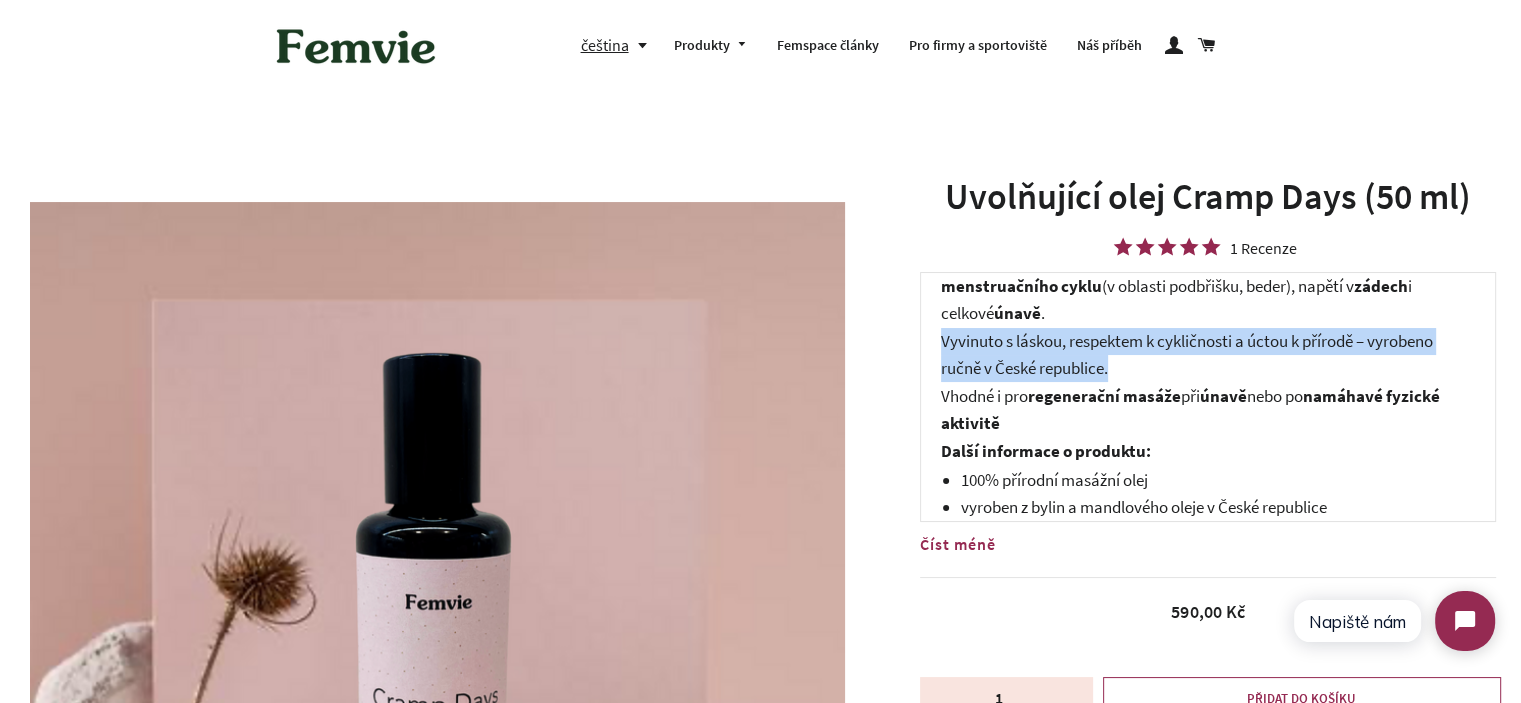 click on "Vyvinuto s láskou, respektem k cykličnosti a úctou k přírodě – vyrobeno ručně v České republice." at bounding box center (1208, 354) 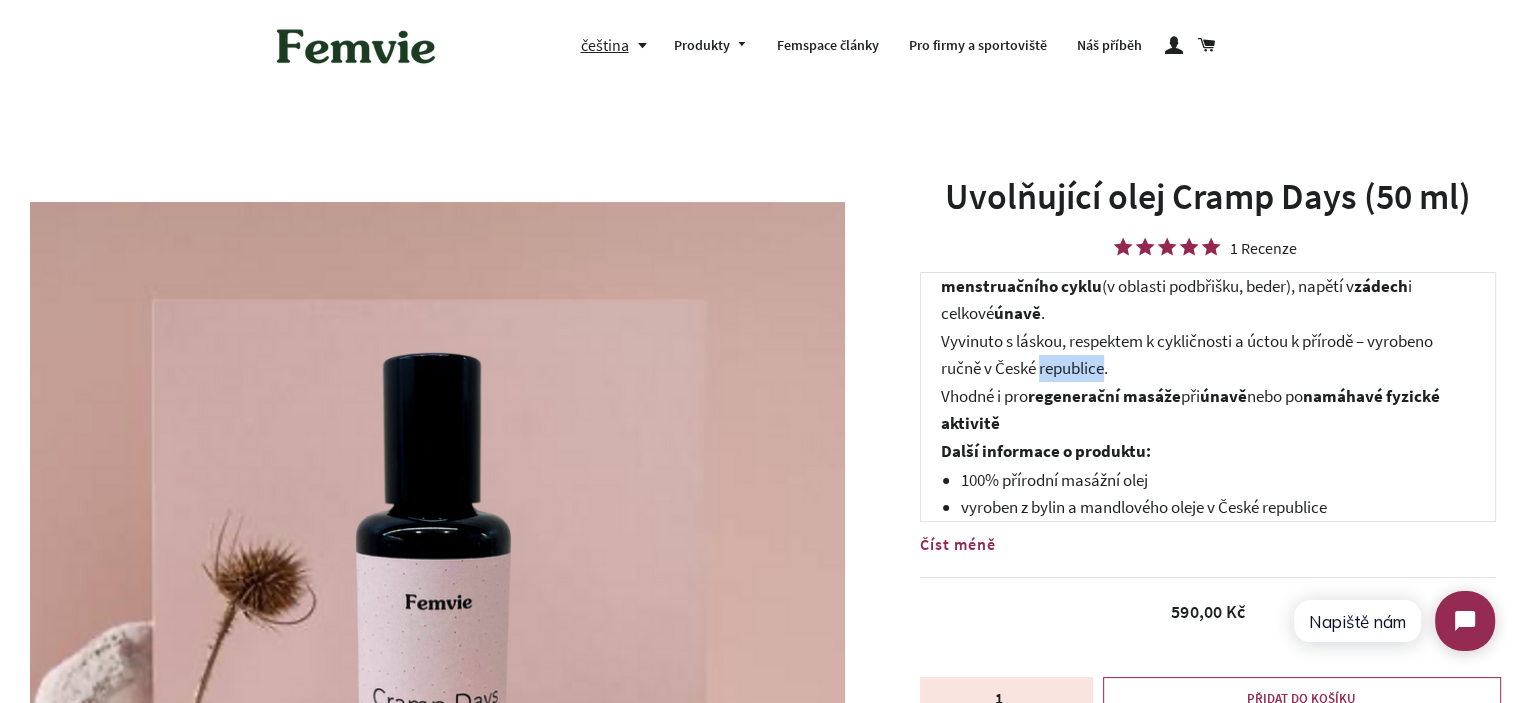 click on "Vyvinuto s láskou, respektem k cykličnosti a úctou k přírodě – vyrobeno ručně v České republice." at bounding box center [1208, 354] 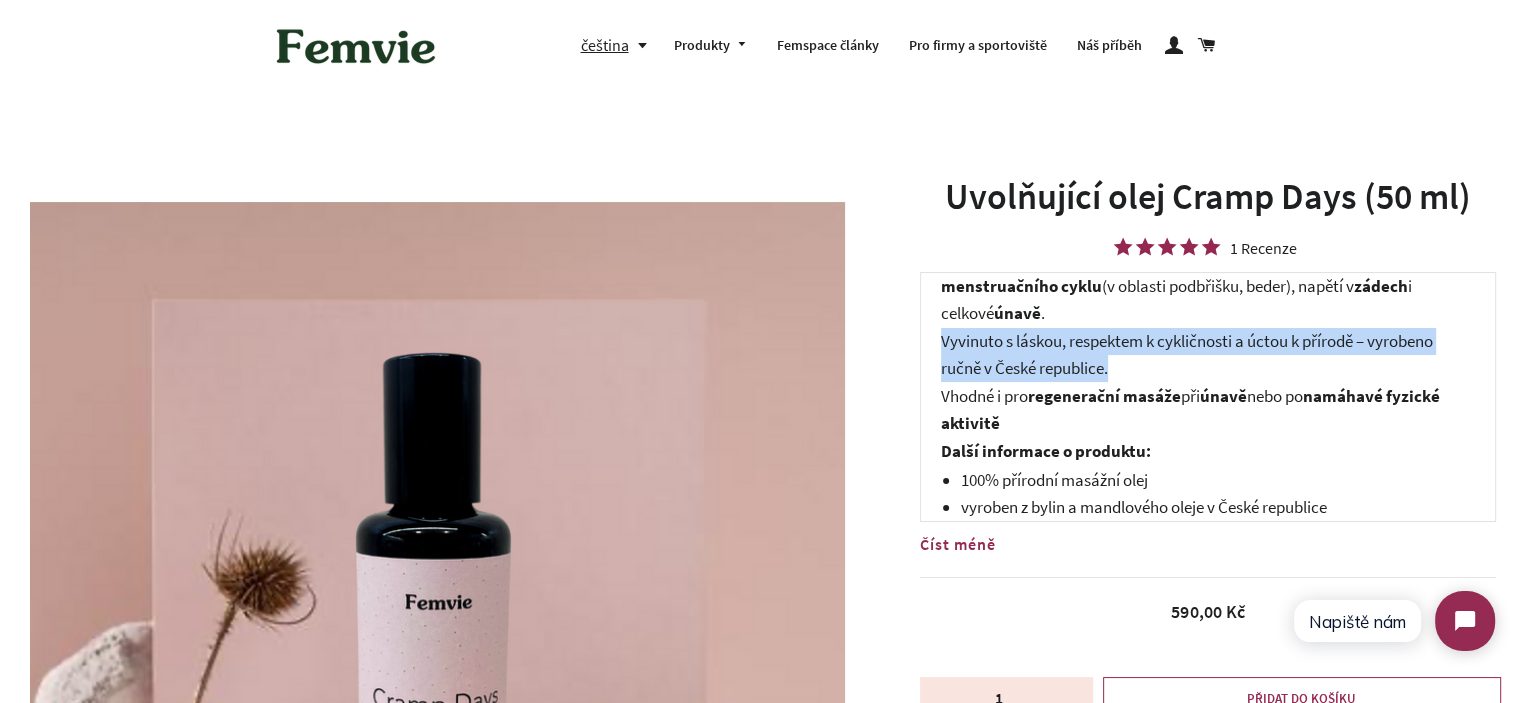 click on "Vyvinuto s láskou, respektem k cykličnosti a úctou k přírodě – vyrobeno ručně v České republice." at bounding box center (1208, 354) 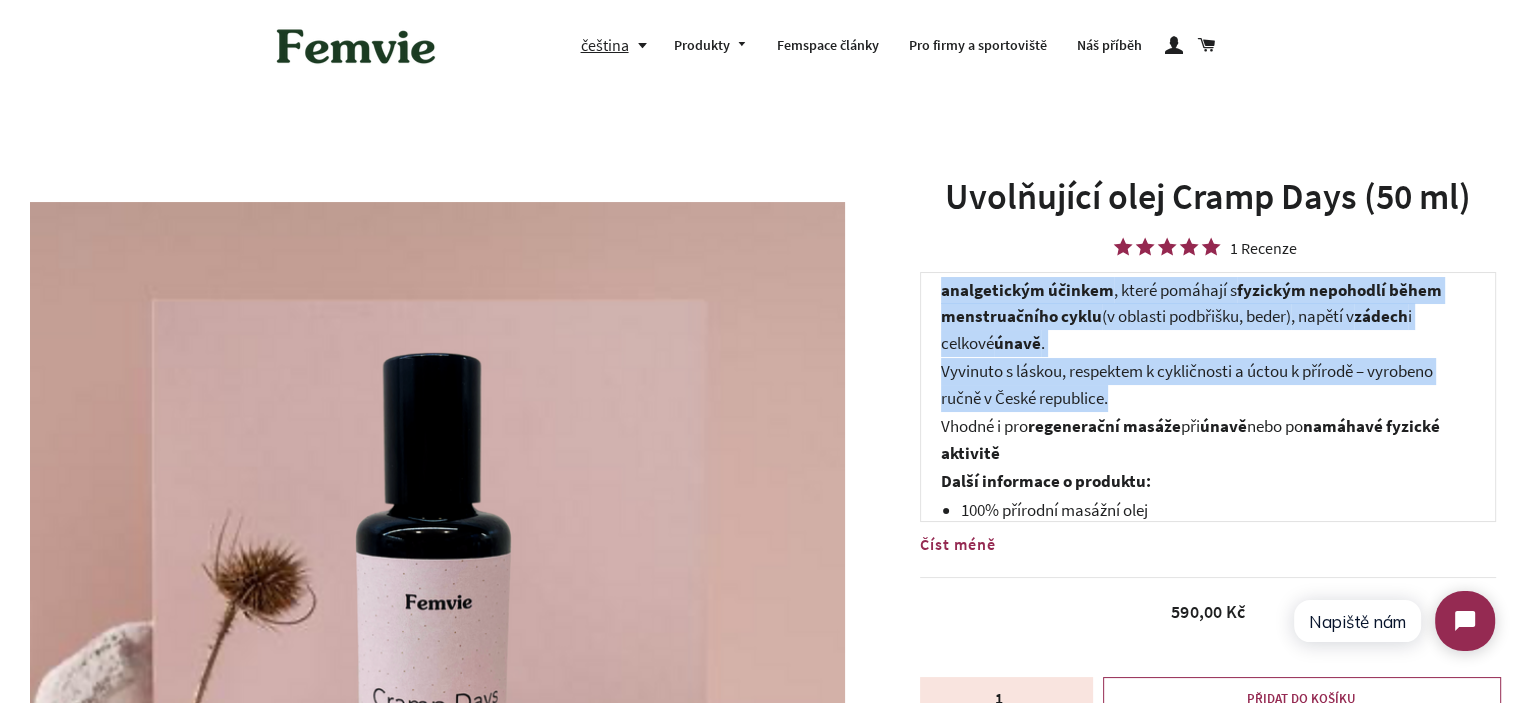 drag, startPoint x: 1143, startPoint y: 361, endPoint x: 945, endPoint y: 283, distance: 212.80977 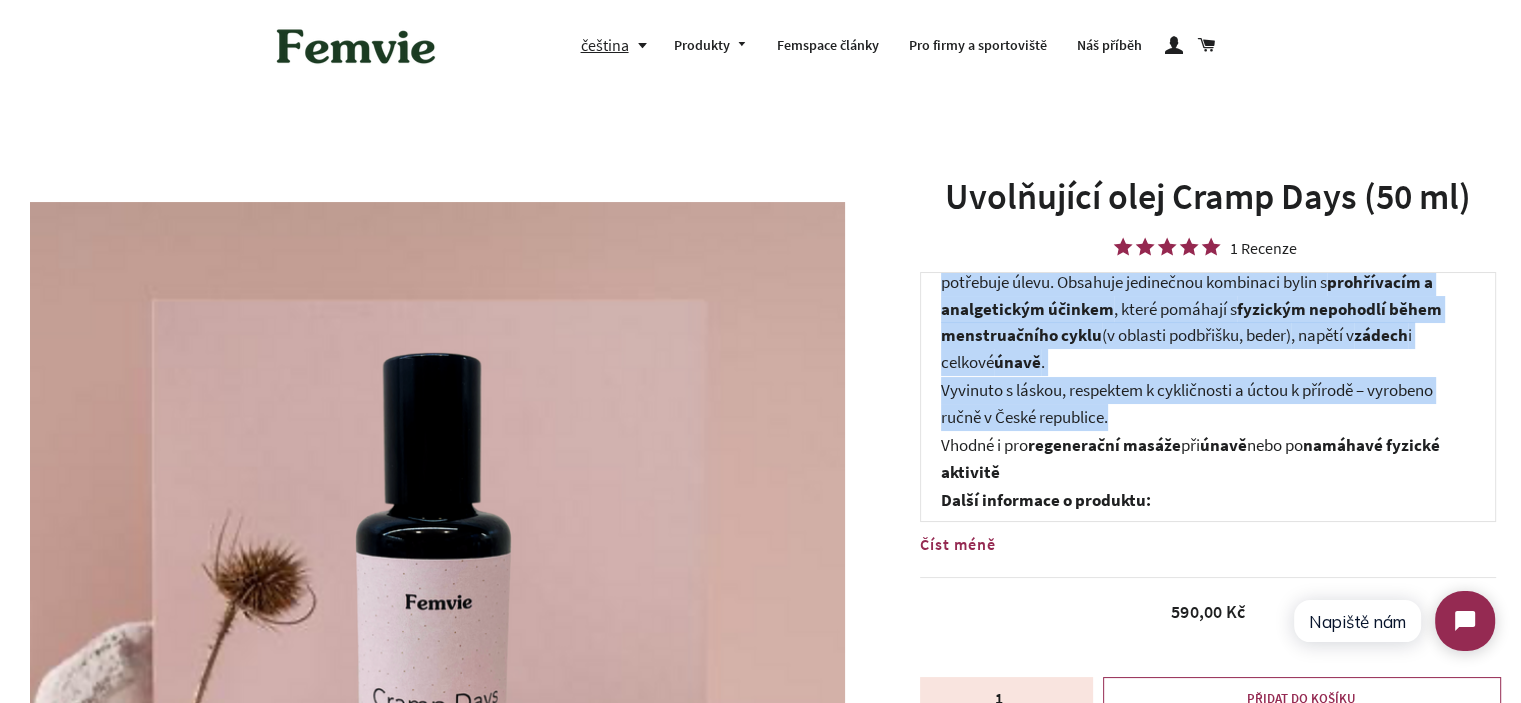 click on "fyzickým nepohodlí během menstruačního cyklu" at bounding box center [1191, 322] 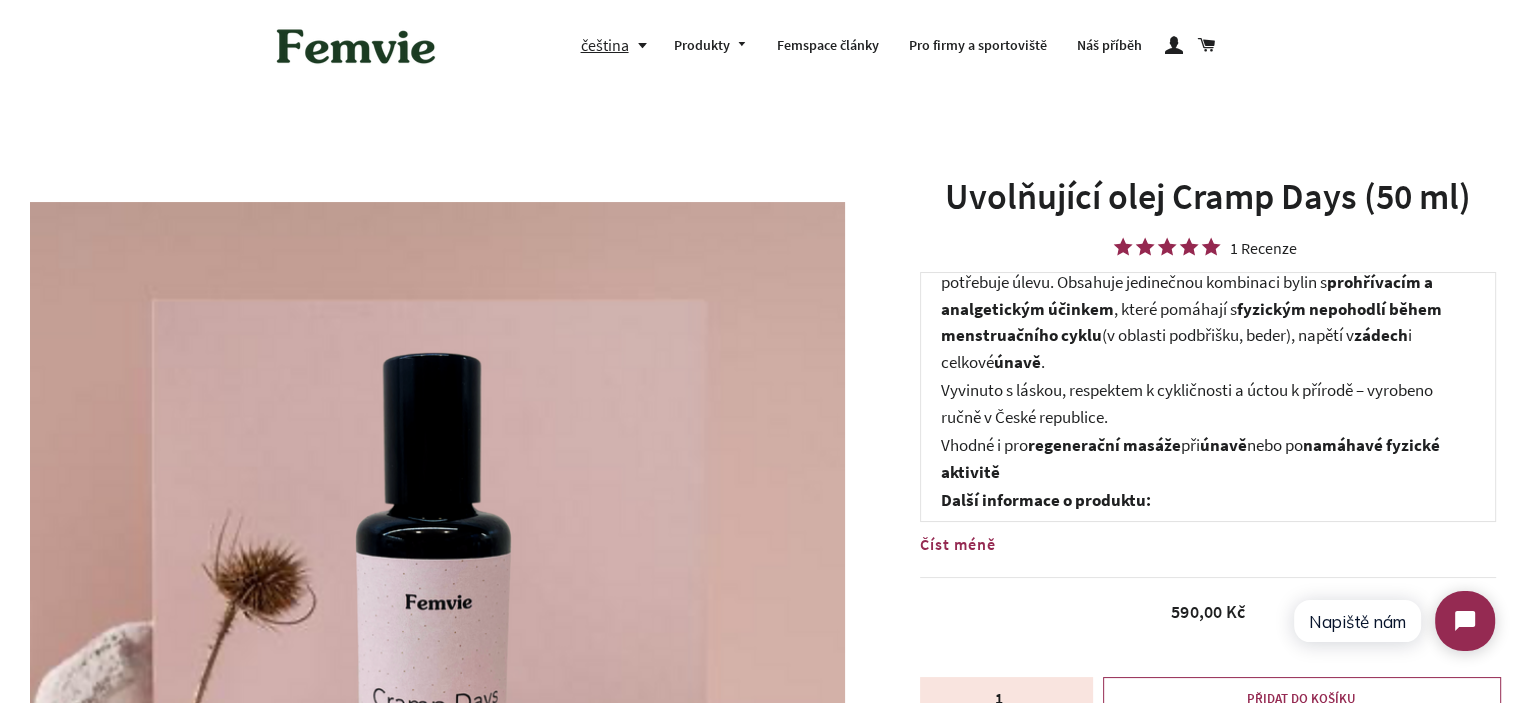 click on "fyzickým nepohodlí během menstruačního cyklu" at bounding box center (1191, 322) 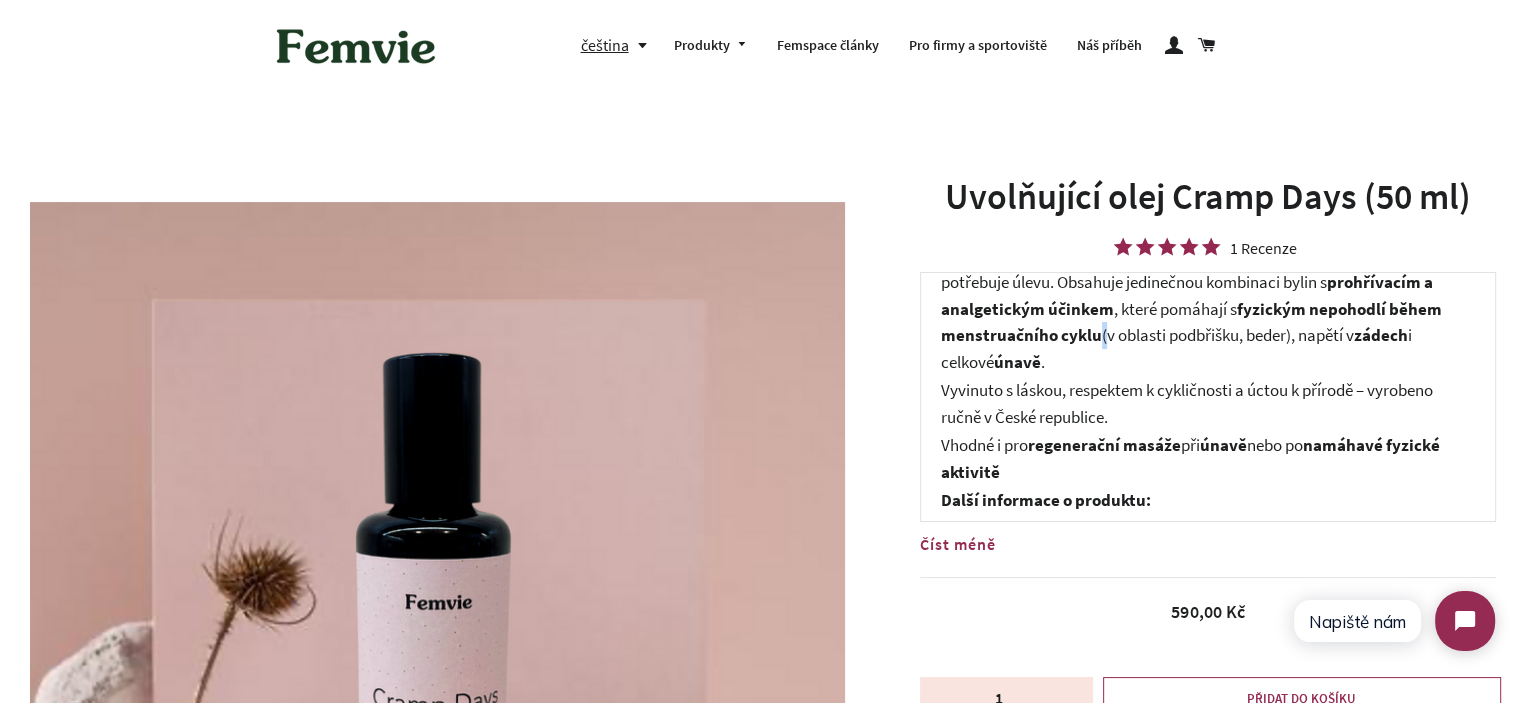click on "fyzickým nepohodlí během menstruačního cyklu" at bounding box center [1191, 322] 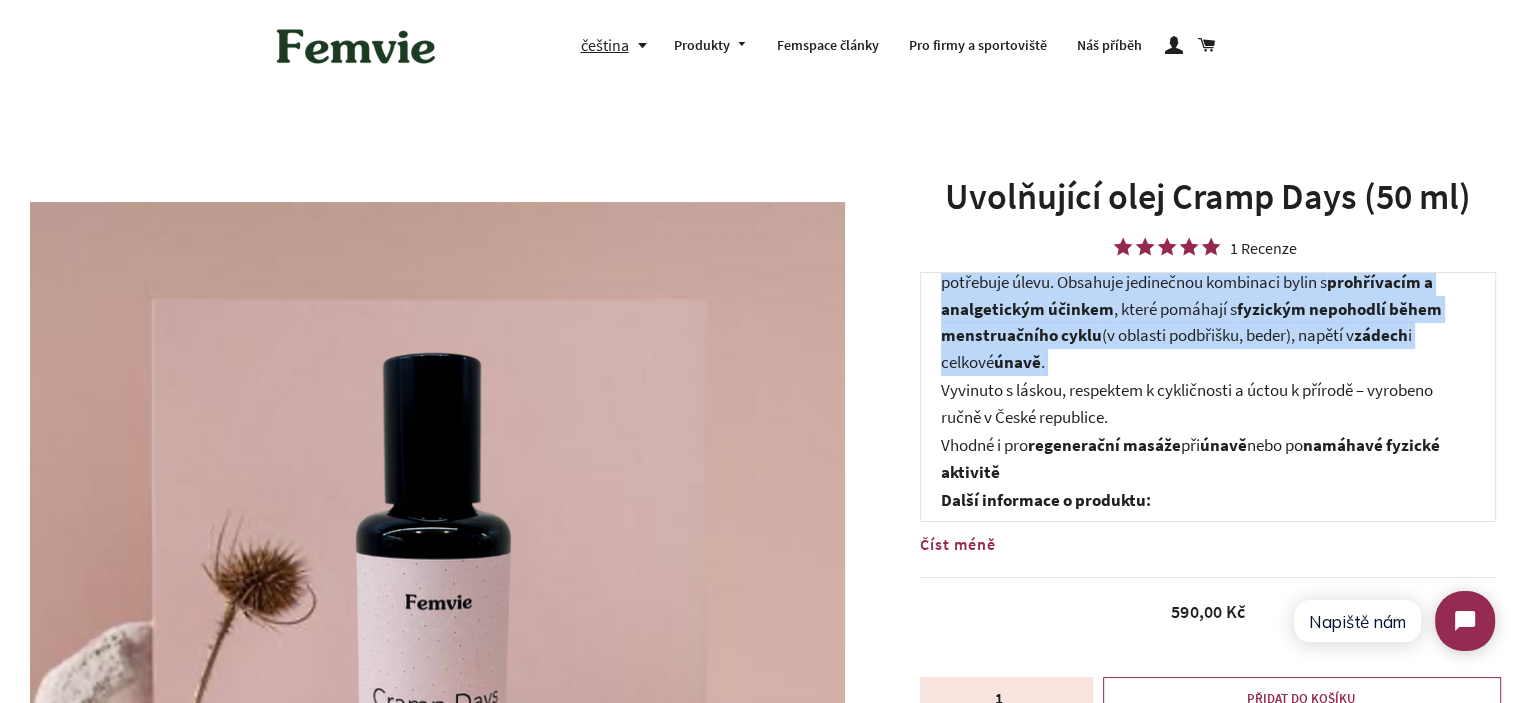 drag, startPoint x: 1094, startPoint y: 332, endPoint x: 1101, endPoint y: 355, distance: 24.04163 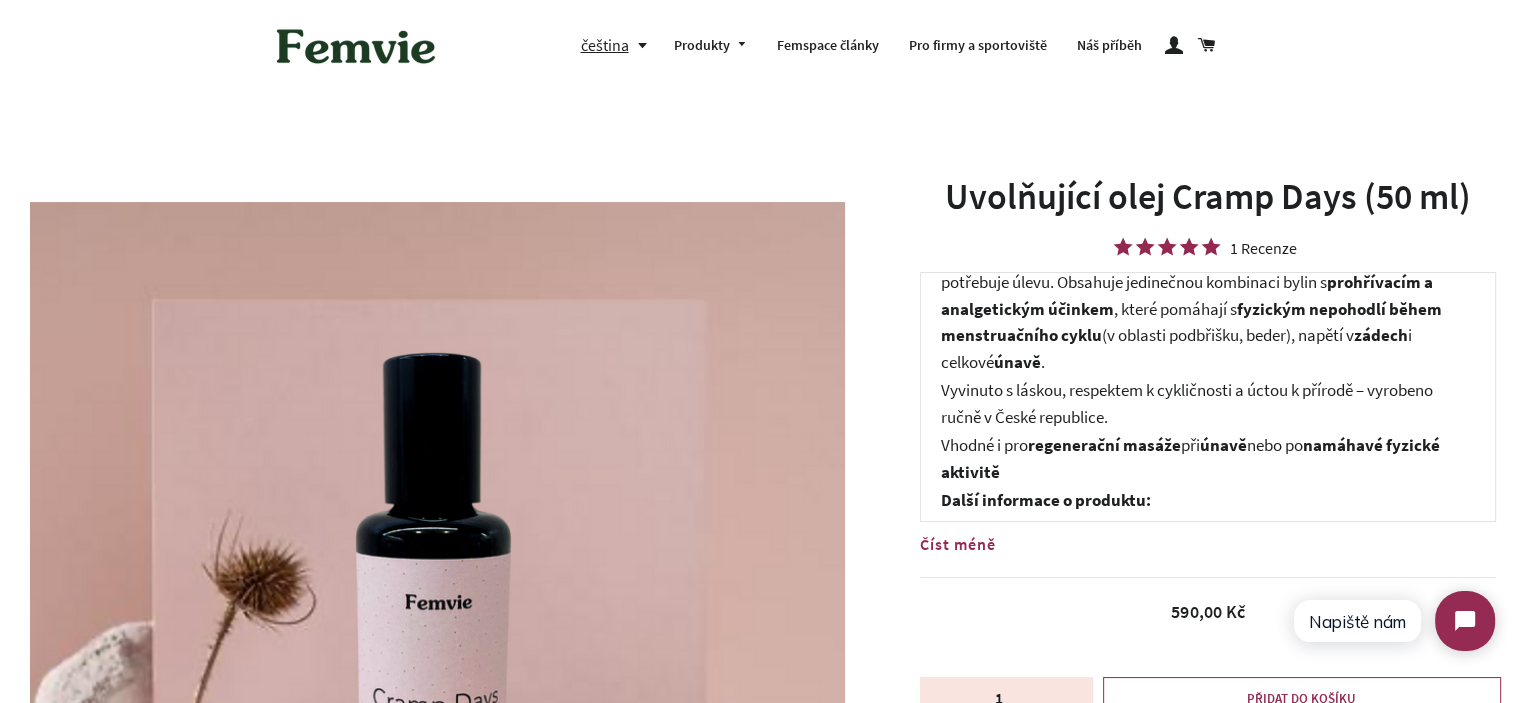 scroll, scrollTop: 0, scrollLeft: 0, axis: both 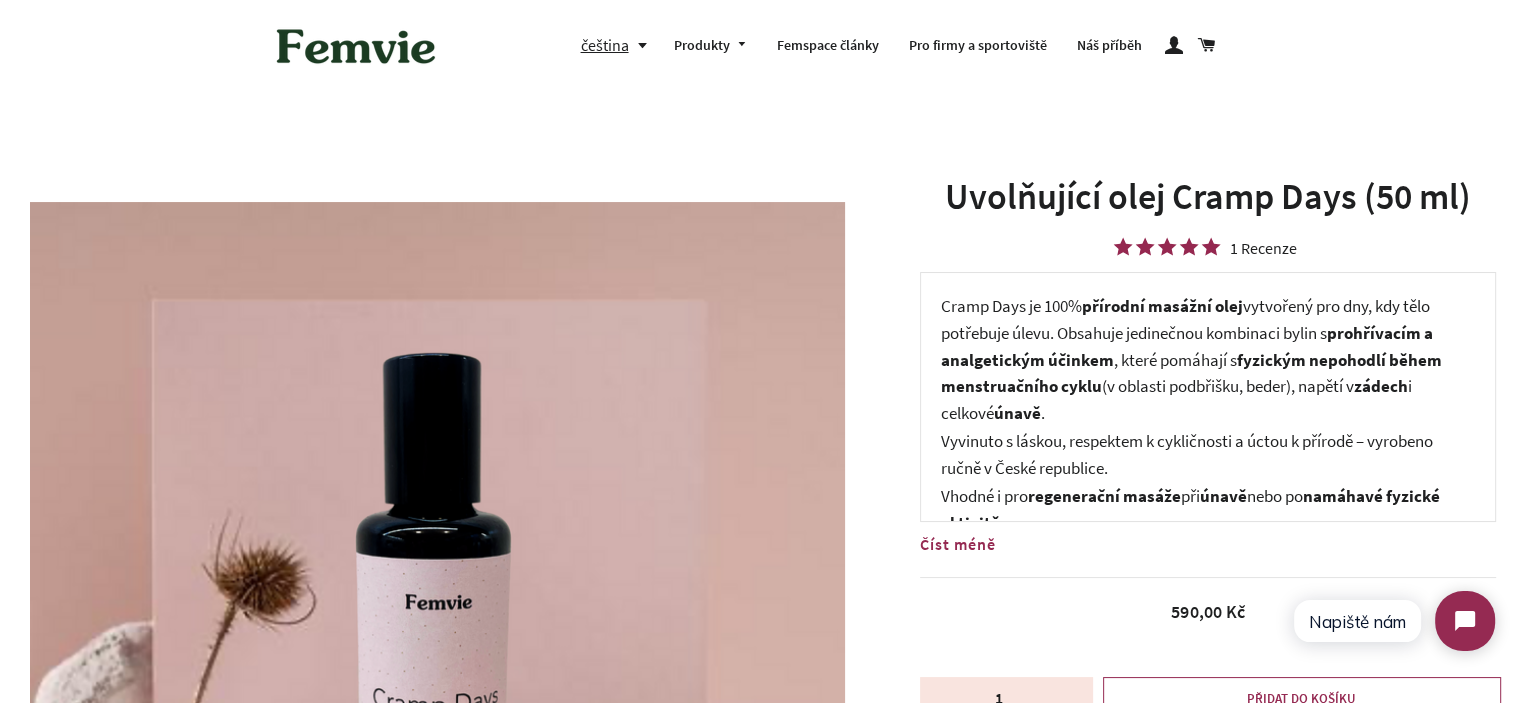 click on "fyzickým nepohodlí během menstruačního cyklu" at bounding box center (1191, 373) 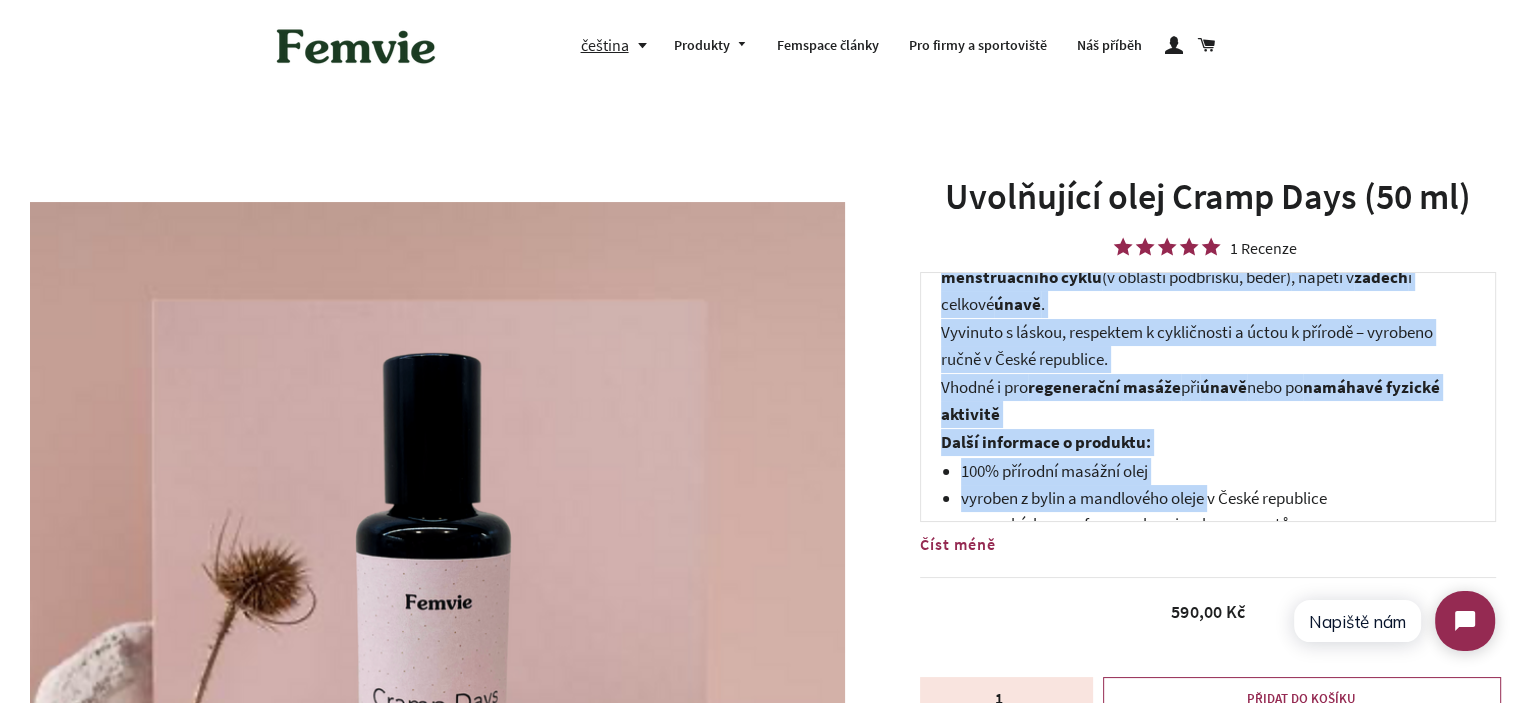 scroll, scrollTop: 114, scrollLeft: 0, axis: vertical 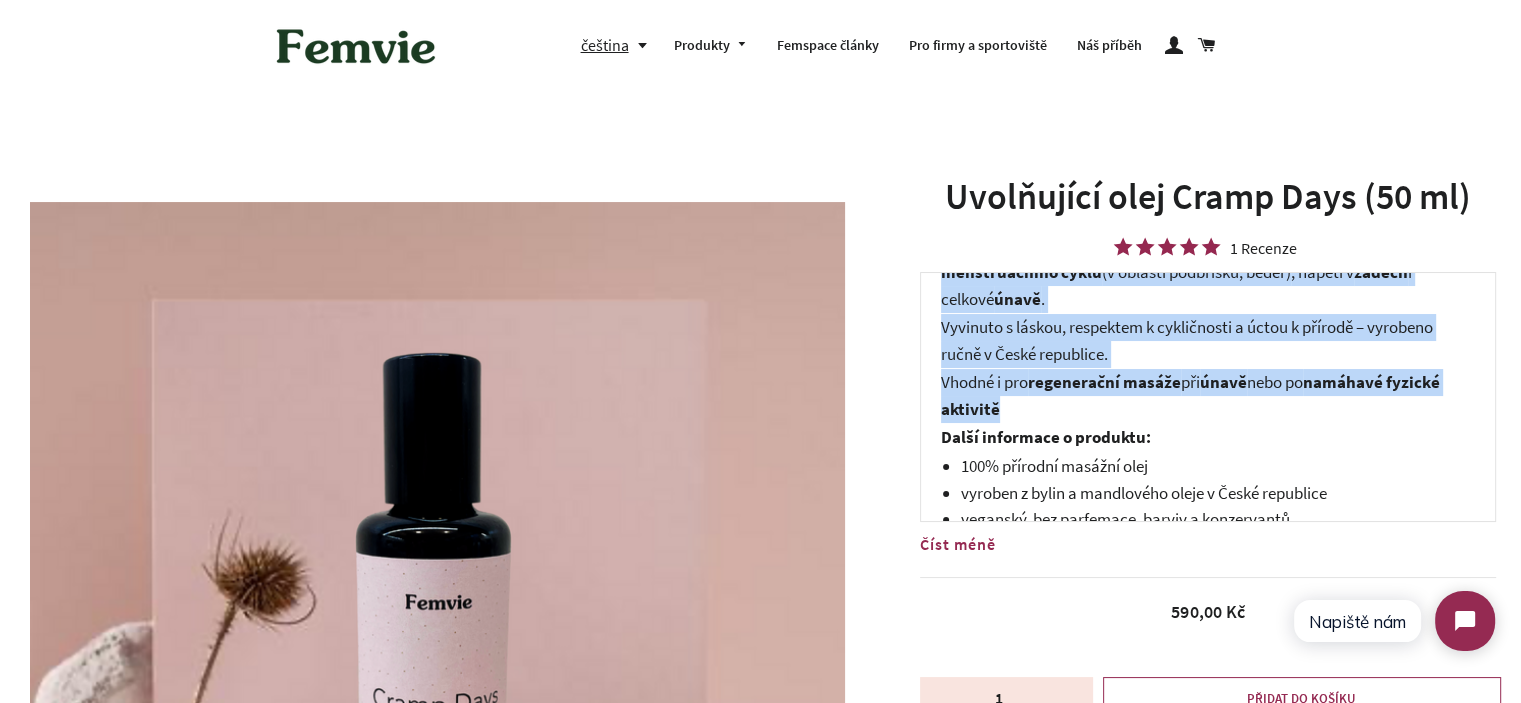 drag, startPoint x: 1260, startPoint y: 361, endPoint x: 1176, endPoint y: 411, distance: 97.7548 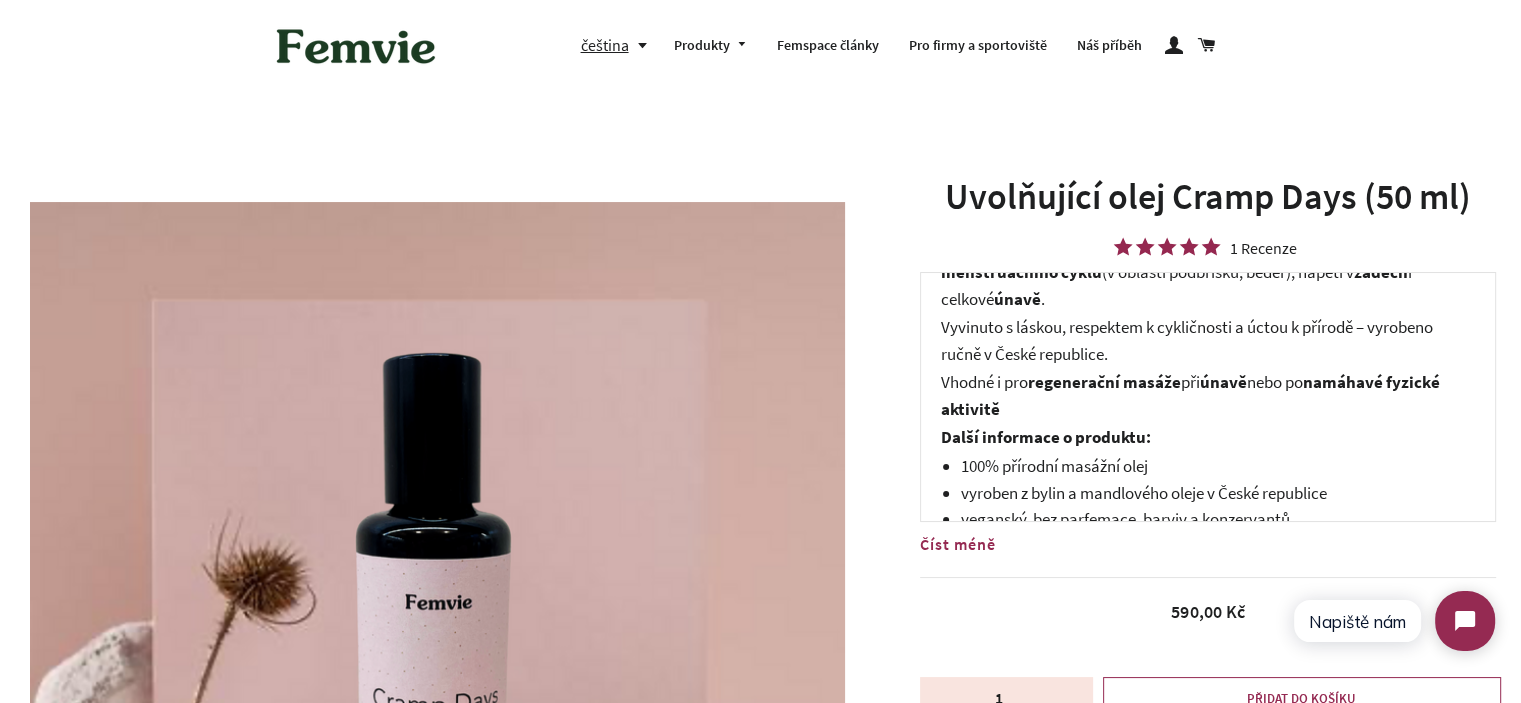 click on "Previous
Next
Uvolňující olej Cramp Days (50 ml)
1 Recenze
Cramp Days je 100%  přírodní masážní olej  , které pomáhají s  zádech ." at bounding box center (760, 2278) 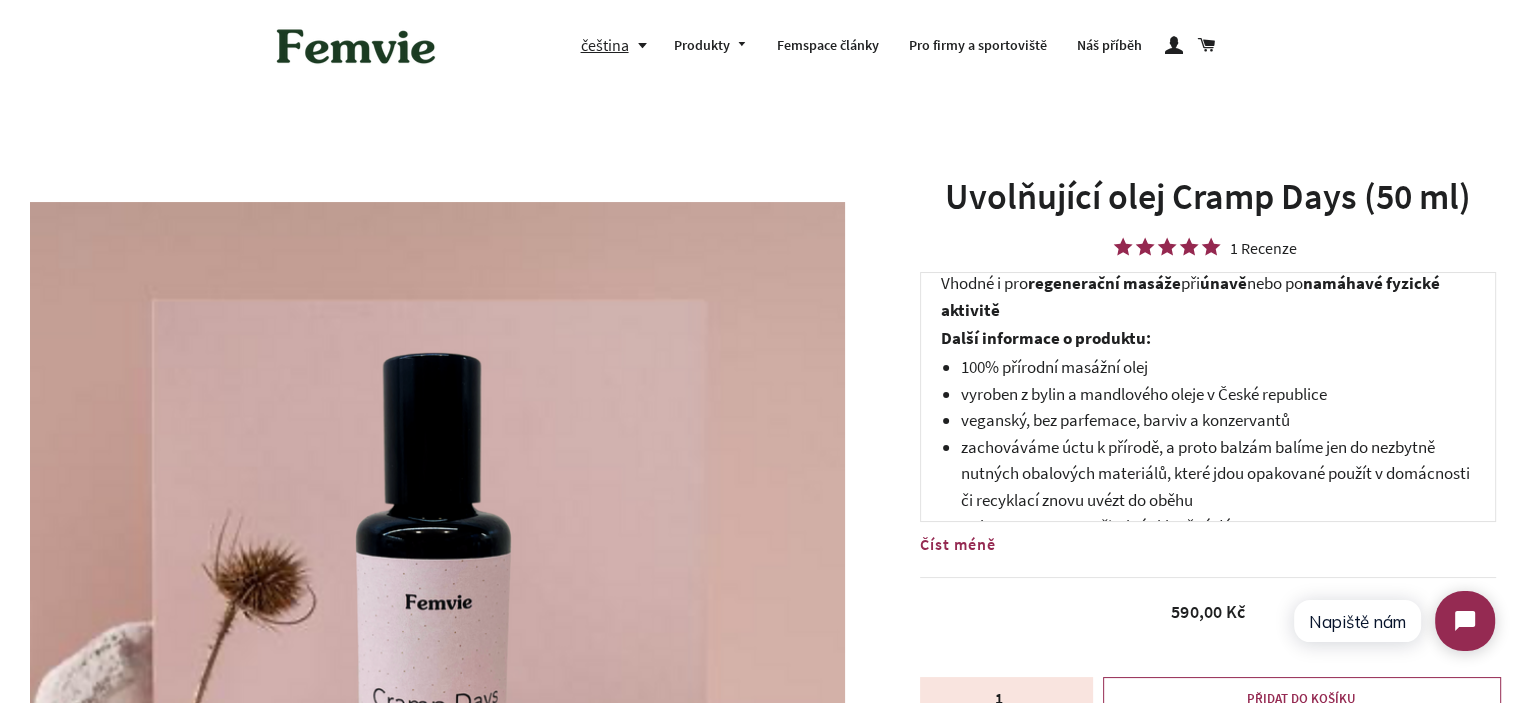 scroll, scrollTop: 214, scrollLeft: 0, axis: vertical 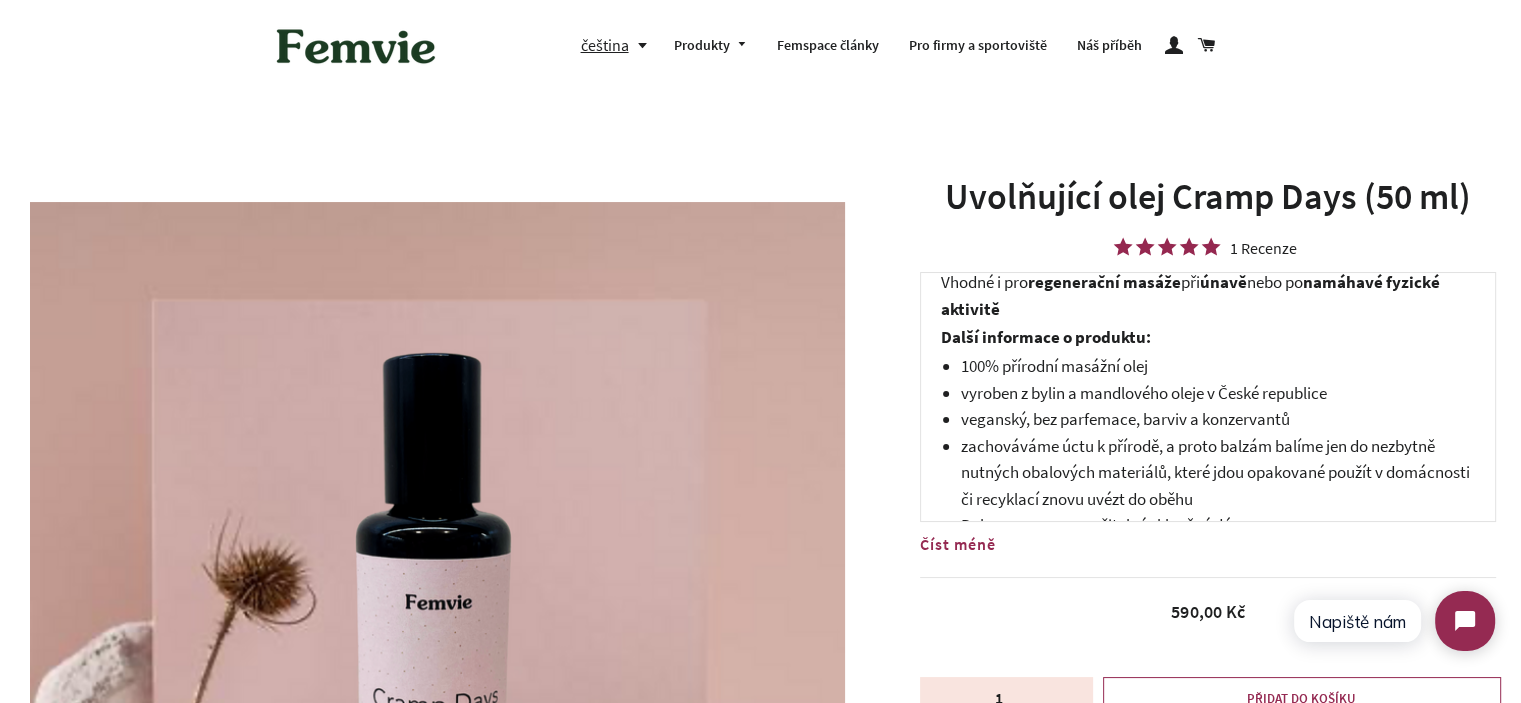 click on "regenerační masáže" at bounding box center (1104, 282) 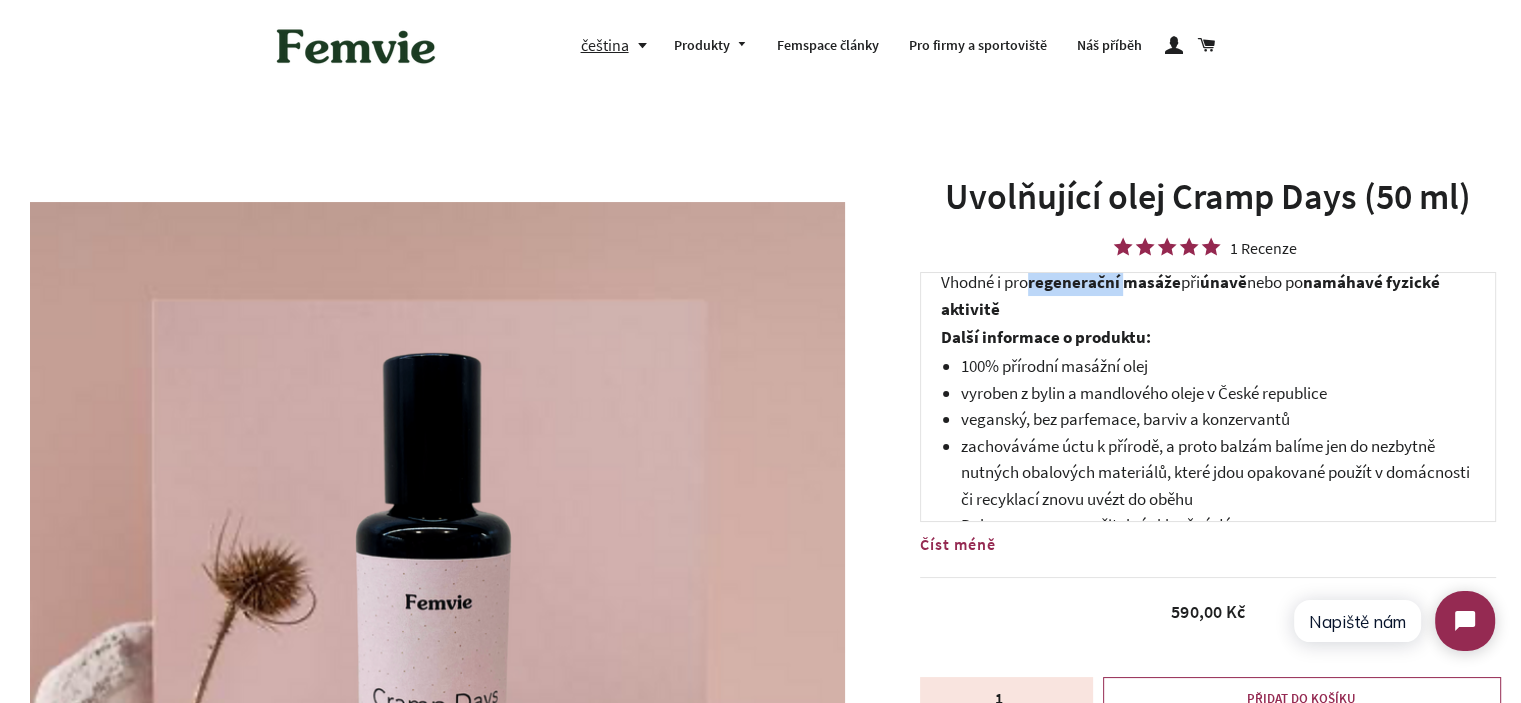 click on "regenerační masáže" at bounding box center [1104, 282] 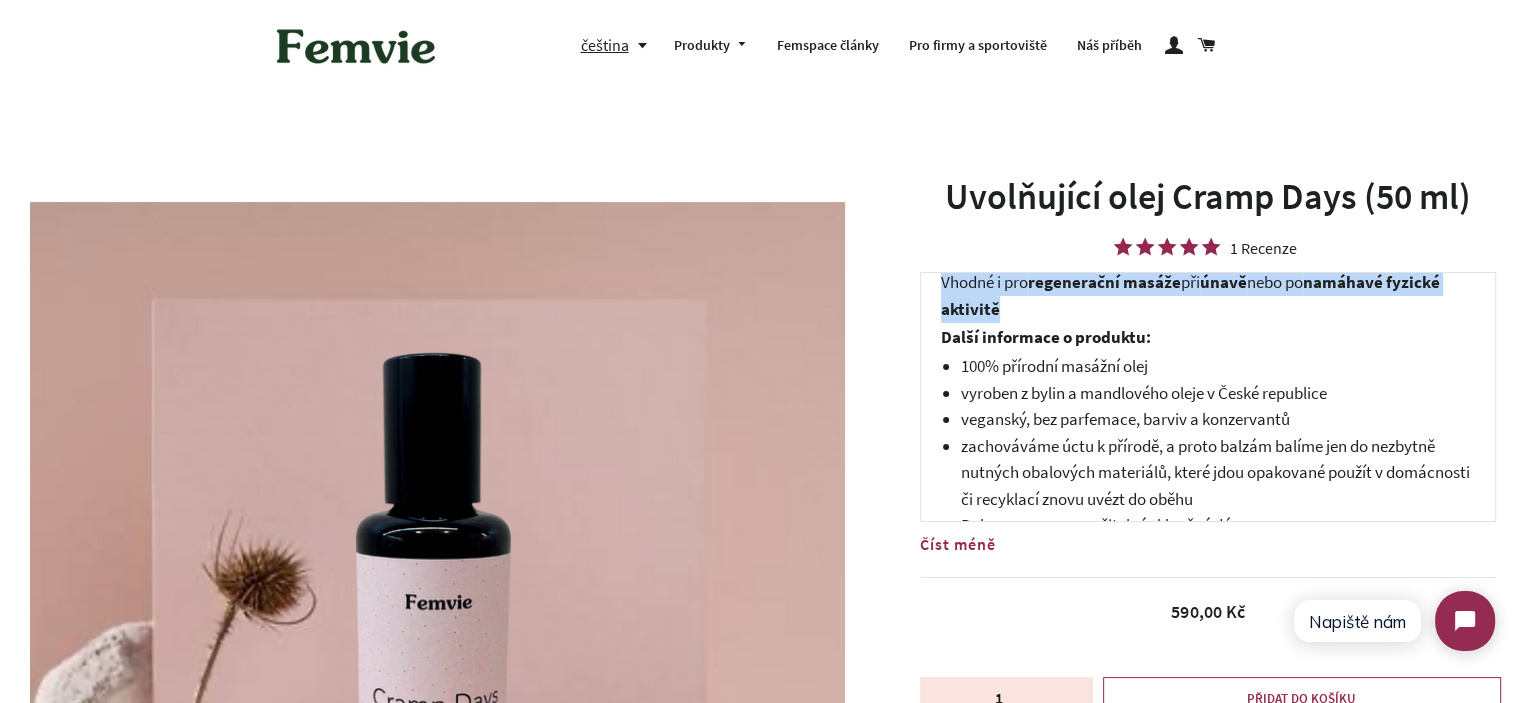 click on "regenerační masáže" at bounding box center (1104, 282) 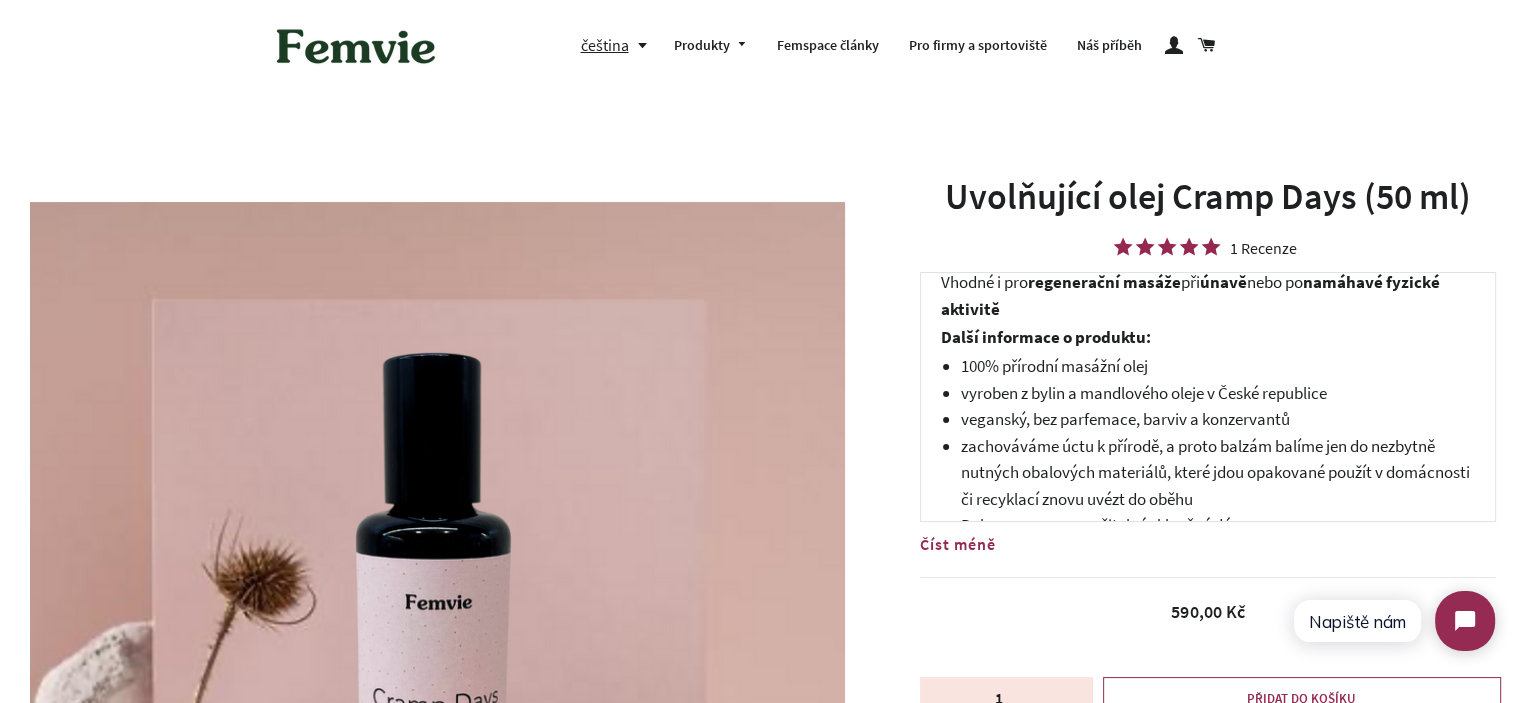 click on "Vhodné i pro  regenerační masáže  při  únavě  nebo po  namáhavé fyzické aktivitě" at bounding box center (1208, 295) 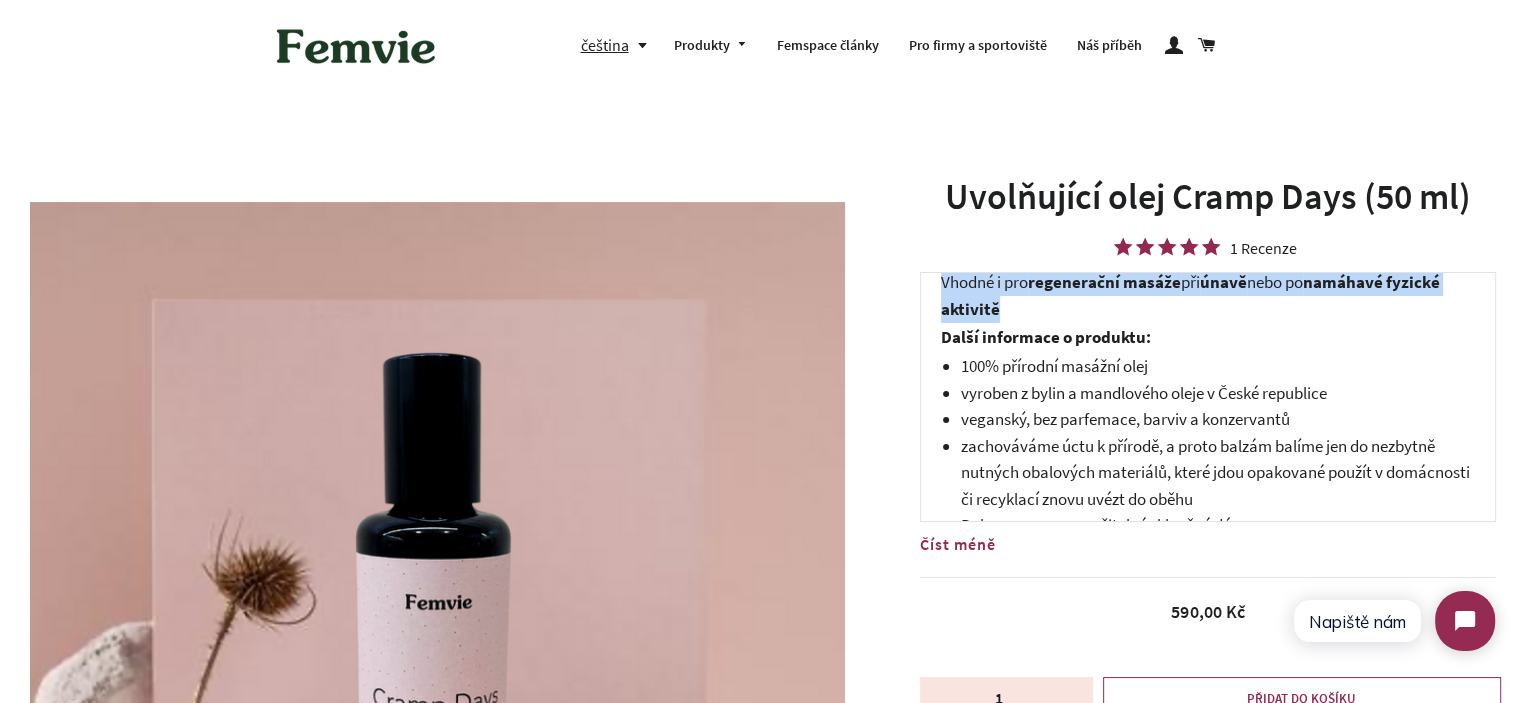 click on "Vhodné i pro  regenerační masáže  při  únavě  nebo po  namáhavé fyzické aktivitě" at bounding box center [1208, 295] 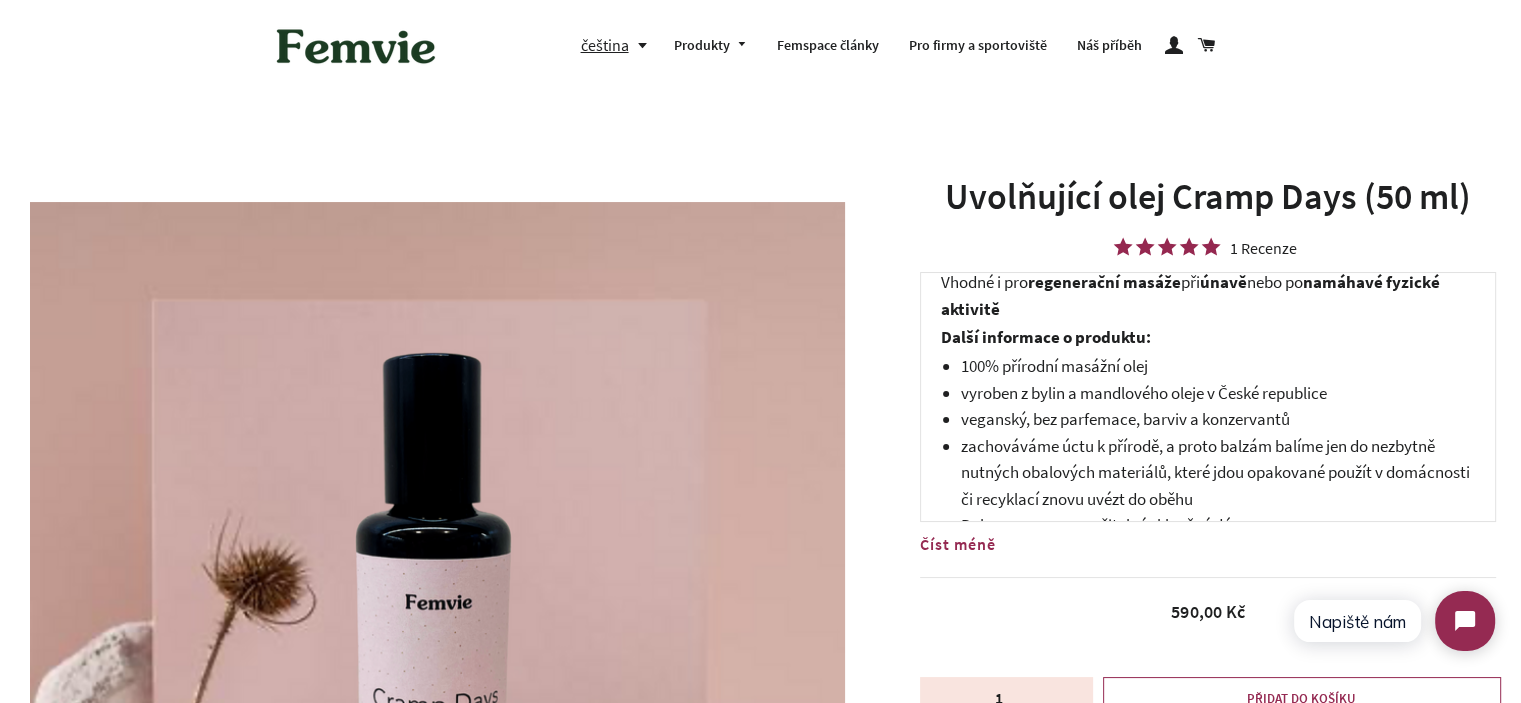 click on "Vhodné i pro  regenerační masáže  při  únavě  nebo po  namáhavé fyzické aktivitě" at bounding box center [1190, 295] 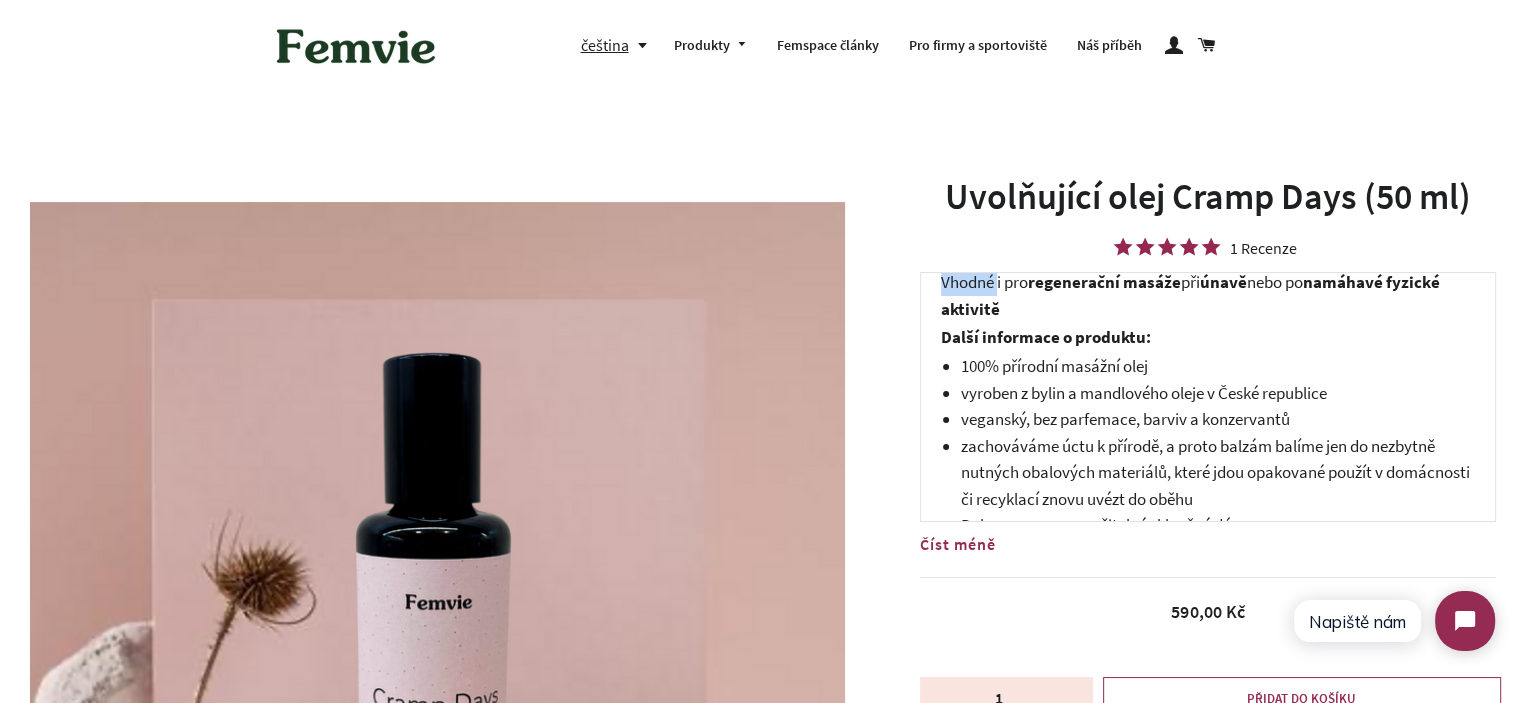 click on "Vhodné i pro  regenerační masáže  při  únavě  nebo po  namáhavé fyzické aktivitě" at bounding box center [1190, 295] 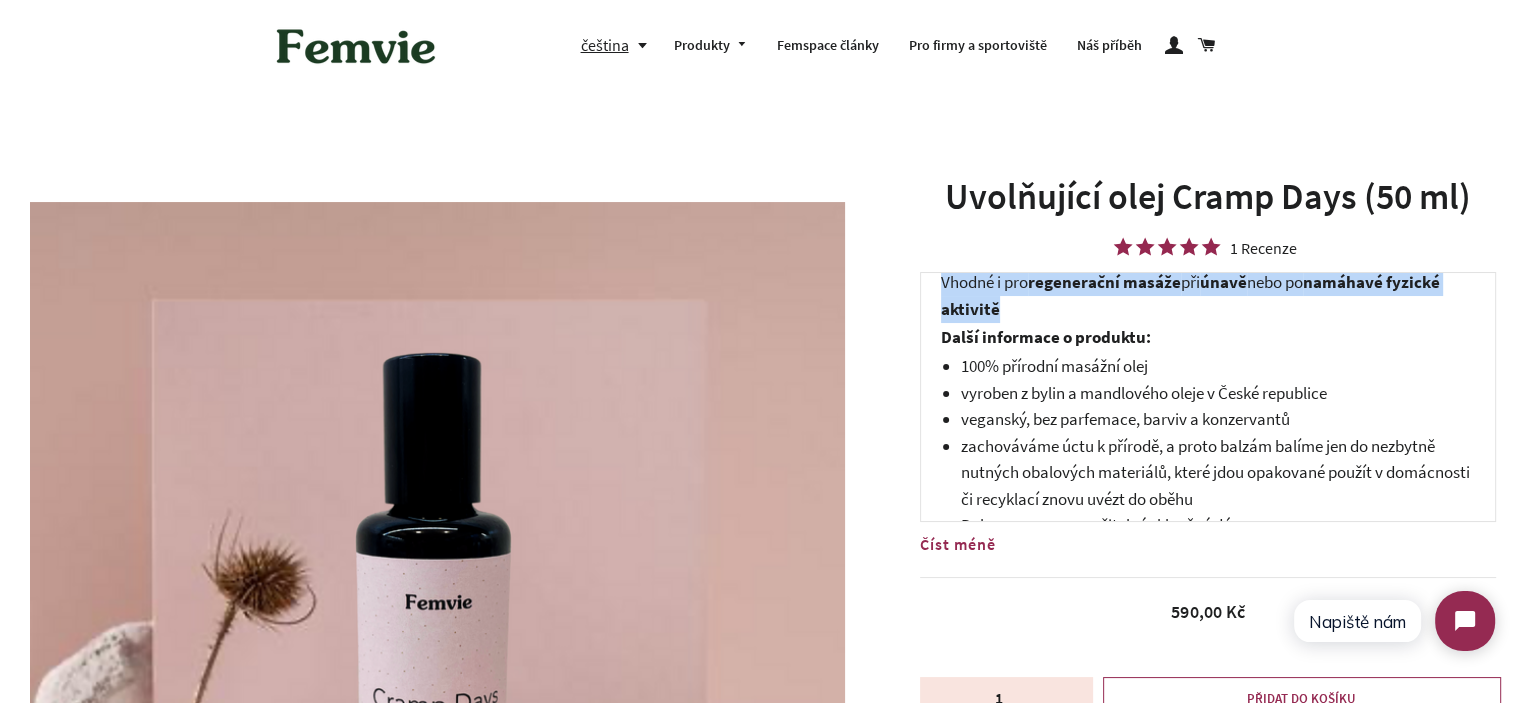 click on "Vhodné i pro  regenerační masáže  při  únavě  nebo po  namáhavé fyzické aktivitě" at bounding box center [1190, 295] 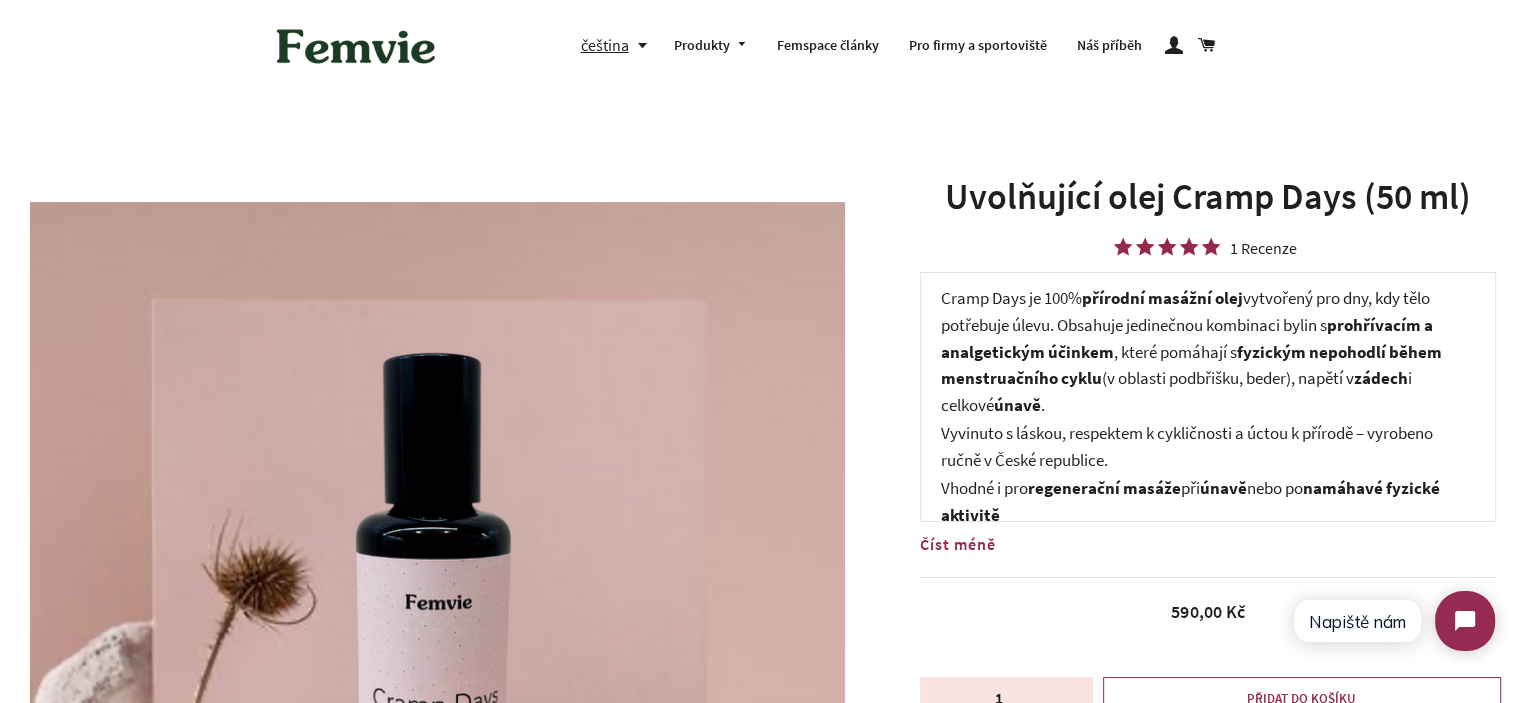 scroll, scrollTop: 0, scrollLeft: 0, axis: both 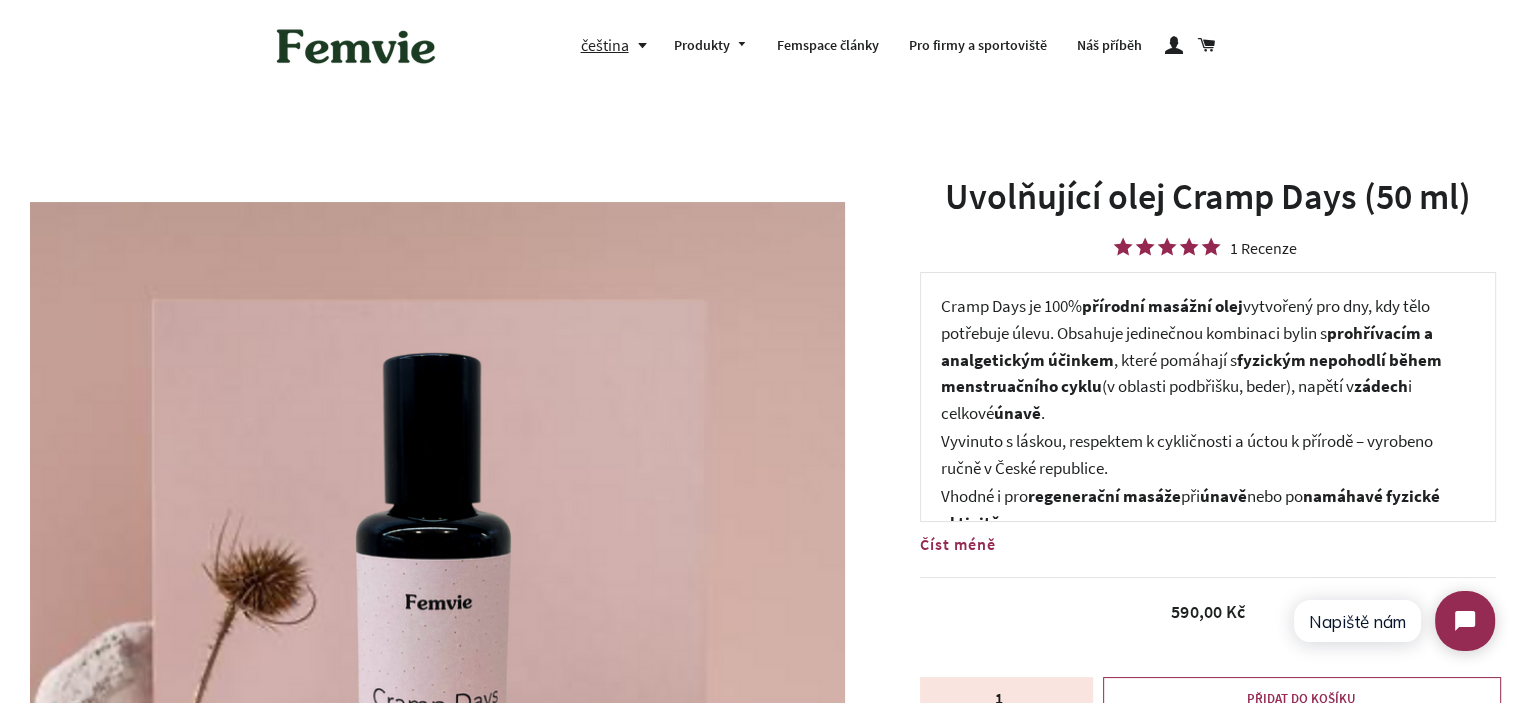 click on "Cramp Days je 100%  přírodní masážní olej  vytvořený pro dny, kdy tělo potřebuje úlevu. Obsahuje jedinečnou kombinaci bylin s  prohřívacím a analgetickým účinkem , které pomáhají s  fyzickým nepohodlí během menstruačního cyklu  (v oblasti podbřišku, beder) , napětí v  zádech  i celkové  únavě ." at bounding box center [1208, 359] 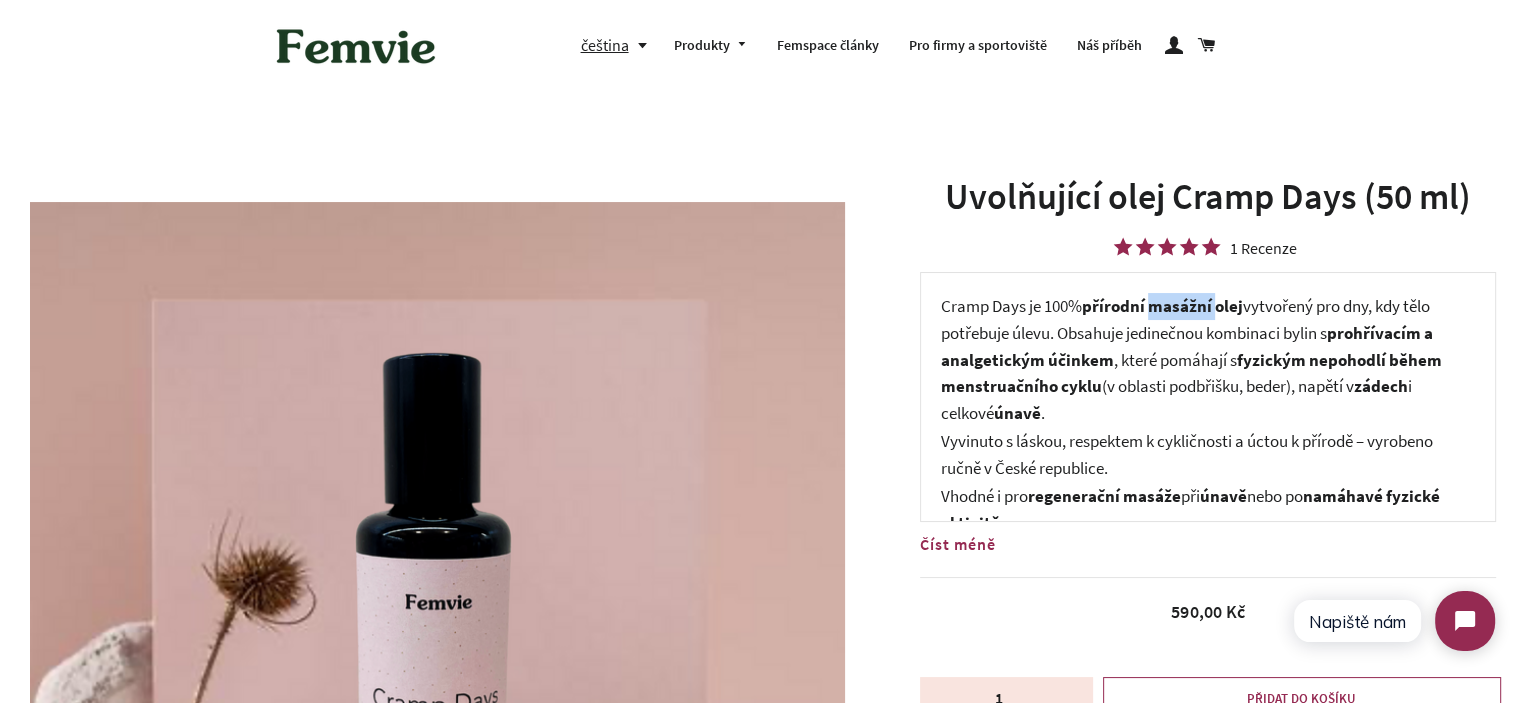 click on "Cramp Days je 100%  přírodní masážní olej  vytvořený pro dny, kdy tělo potřebuje úlevu. Obsahuje jedinečnou kombinaci bylin s  prohřívacím a analgetickým účinkem , které pomáhají s  fyzickým nepohodlí během menstruačního cyklu  (v oblasti podbřišku, beder) , napětí v  zádech  i celkové  únavě ." at bounding box center [1208, 359] 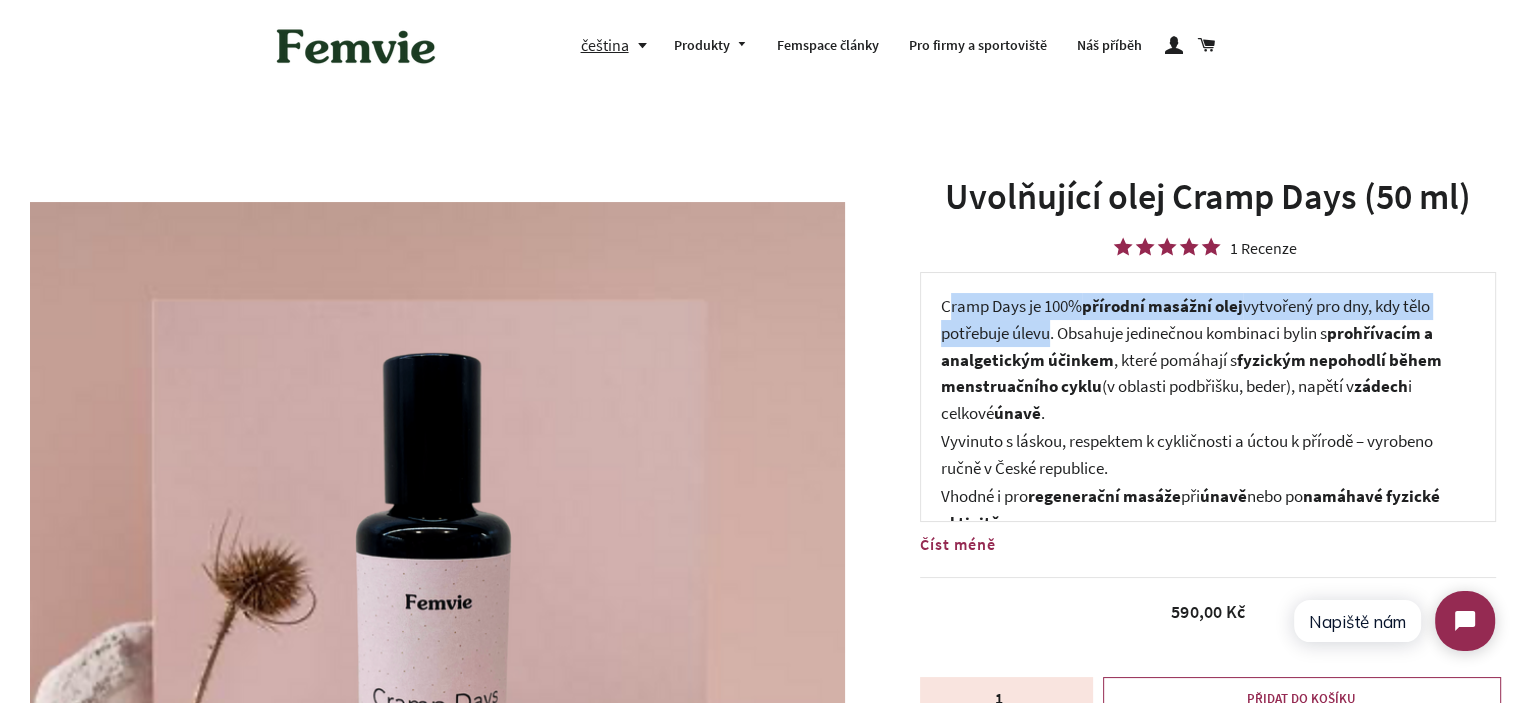 drag, startPoint x: 1052, startPoint y: 335, endPoint x: 976, endPoint y: 316, distance: 78.339005 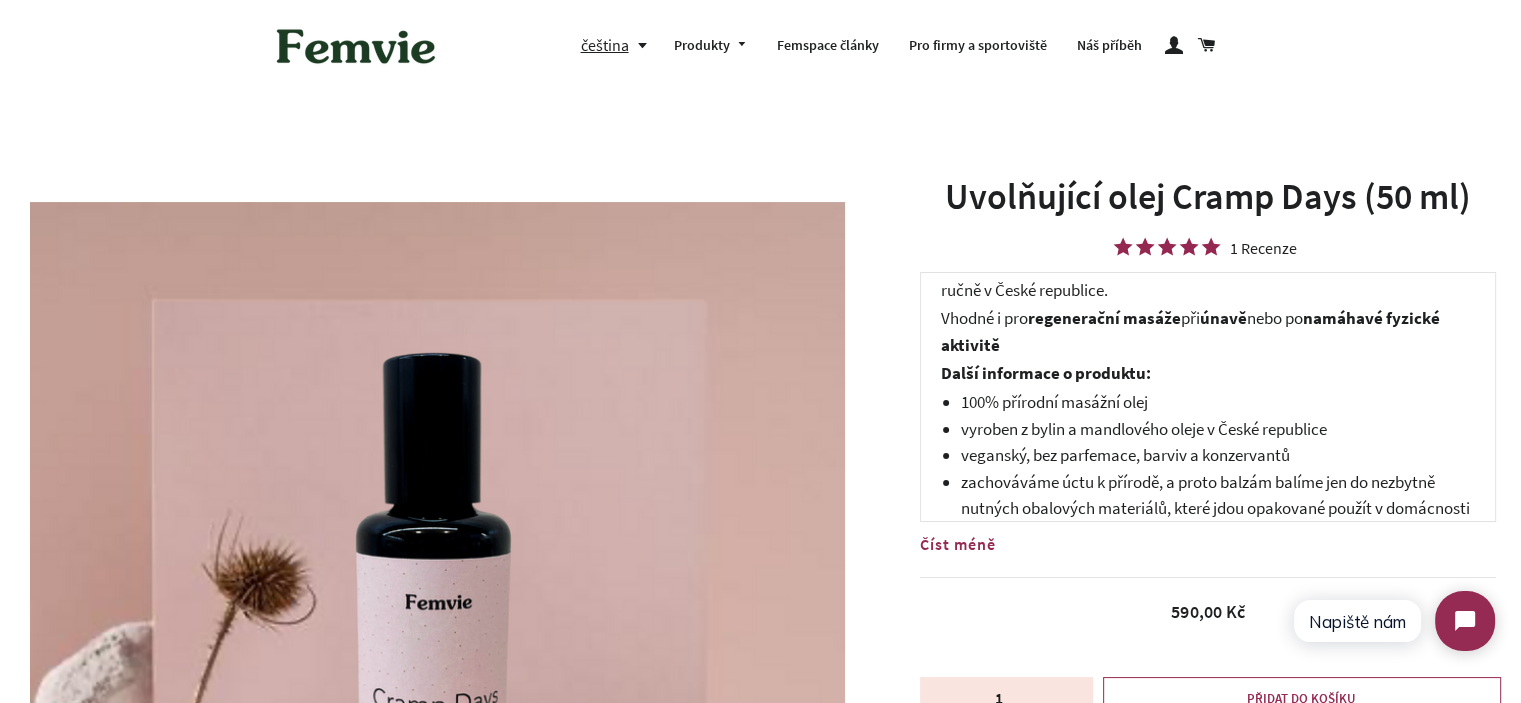 scroll, scrollTop: 200, scrollLeft: 0, axis: vertical 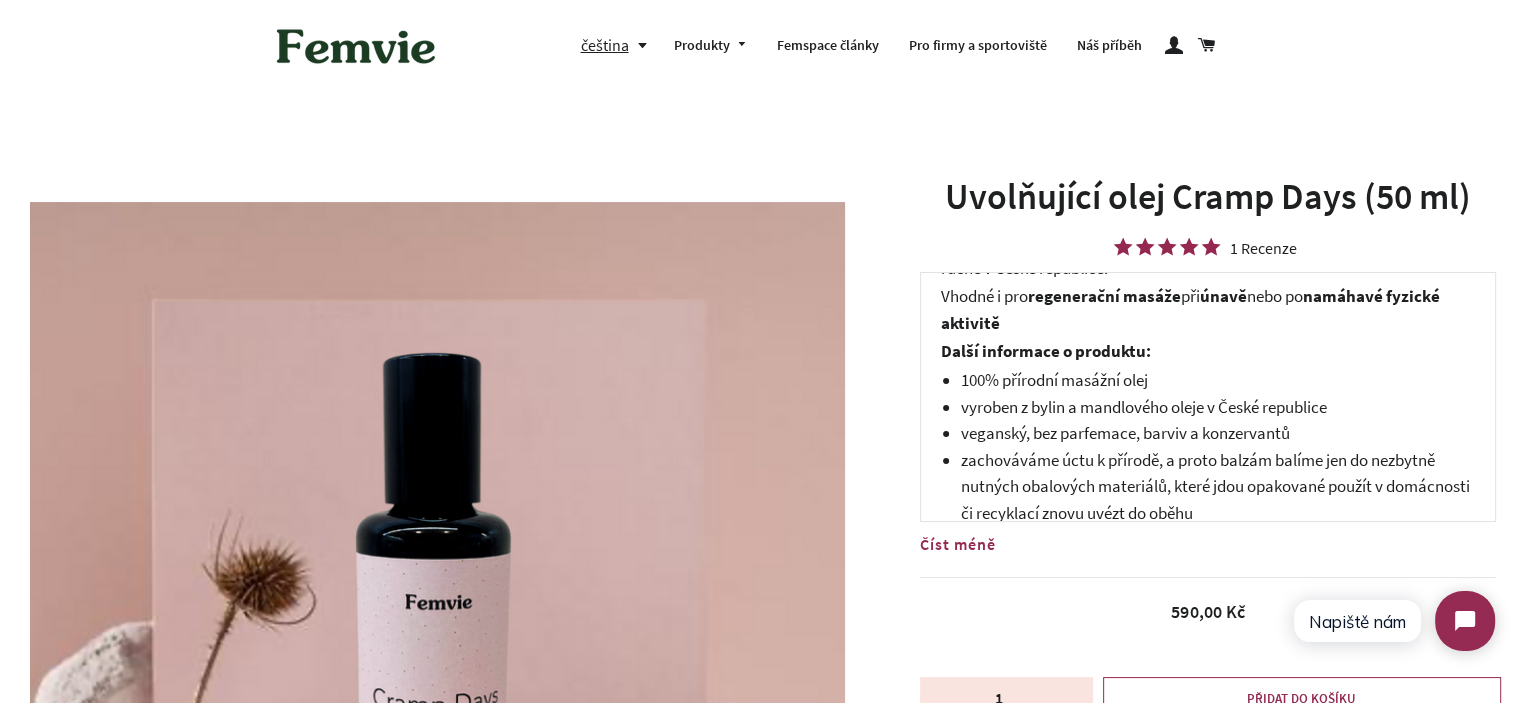 click on "Vhodné i pro  regenerační masáže  při  únavě  nebo po  namáhavé fyzické aktivitě" at bounding box center [1190, 309] 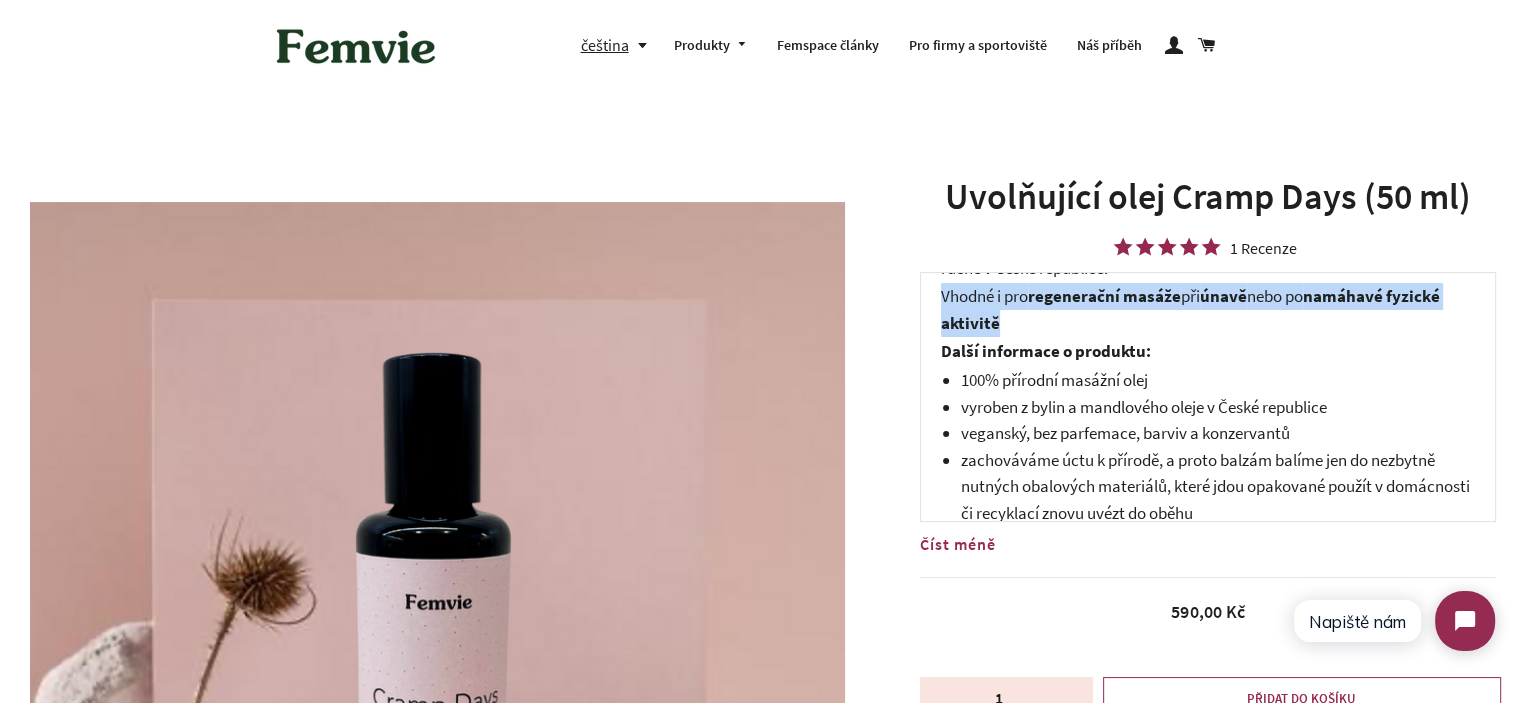 click on "Vhodné i pro  regenerační masáže  při  únavě  nebo po  namáhavé fyzické aktivitě" at bounding box center (1190, 309) 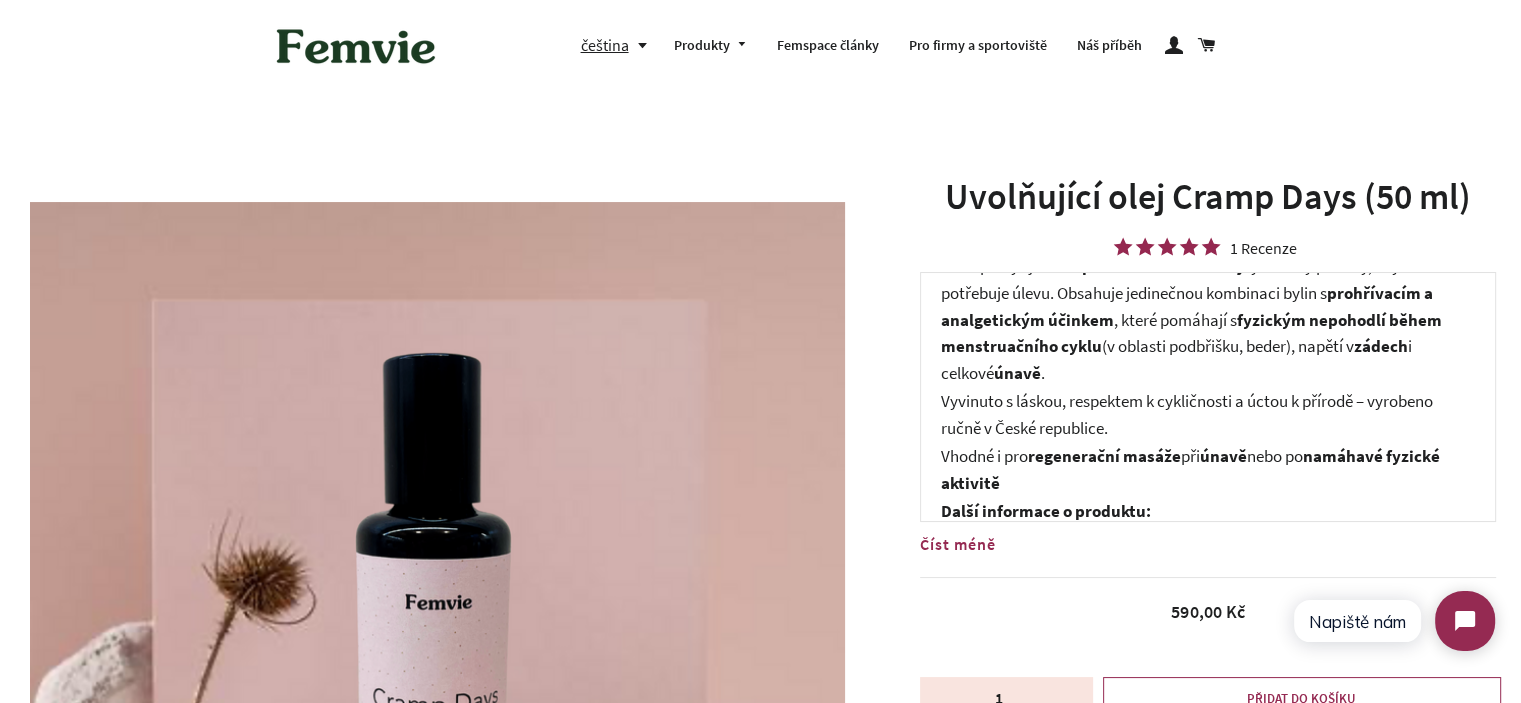 scroll, scrollTop: 0, scrollLeft: 0, axis: both 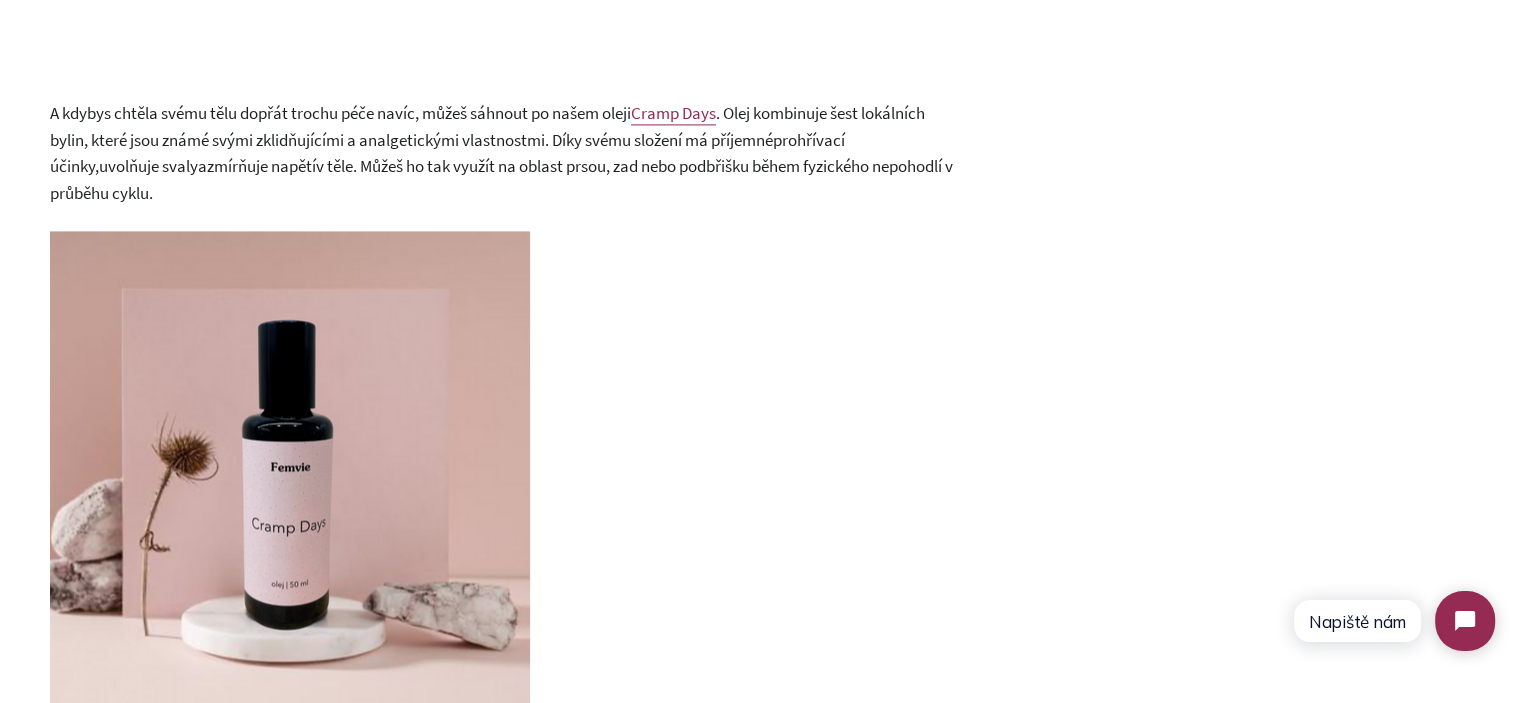 click at bounding box center [502, 483] 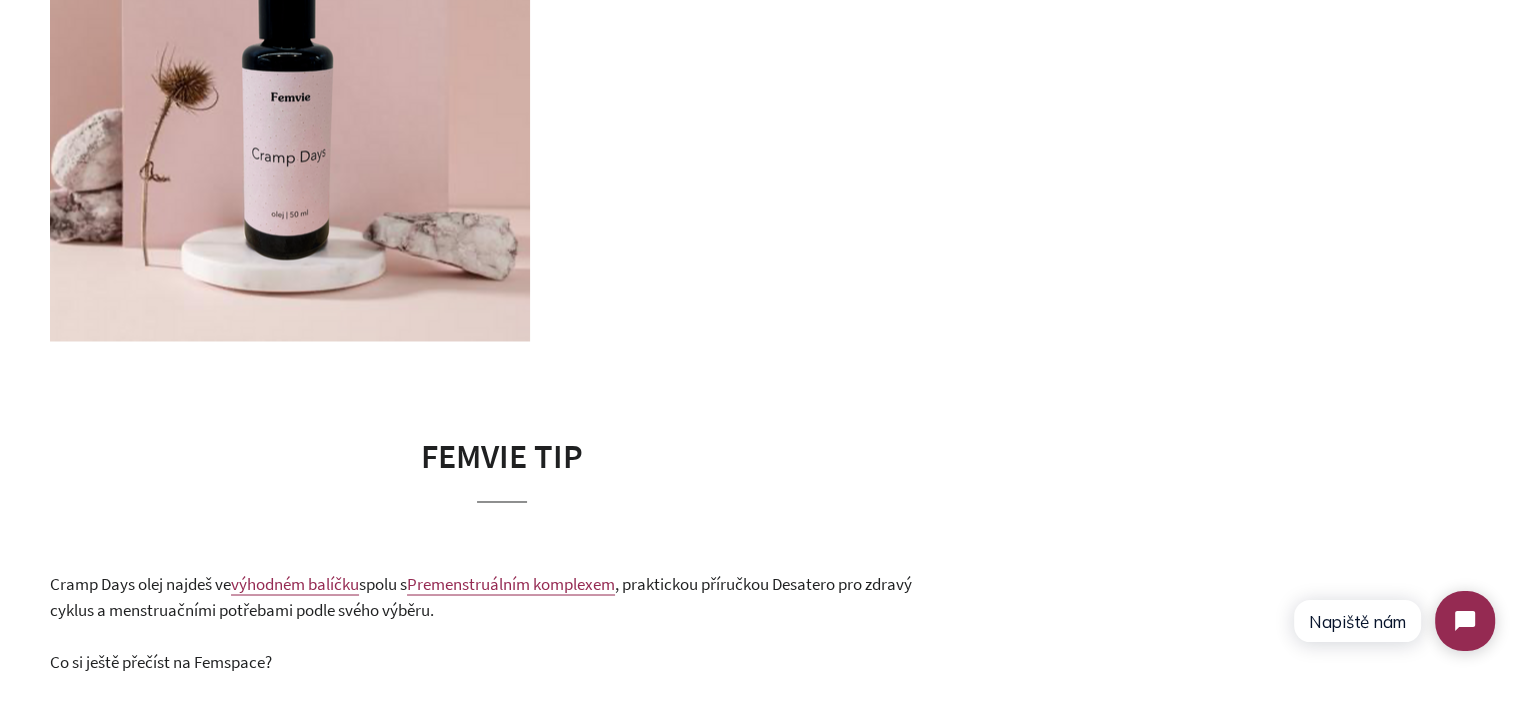 scroll, scrollTop: 2900, scrollLeft: 0, axis: vertical 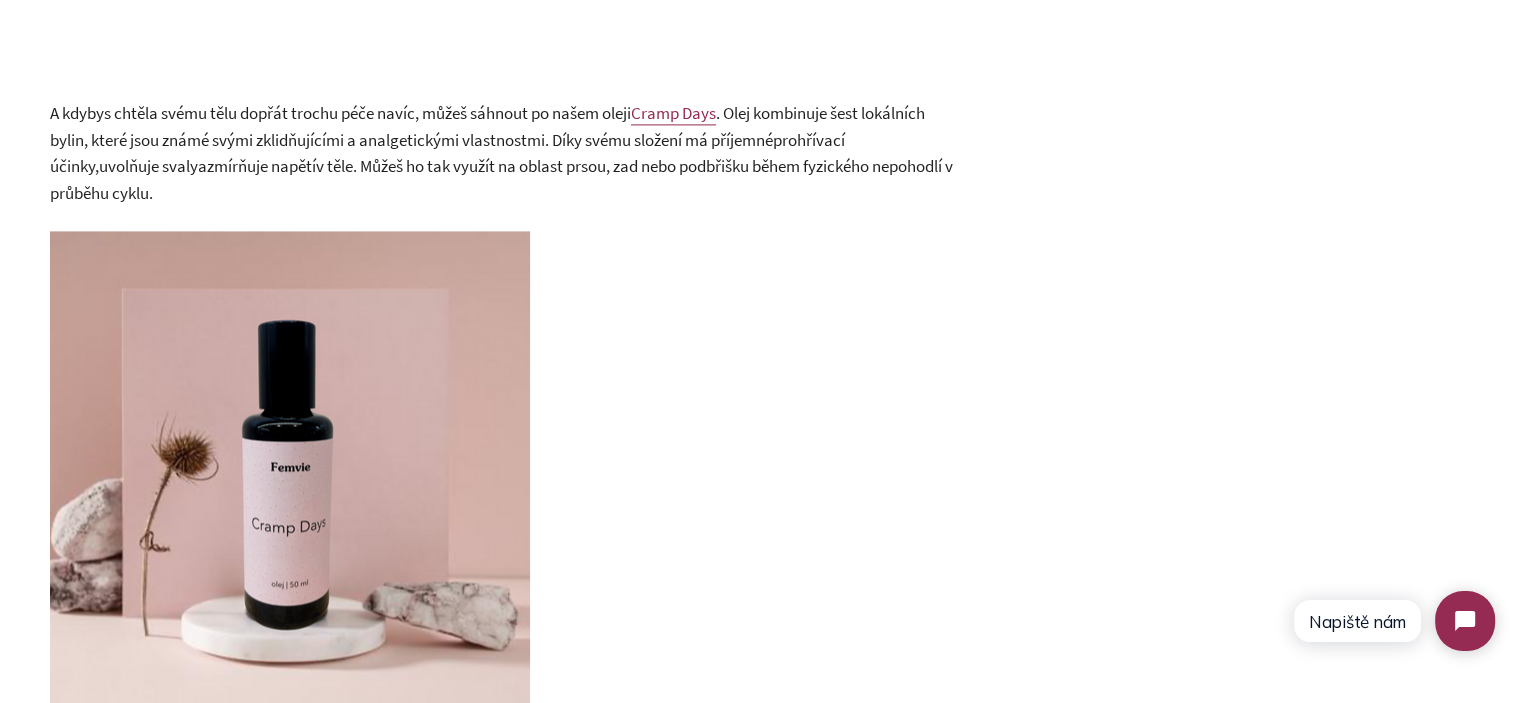 click on "v těle. Můžeš ho tak využít na oblast prsou, zad nebo podbřišku během fyzického nepohodlí v průběhu cyklu." at bounding box center [501, 179] 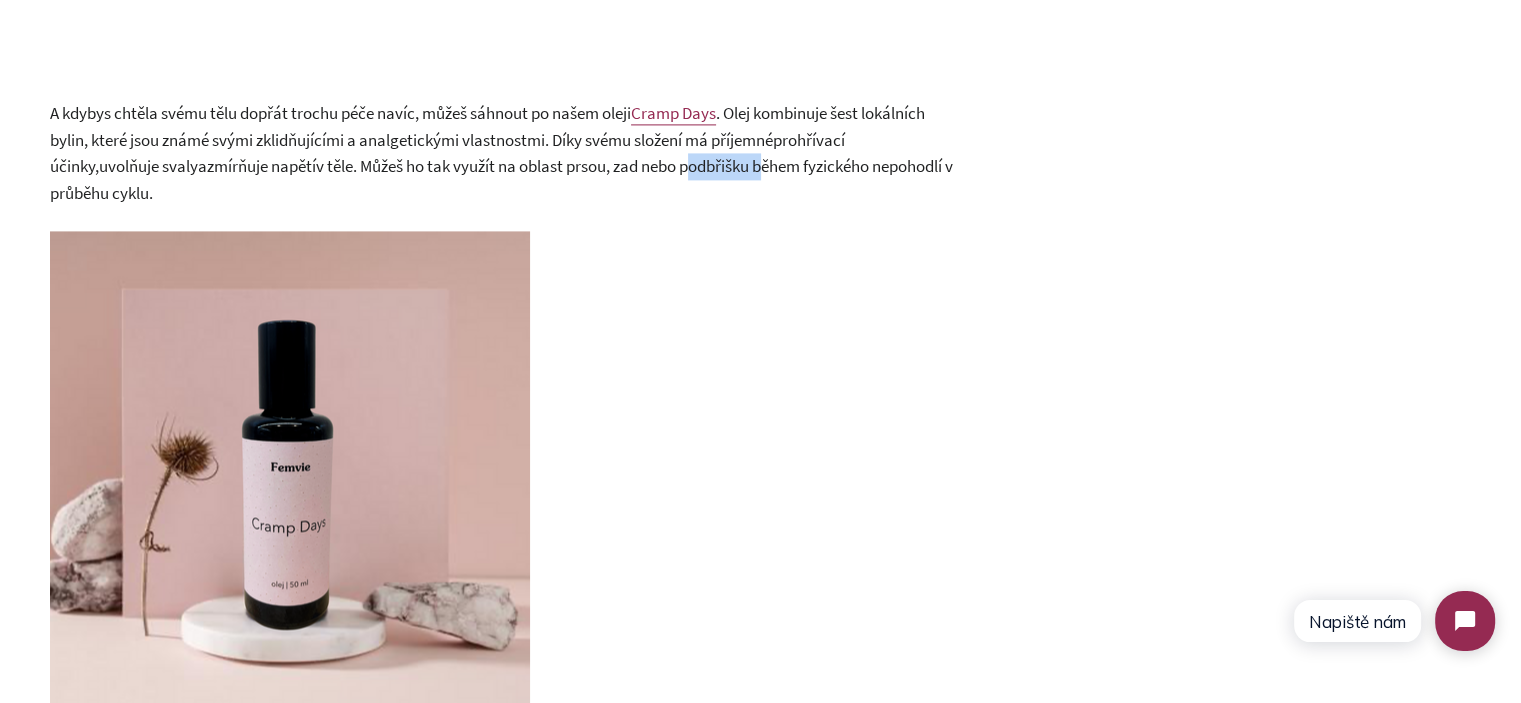click on "v těle. Můžeš ho tak využít na oblast prsou, zad nebo podbřišku během fyzického nepohodlí v průběhu cyklu." at bounding box center (501, 179) 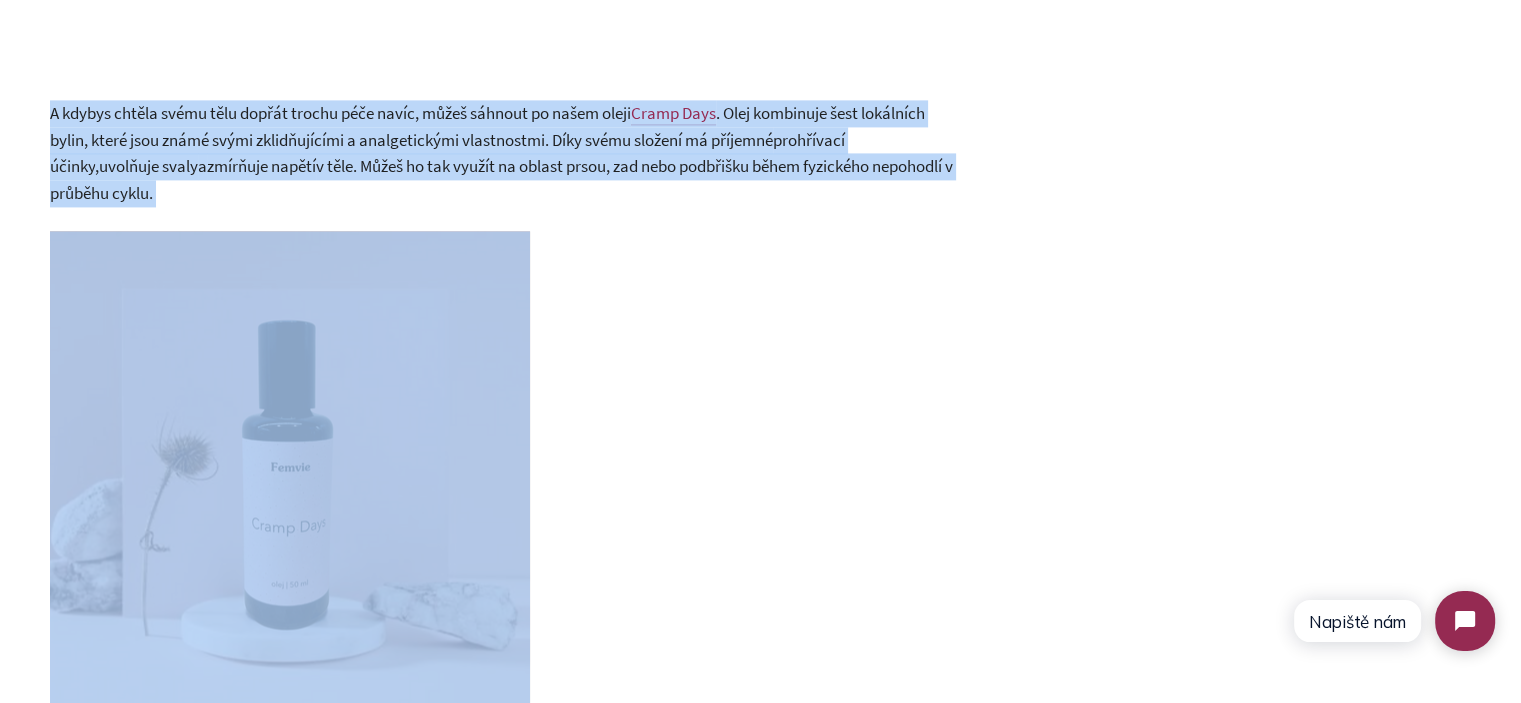 click on "v těle. Můžeš ho tak využít na oblast prsou, zad nebo podbřišku během fyzického nepohodlí v průběhu cyklu." at bounding box center (501, 179) 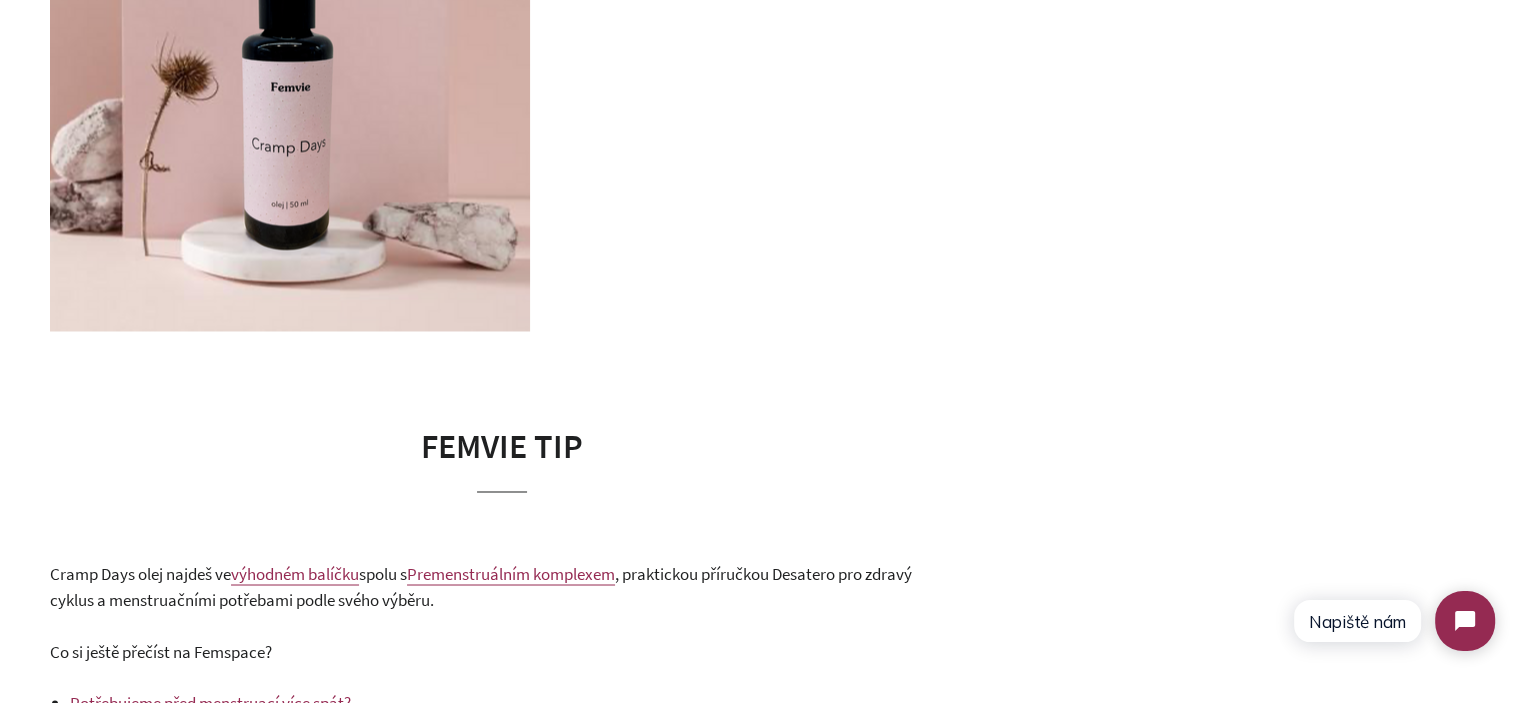 scroll, scrollTop: 3300, scrollLeft: 0, axis: vertical 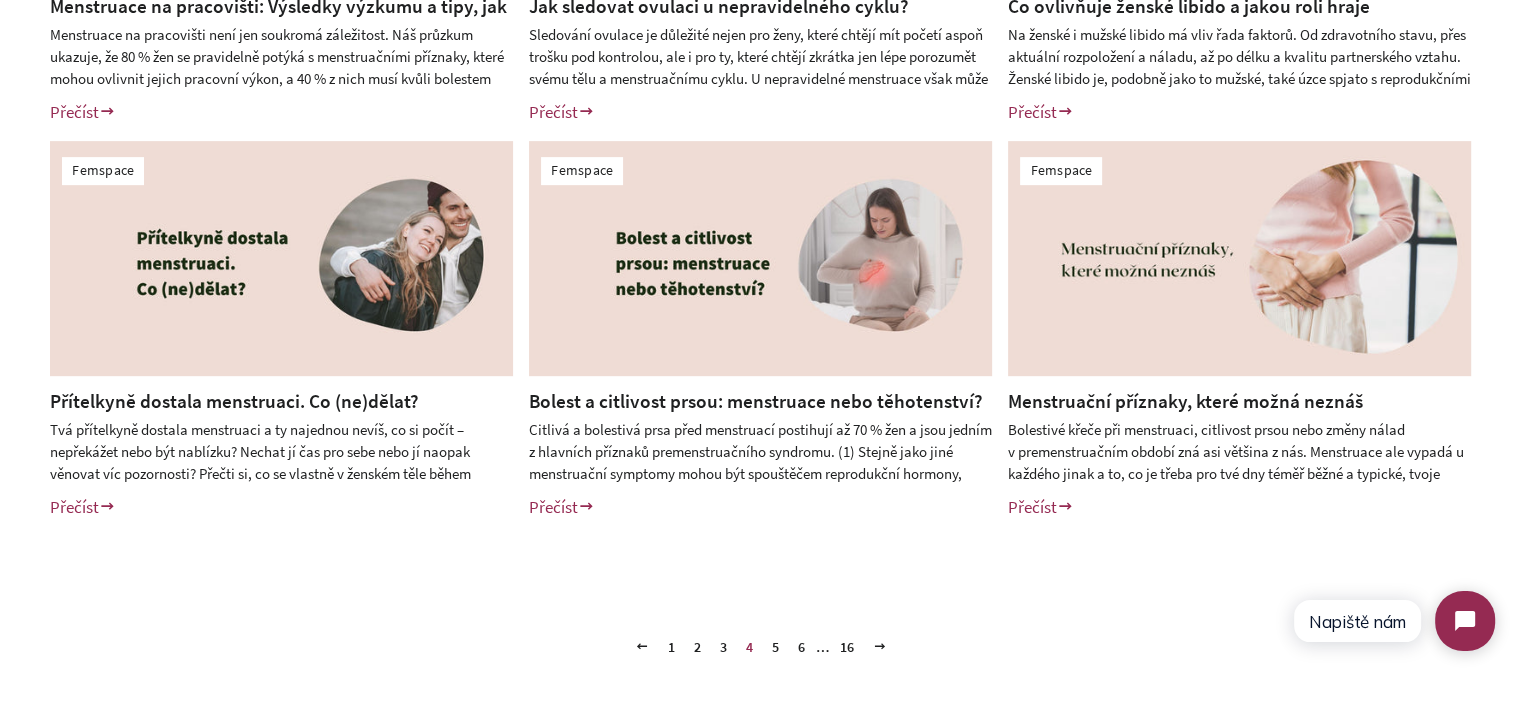 click on "Menstruační příznaky, které možná neznáš" at bounding box center (1185, 401) 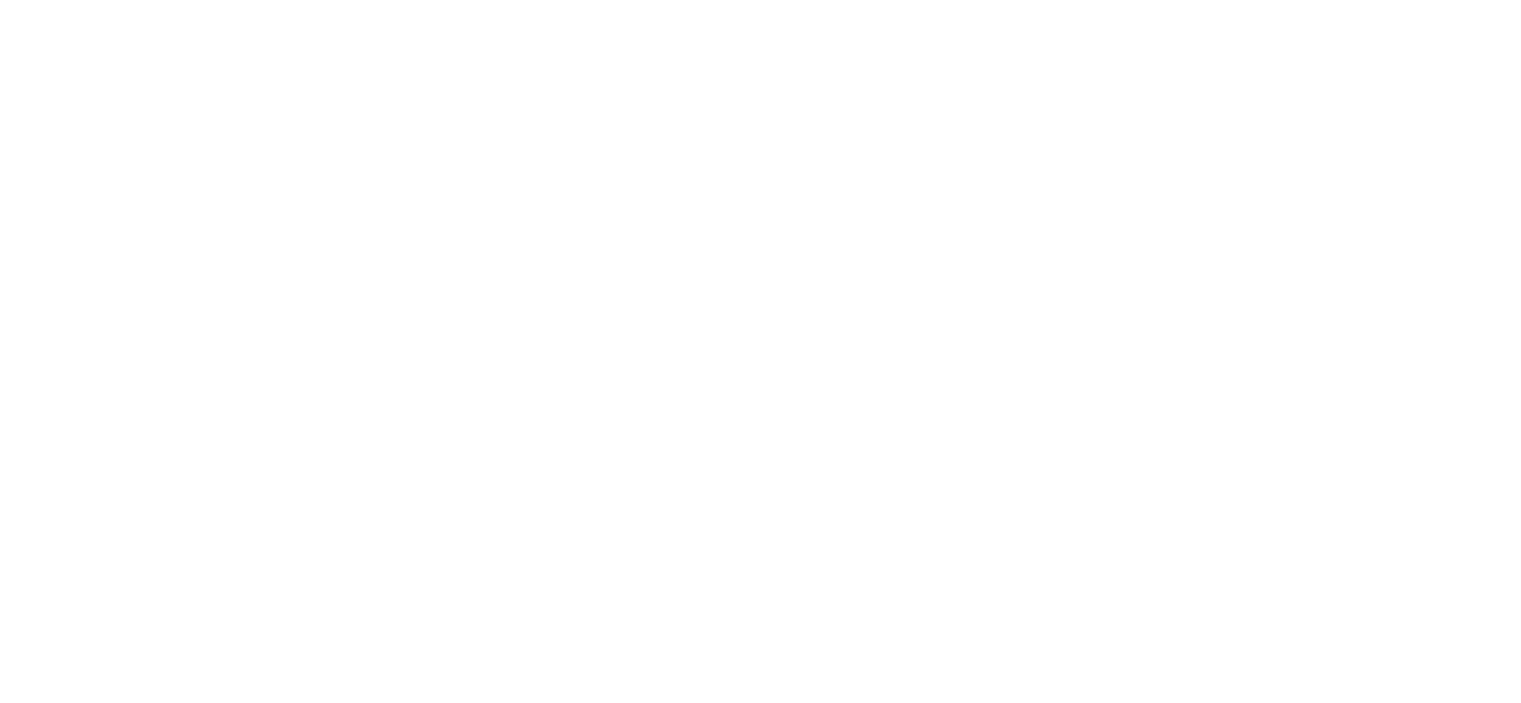 scroll, scrollTop: 0, scrollLeft: 0, axis: both 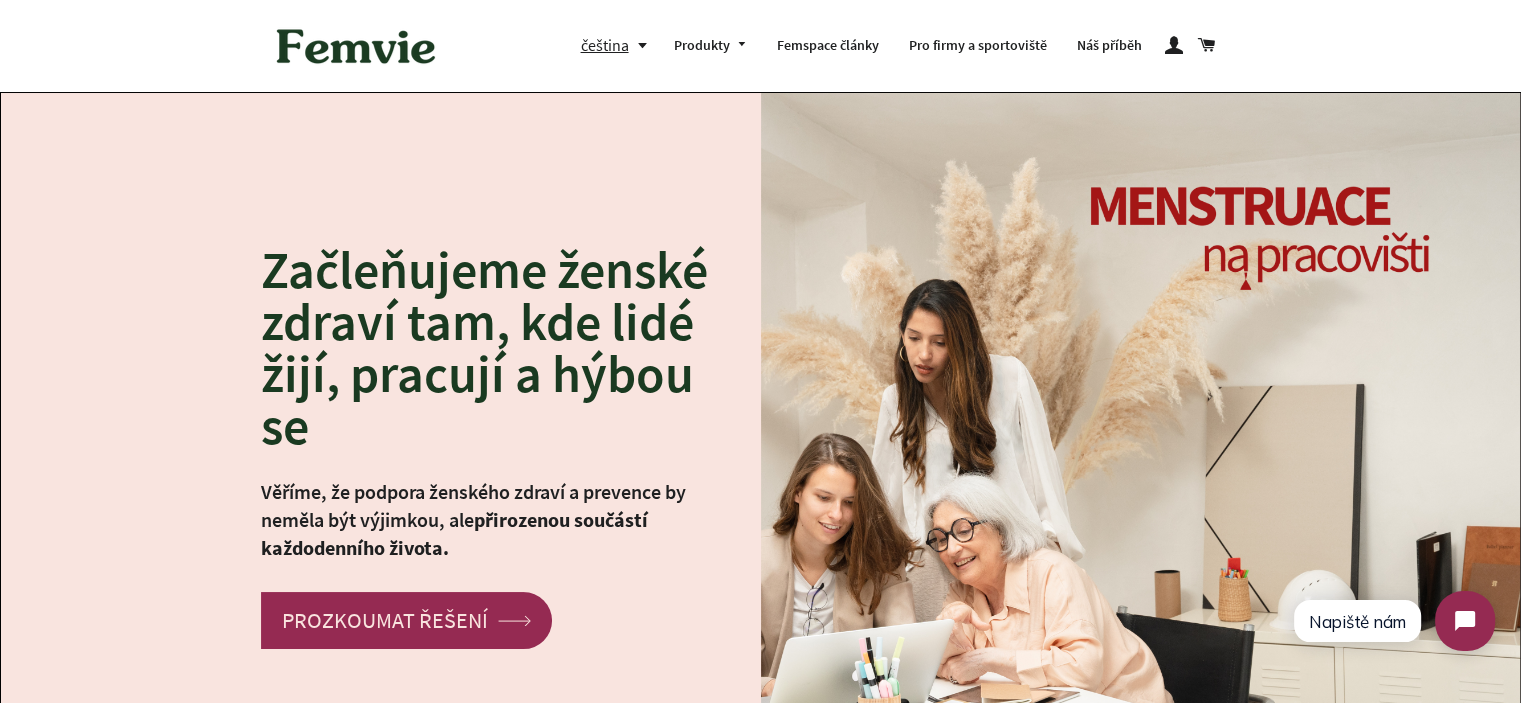 click on "Začleňujeme ženské zdraví tam, kde lidé žijí, pracují a hýbou se
Věříme, že podpora ženského zdraví a prevence by neměla být výjimkou, ale  přirozenou součástí každodenního života.
PROZKOUMAT ŘEŠENÍ
arrow
Created with Sketch." at bounding box center [381, 446] 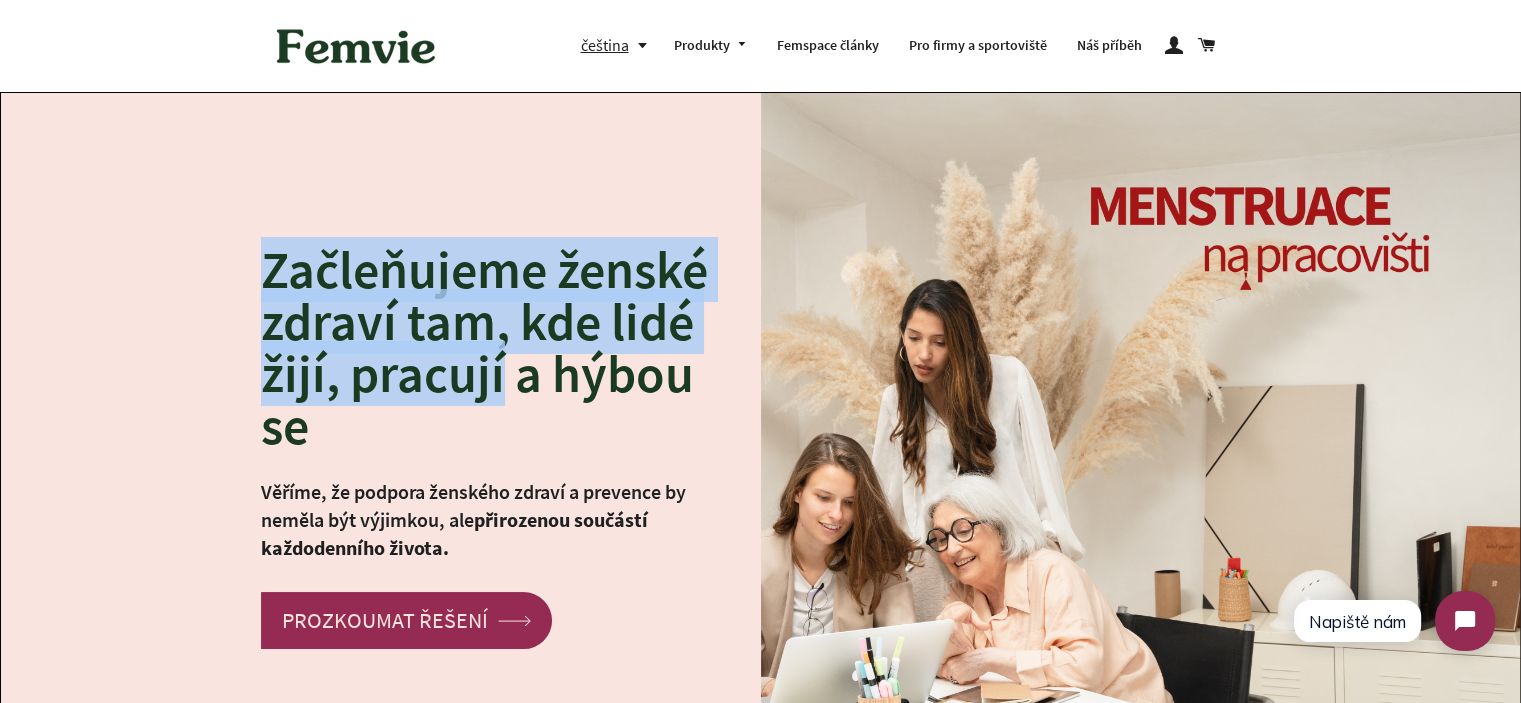 drag, startPoint x: 308, startPoint y: 284, endPoint x: 372, endPoint y: 393, distance: 126.40016 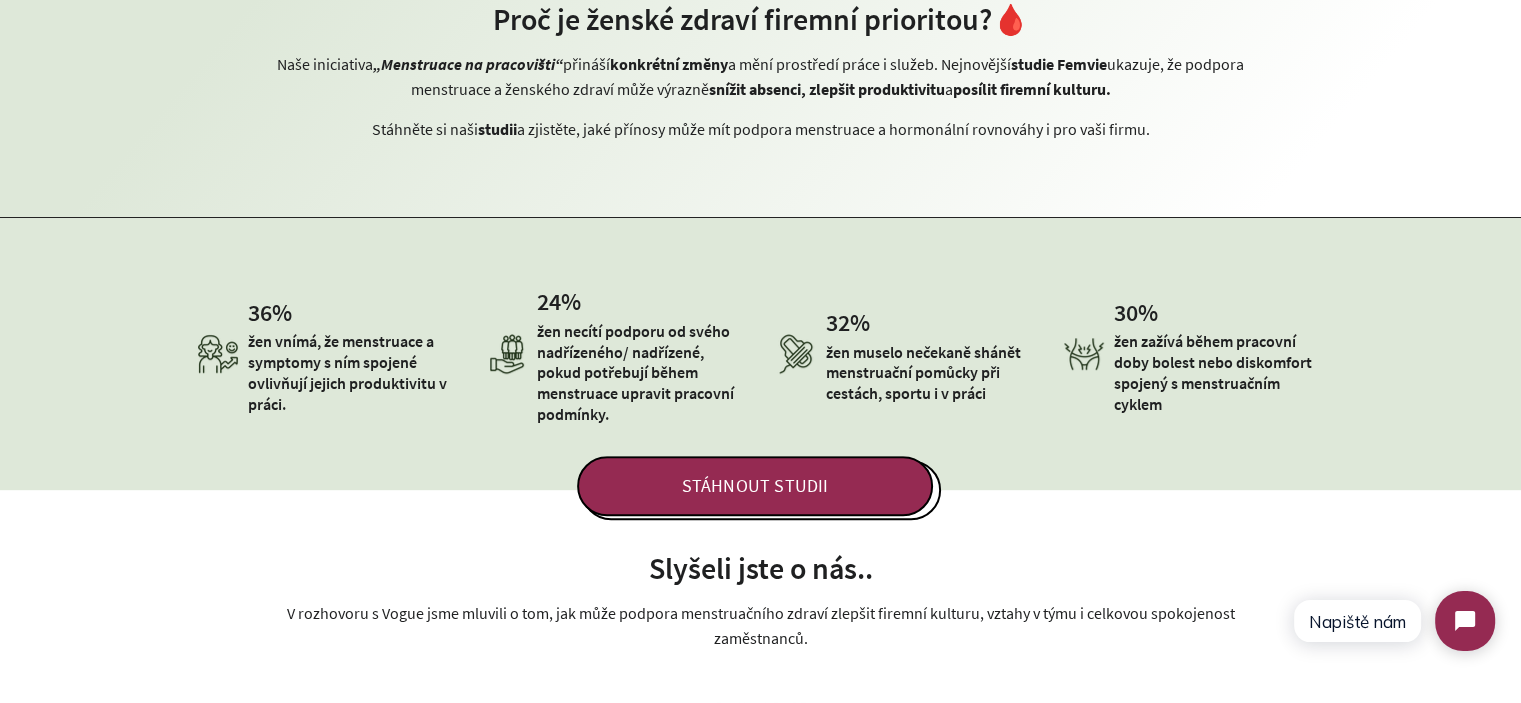 scroll, scrollTop: 900, scrollLeft: 0, axis: vertical 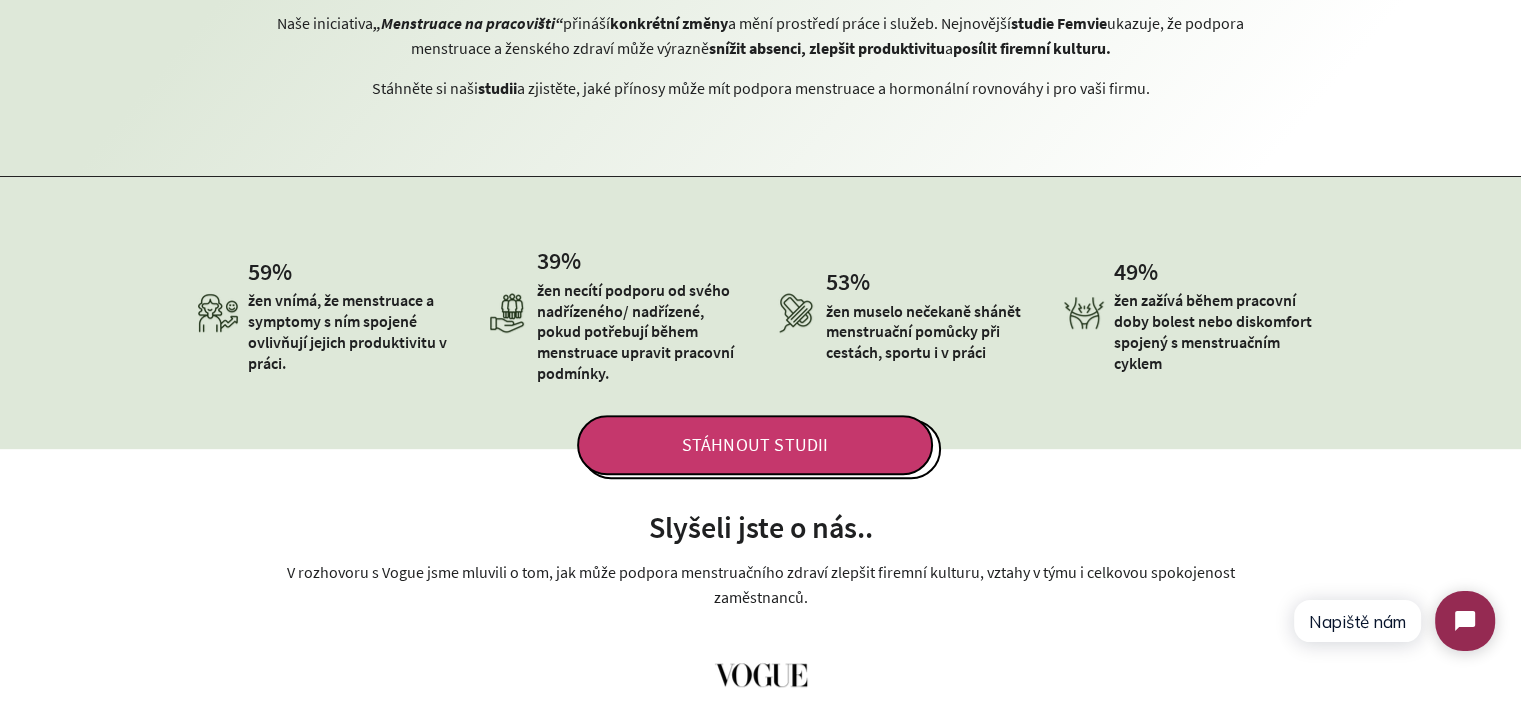 click on "STÁHNOUT STUDII" at bounding box center [755, 445] 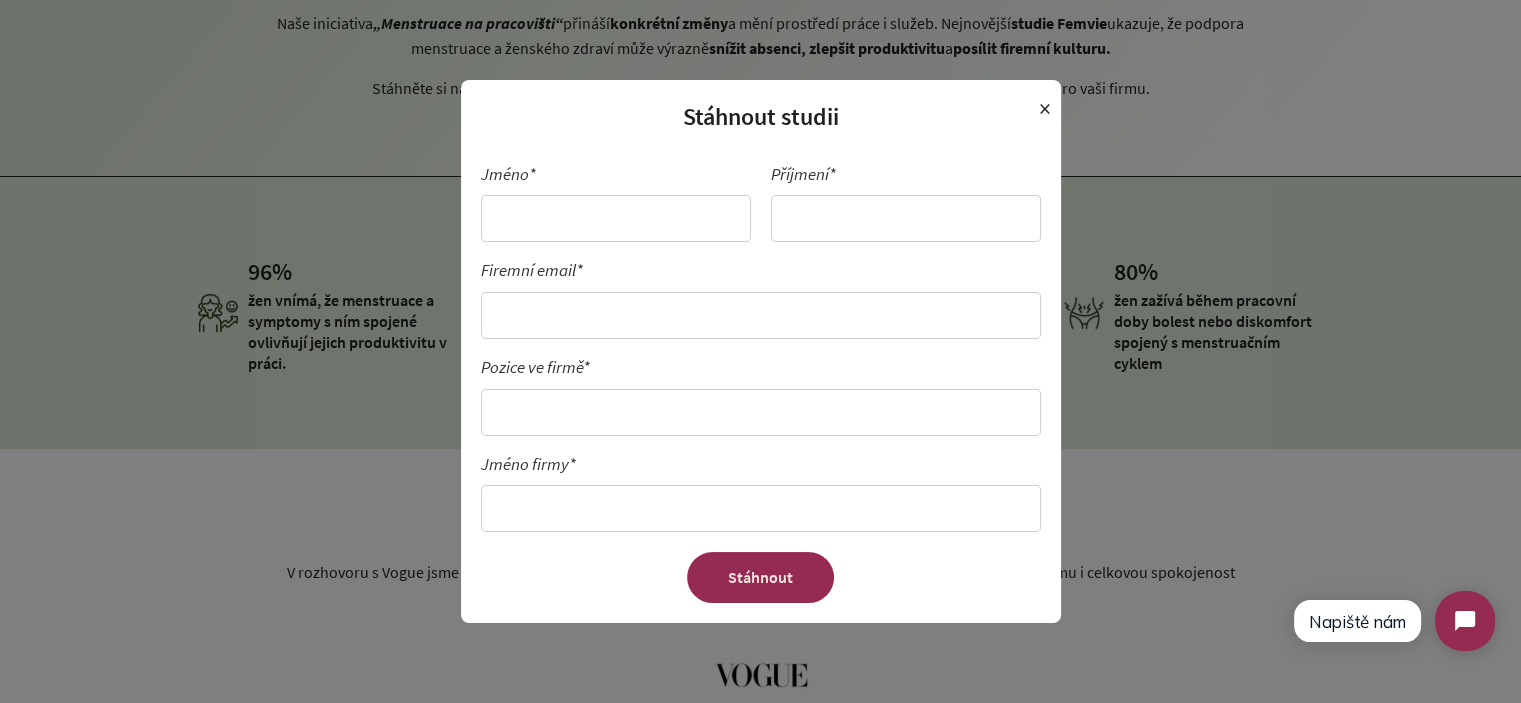 click on "×" at bounding box center [1045, 109] 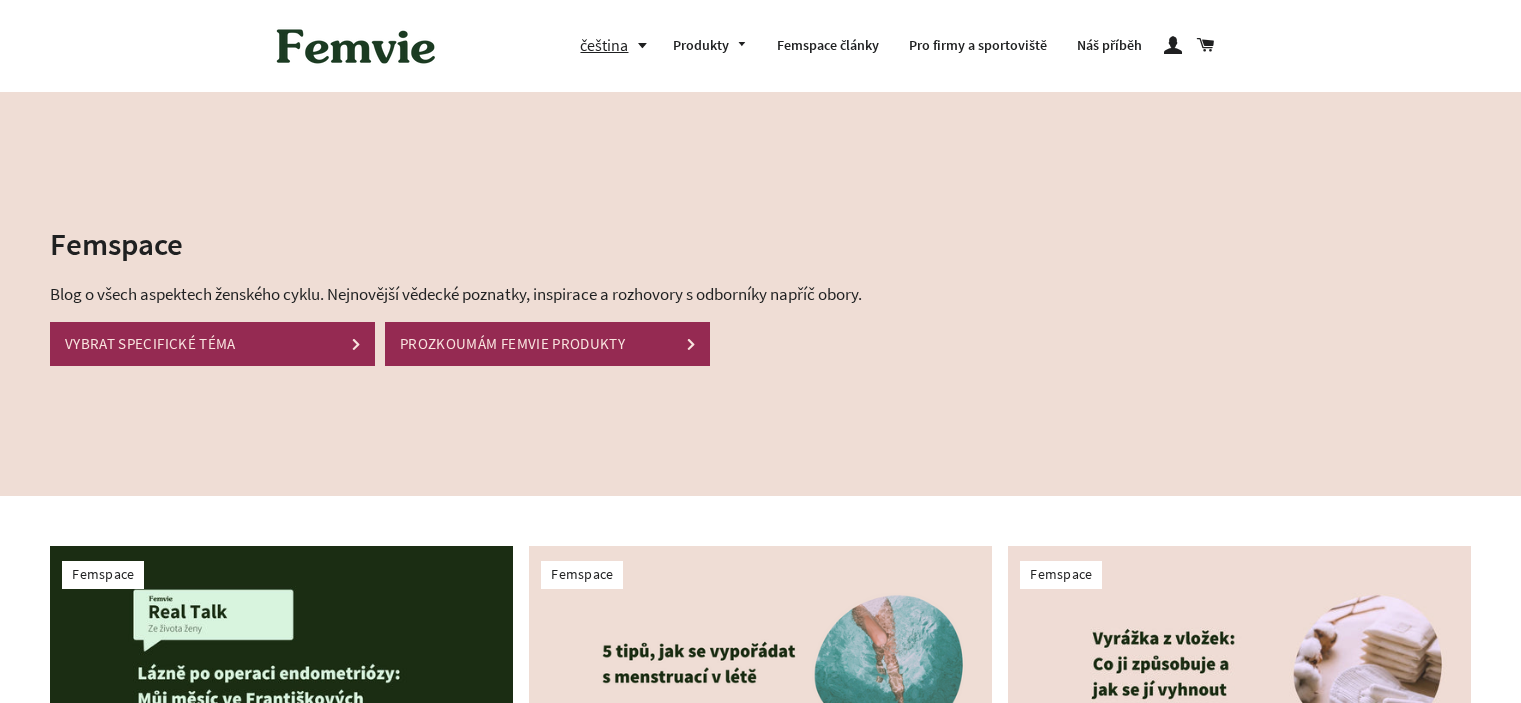 scroll, scrollTop: 0, scrollLeft: 0, axis: both 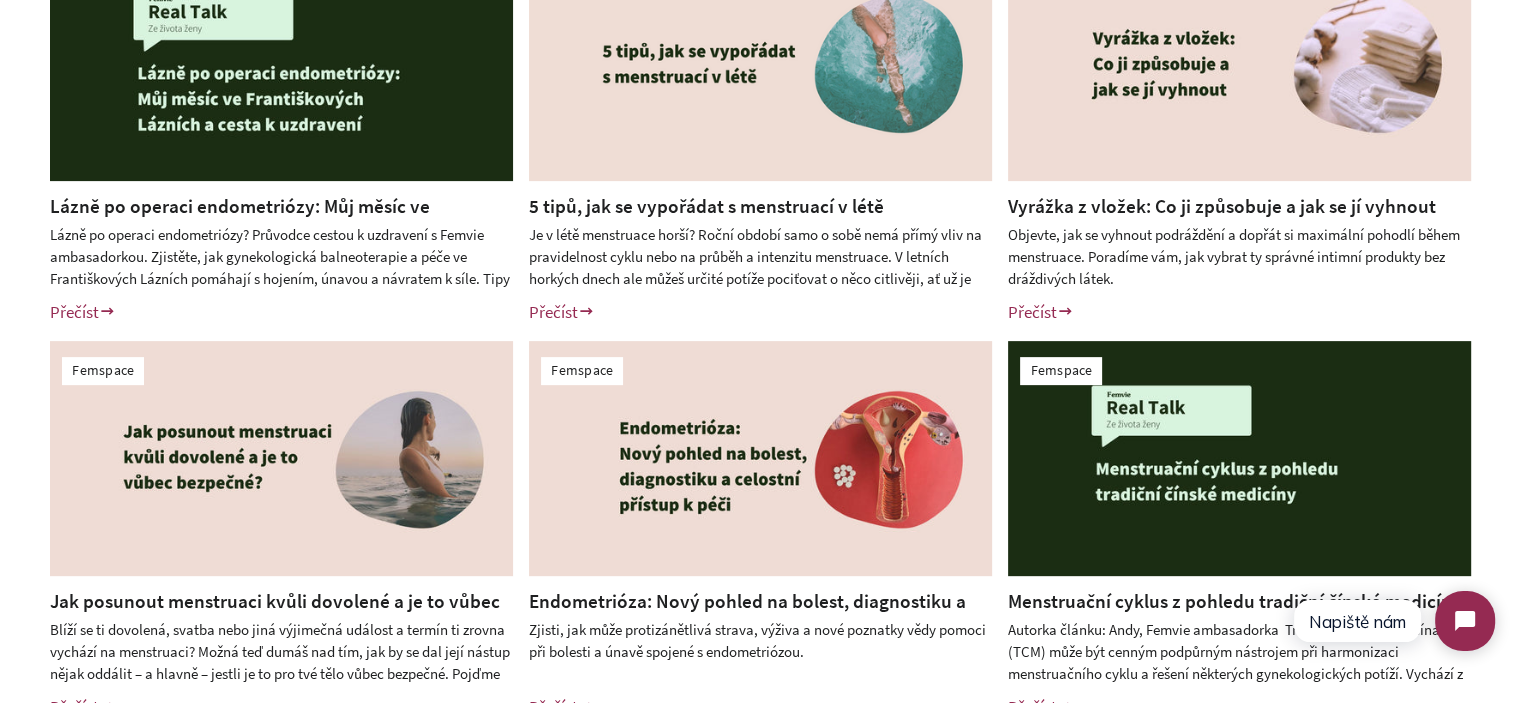 click on "Femspace
Lázně po operaci endometriózy: Můj měsíc ve Františkových Lázních a cesta k uzdravení
Lázně po operaci endometriózy? Průvodce cestou k uzdravení s Femvie ambasadorkou. Zjistěte, jak gynekologická balneoterapie a péče ve Františkových Lázních pomáhají s hojením, únavou a návratem k síle. Tipy na procedury a rekonvalescenci.
Přečíst
Femspace
5 tipů, jak se vypořádat s menstruací v létě
Přečíst" at bounding box center (760, 333) 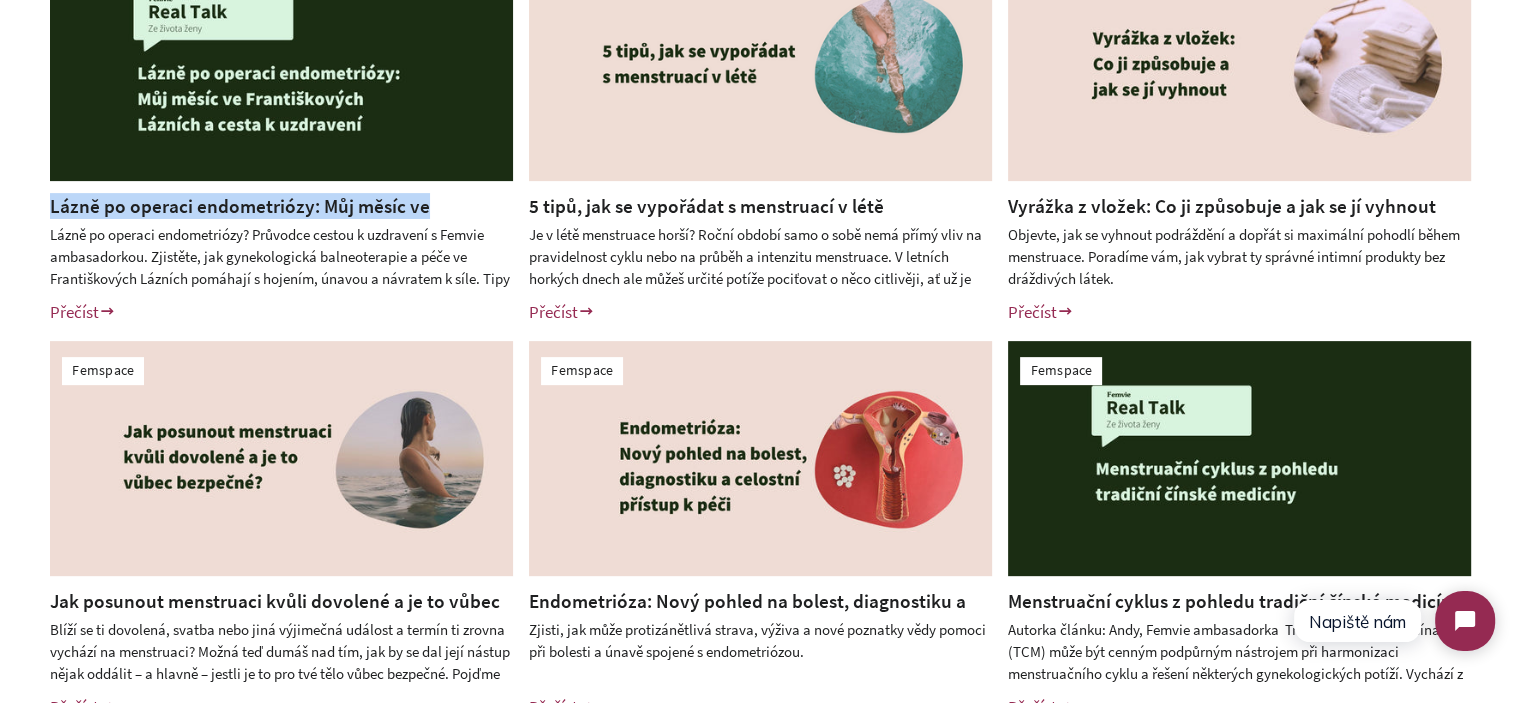 drag, startPoint x: 448, startPoint y: 207, endPoint x: 11, endPoint y: 211, distance: 437.0183 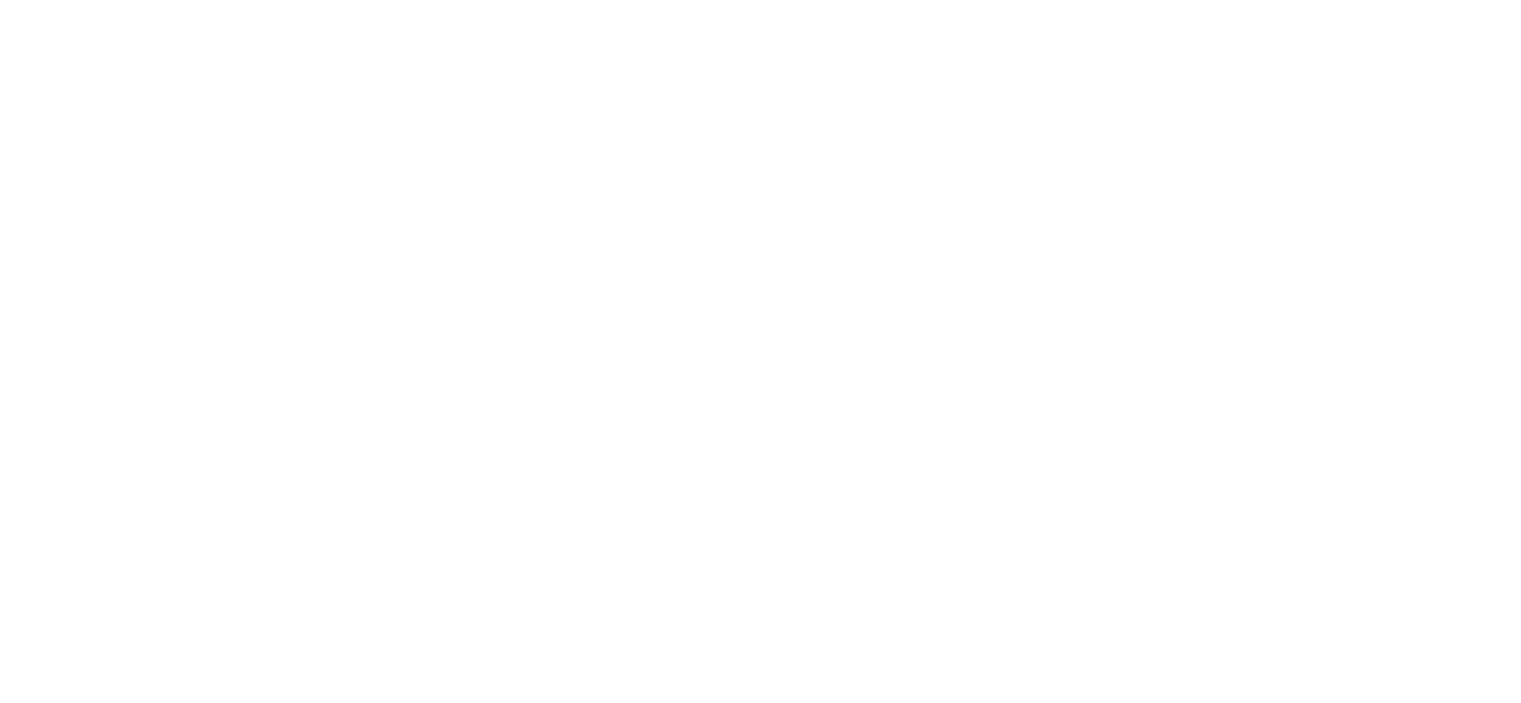 scroll, scrollTop: 0, scrollLeft: 0, axis: both 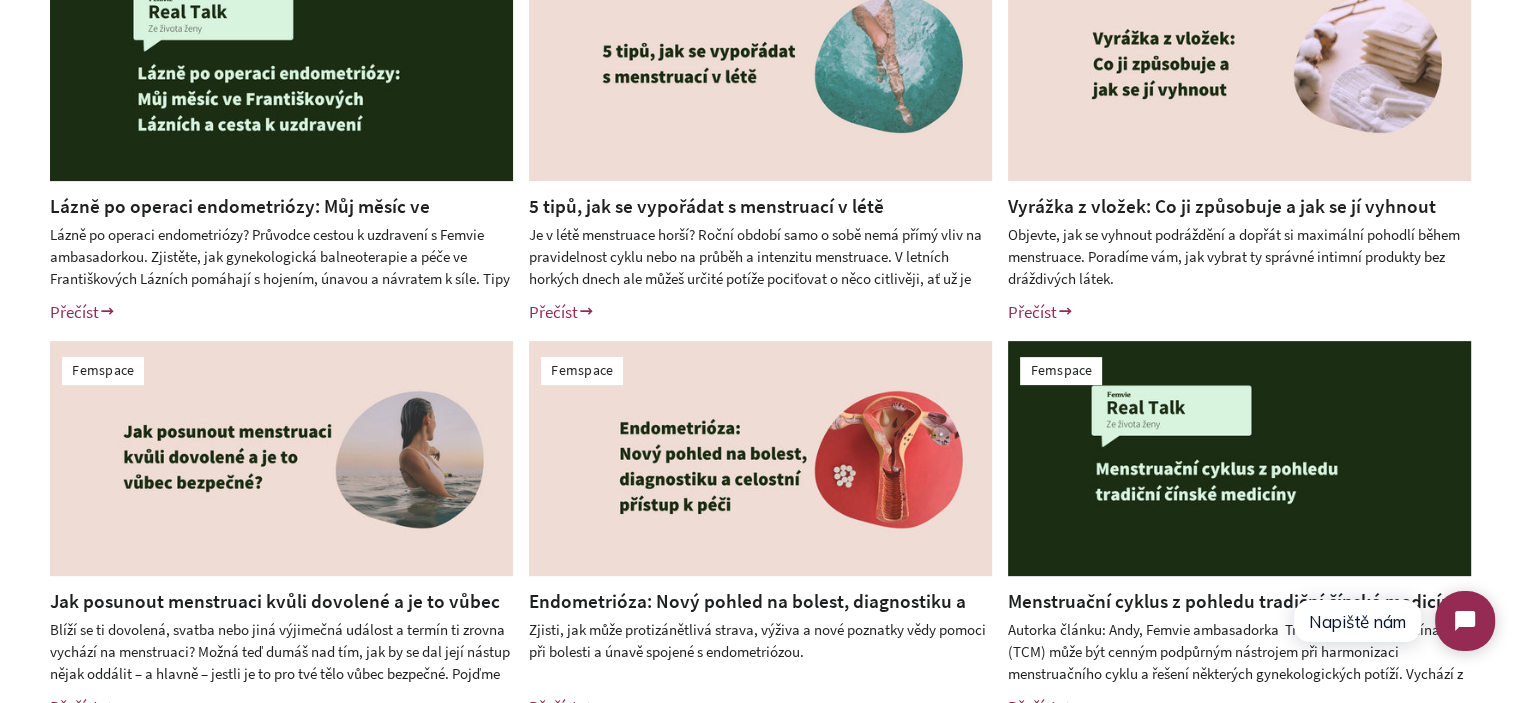 click on "Femspace
Lázně po operaci endometriózy: Můj měsíc ve Františkových Lázních a cesta k uzdravení
Lázně po operaci endometriózy? Průvodce cestou k uzdravení s Femvie ambasadorkou. Zjistěte, jak gynekologická balneoterapie a péče ve Františkových Lázních pomáhají s hojením, únavou a návratem k síle. Tipy na procedury a rekonvalescenci.
Přečíst
Femspace
5 tipů, jak se vypořádat s menstruací v létě
Přečíst" at bounding box center (760, 333) 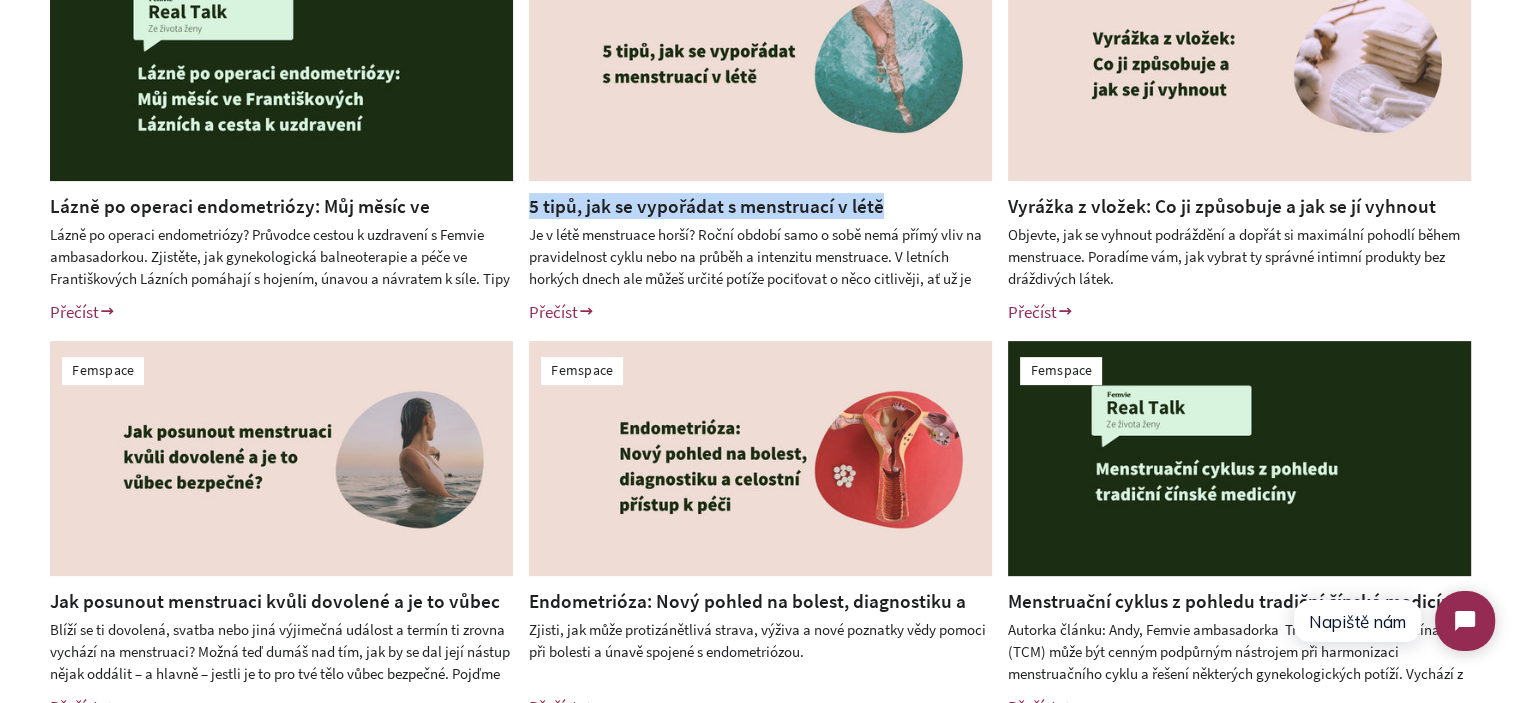 drag, startPoint x: 908, startPoint y: 207, endPoint x: 517, endPoint y: 211, distance: 391.02045 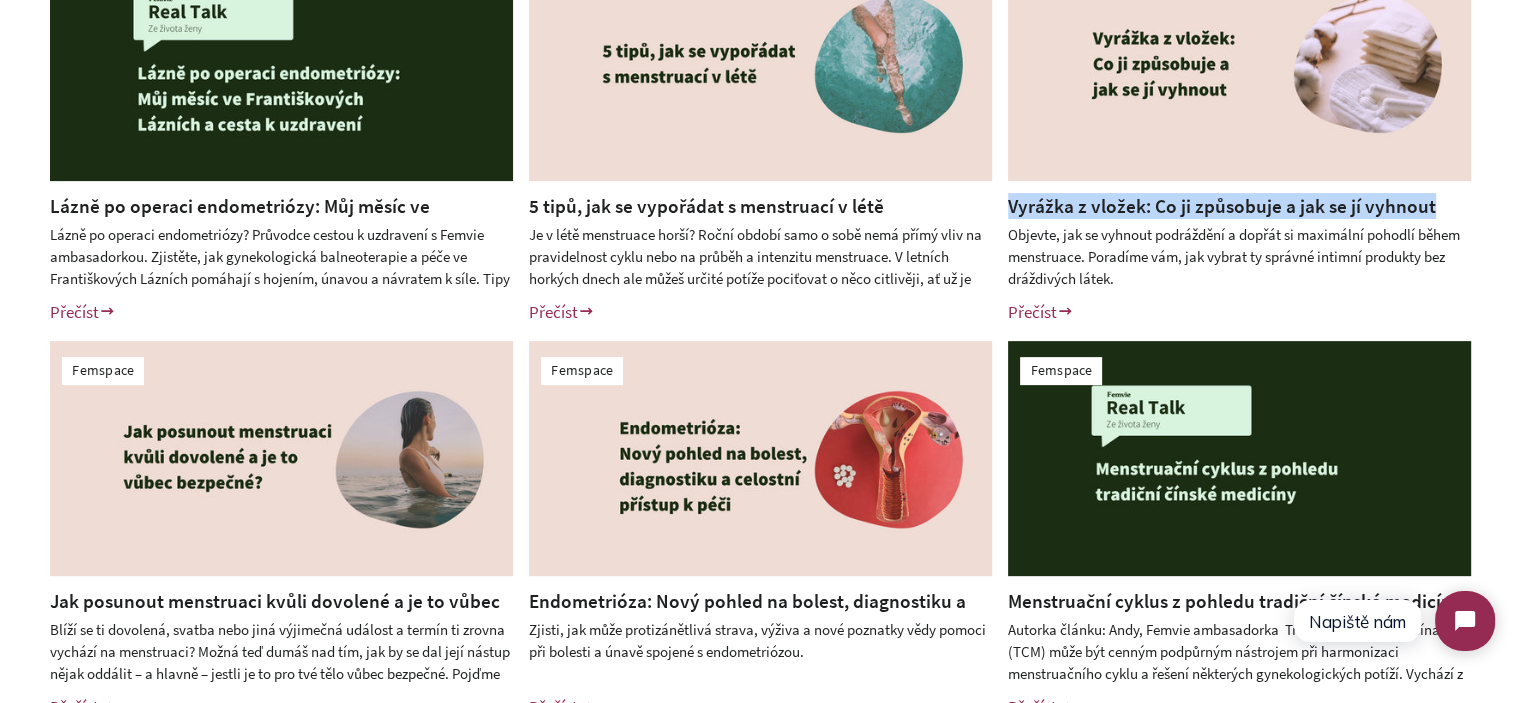 drag, startPoint x: 1468, startPoint y: 208, endPoint x: 1011, endPoint y: 213, distance: 457.02734 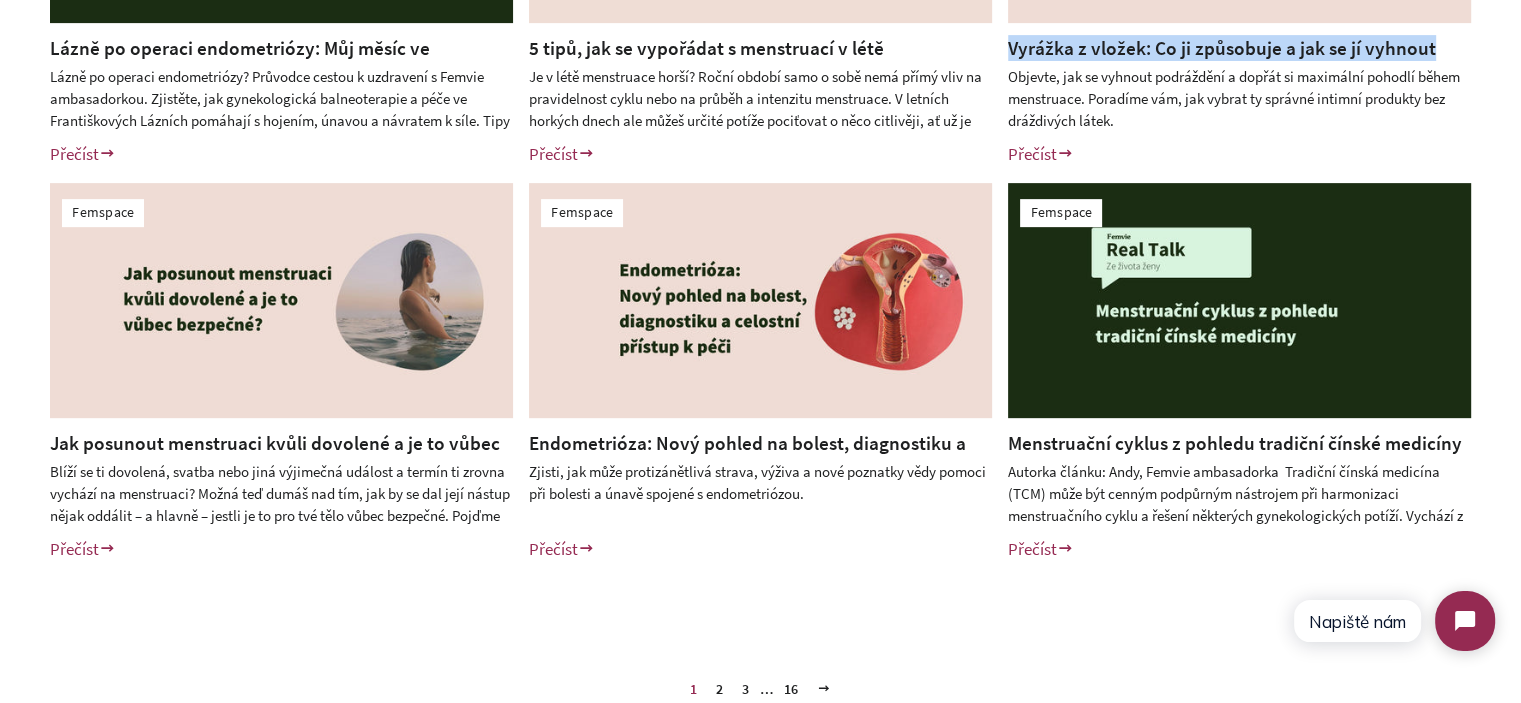 scroll, scrollTop: 800, scrollLeft: 0, axis: vertical 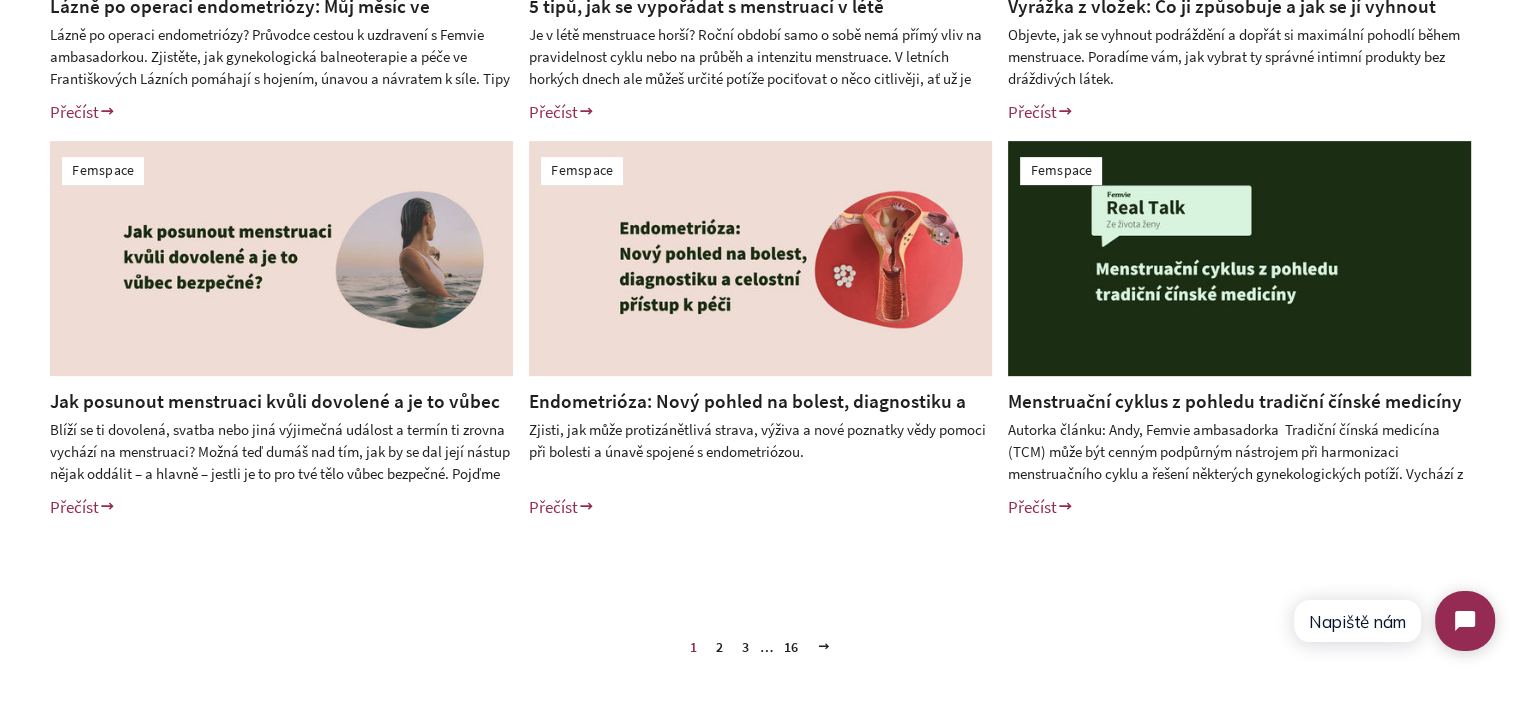 click on "Femspace
Lázně po operaci endometriózy: Můj měsíc ve Františkových Lázních a cesta k uzdravení
Lázně po operaci endometriózy? Průvodce cestou k uzdravení s Femvie ambasadorkou. Zjistěte, jak gynekologická balneoterapie a péče ve Františkových Lázních pomáhají s hojením, únavou a návratem k síle. Tipy na procedury a rekonvalescenci.
Přečíst
Femspace
5 tipů, jak se vypořádat s menstruací v létě
Přečíst" at bounding box center (760, 133) 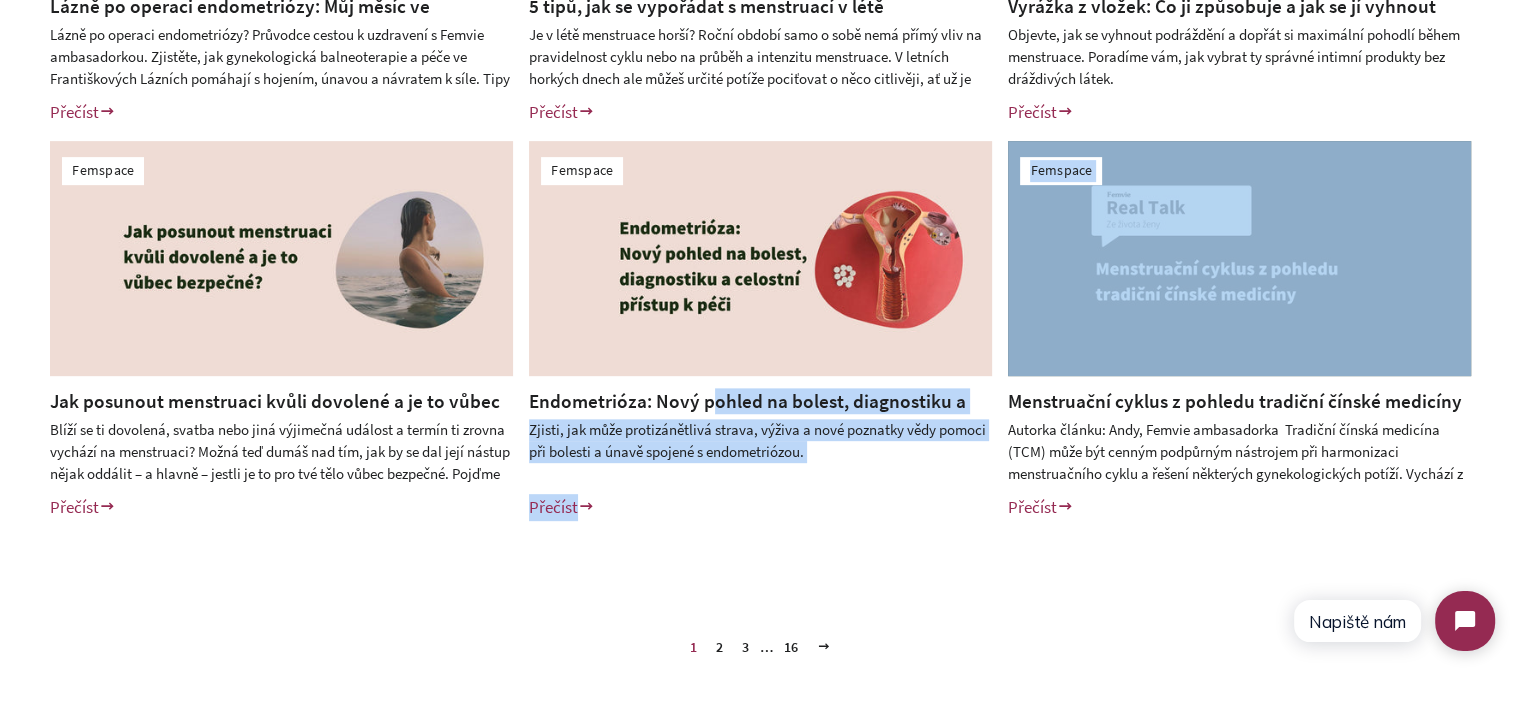 drag, startPoint x: 978, startPoint y: 403, endPoint x: 690, endPoint y: 415, distance: 288.24988 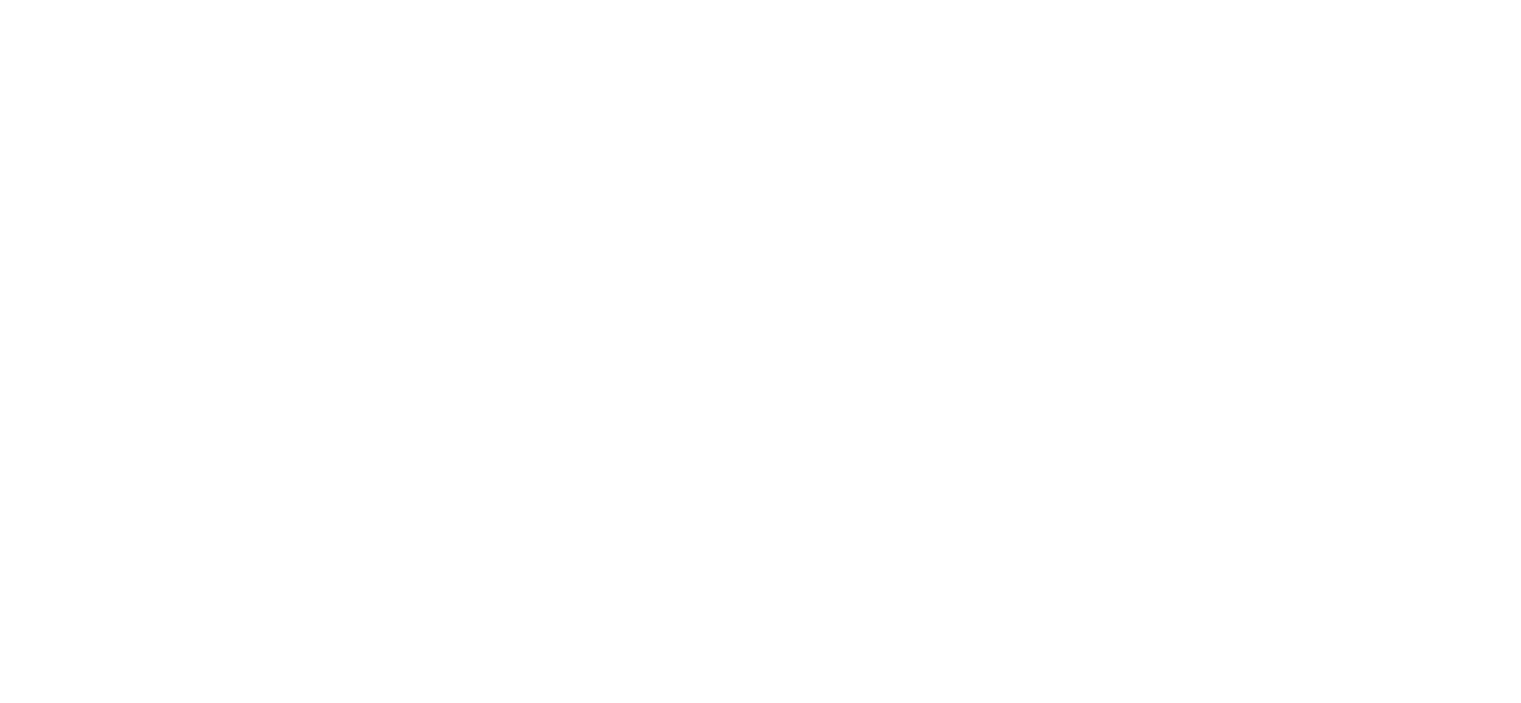 scroll, scrollTop: 0, scrollLeft: 0, axis: both 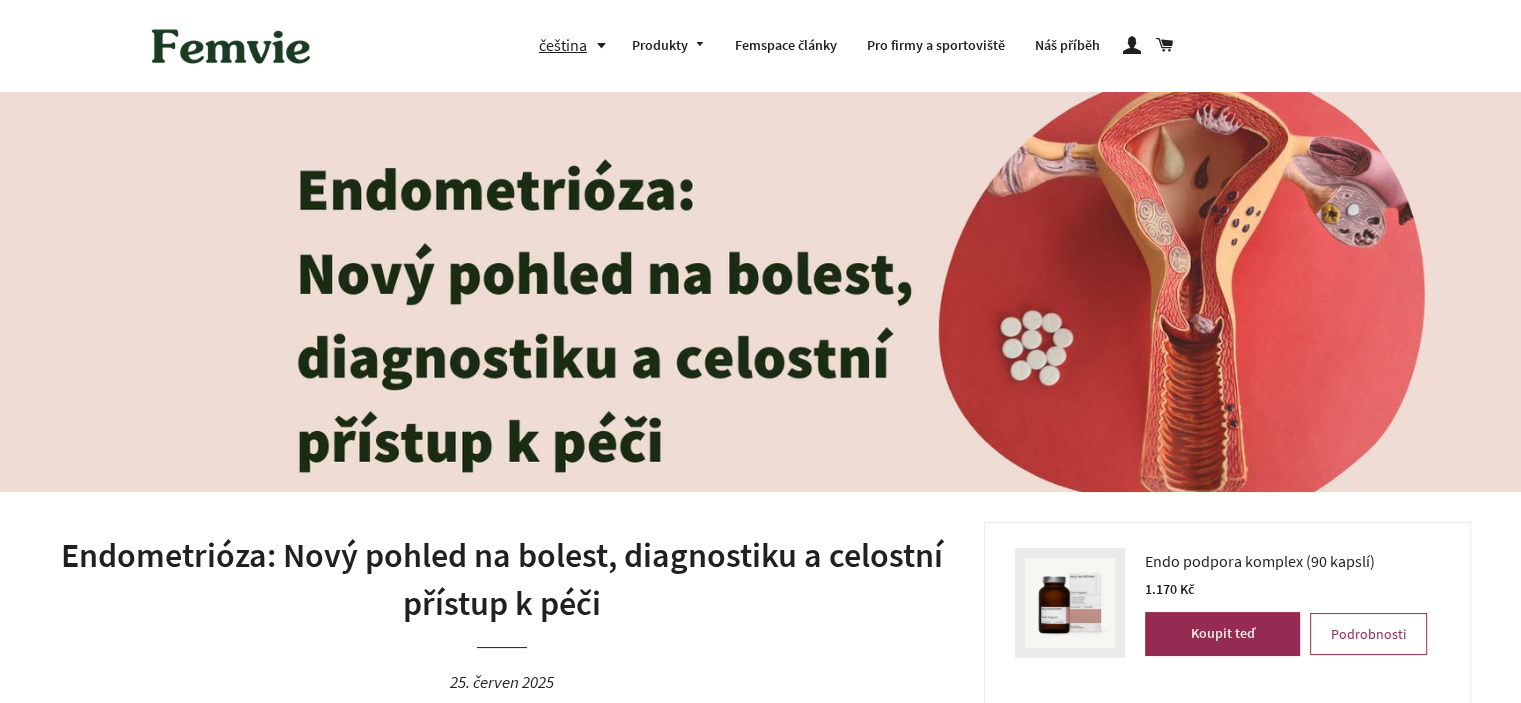 click on "Endometrióza: Nový pohled na bolest, diagnostiku a celostní přístup k péči" at bounding box center (502, 579) 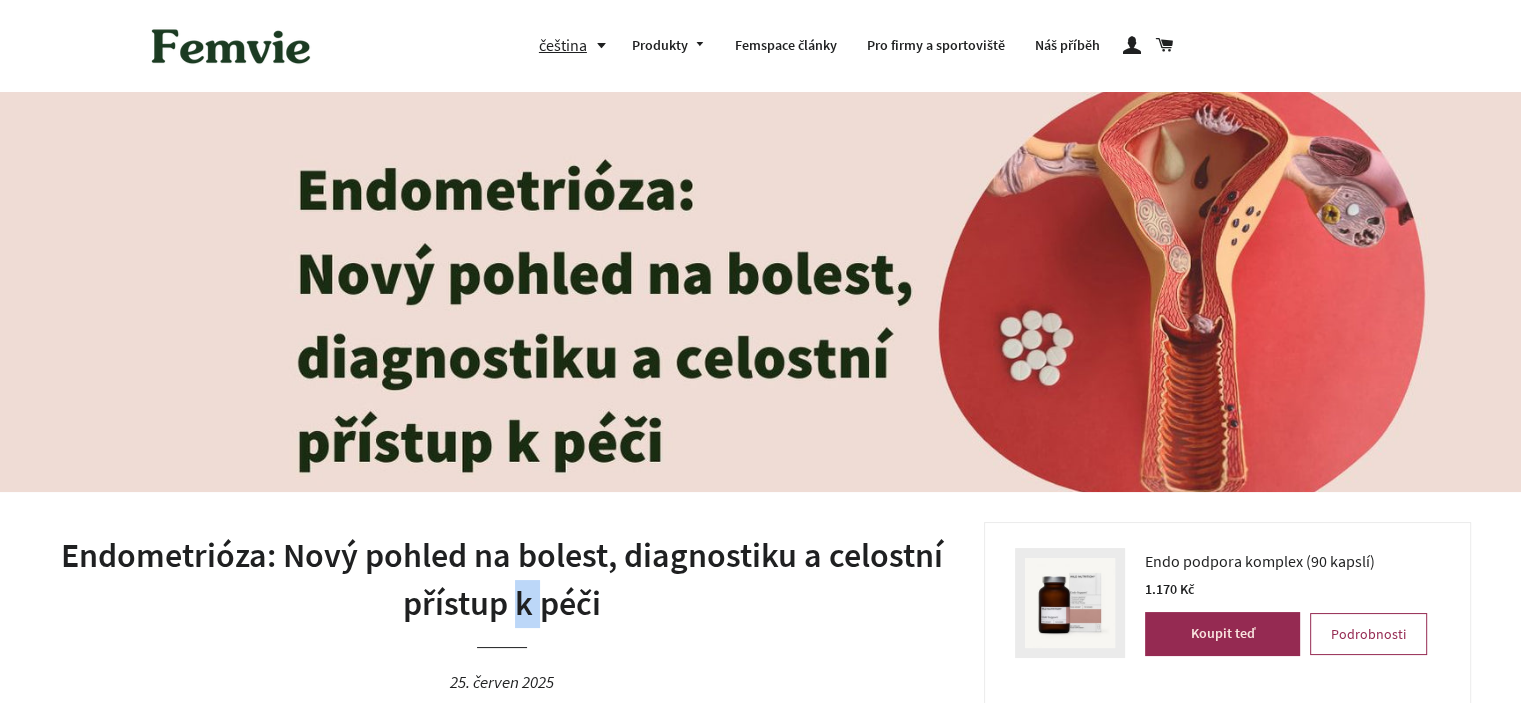 click on "Endometrióza: Nový pohled na bolest, diagnostiku a celostní přístup k péči" at bounding box center (502, 579) 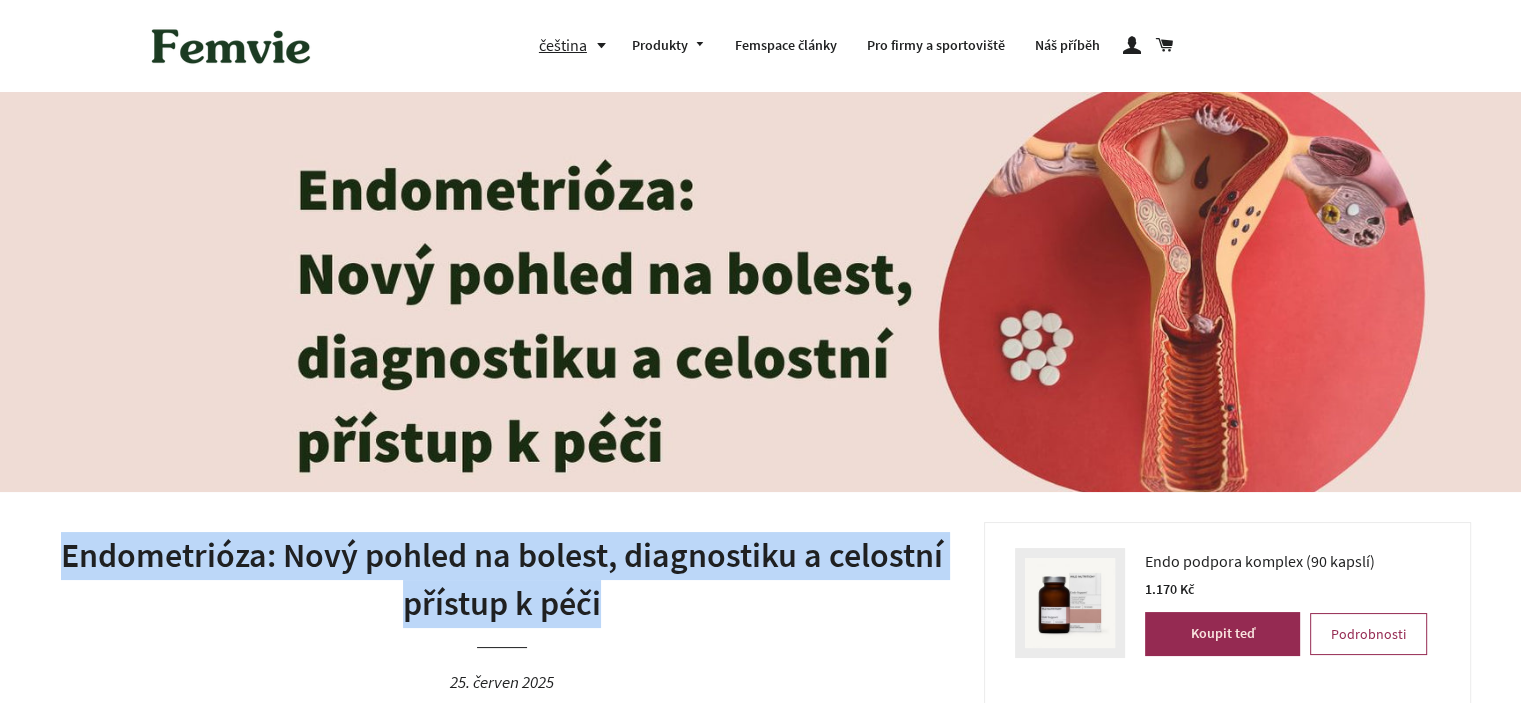 click on "Endometrióza: Nový pohled na bolest, diagnostiku a celostní přístup k péči" at bounding box center [502, 579] 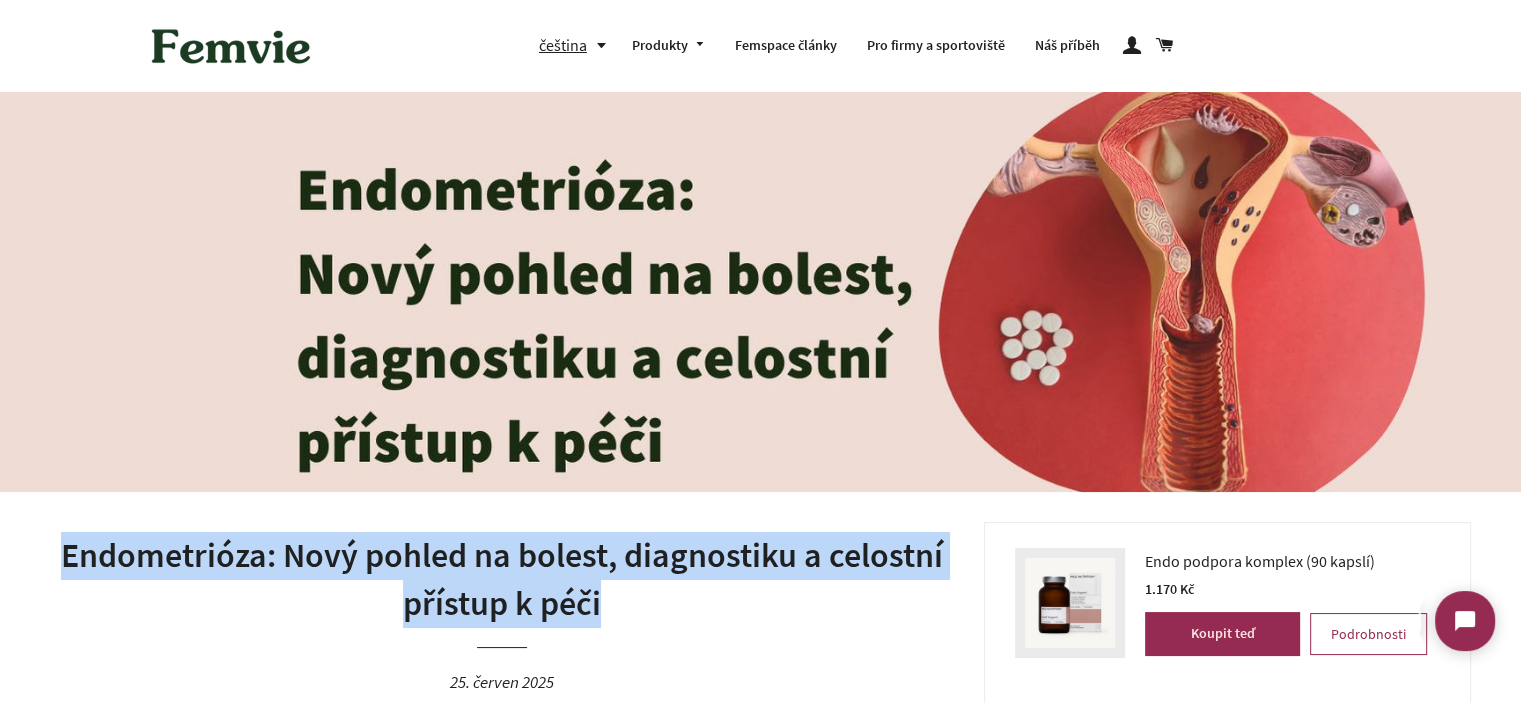 scroll, scrollTop: 0, scrollLeft: 0, axis: both 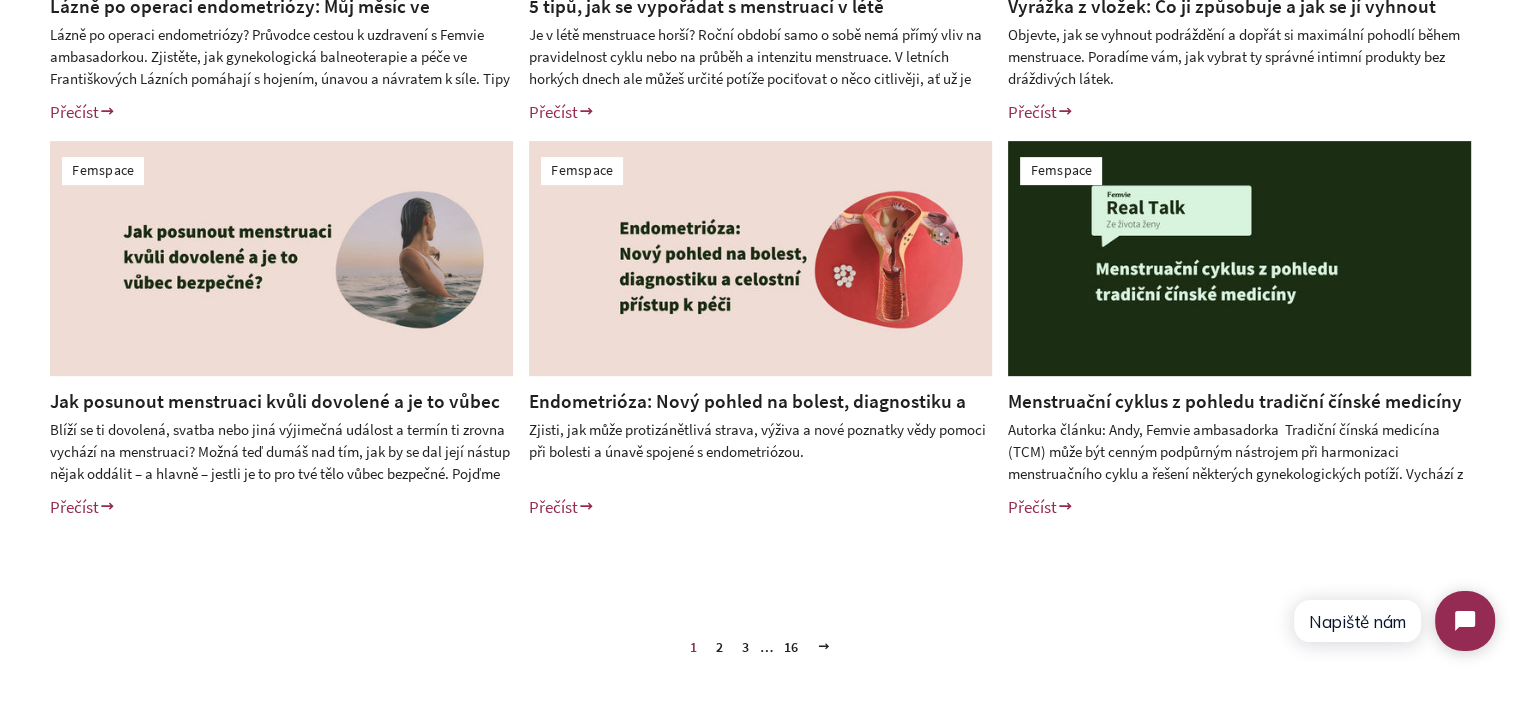 click on "Endometrióza: Nový pohled na bolest, diagnostiku a celostní přístup k péči" at bounding box center (747, 414) 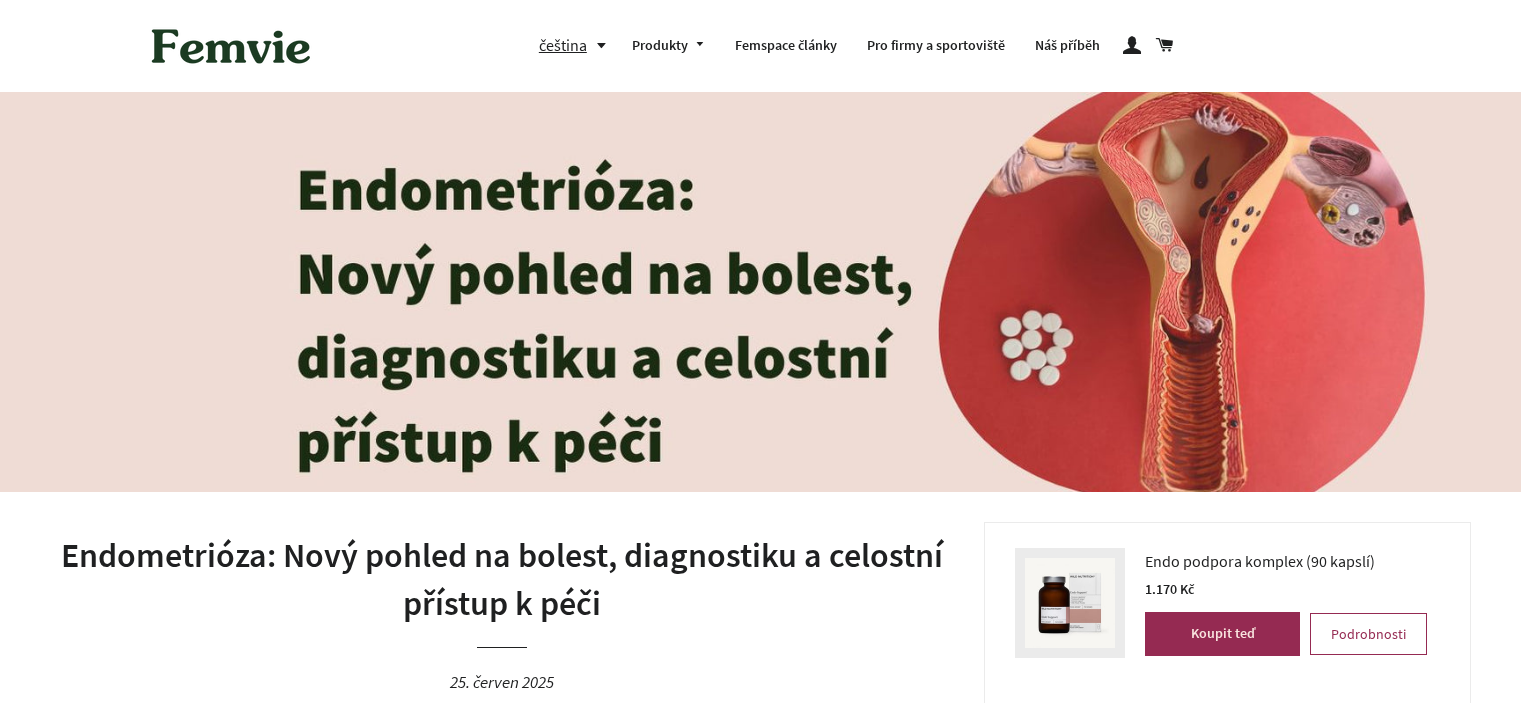 scroll, scrollTop: 0, scrollLeft: 0, axis: both 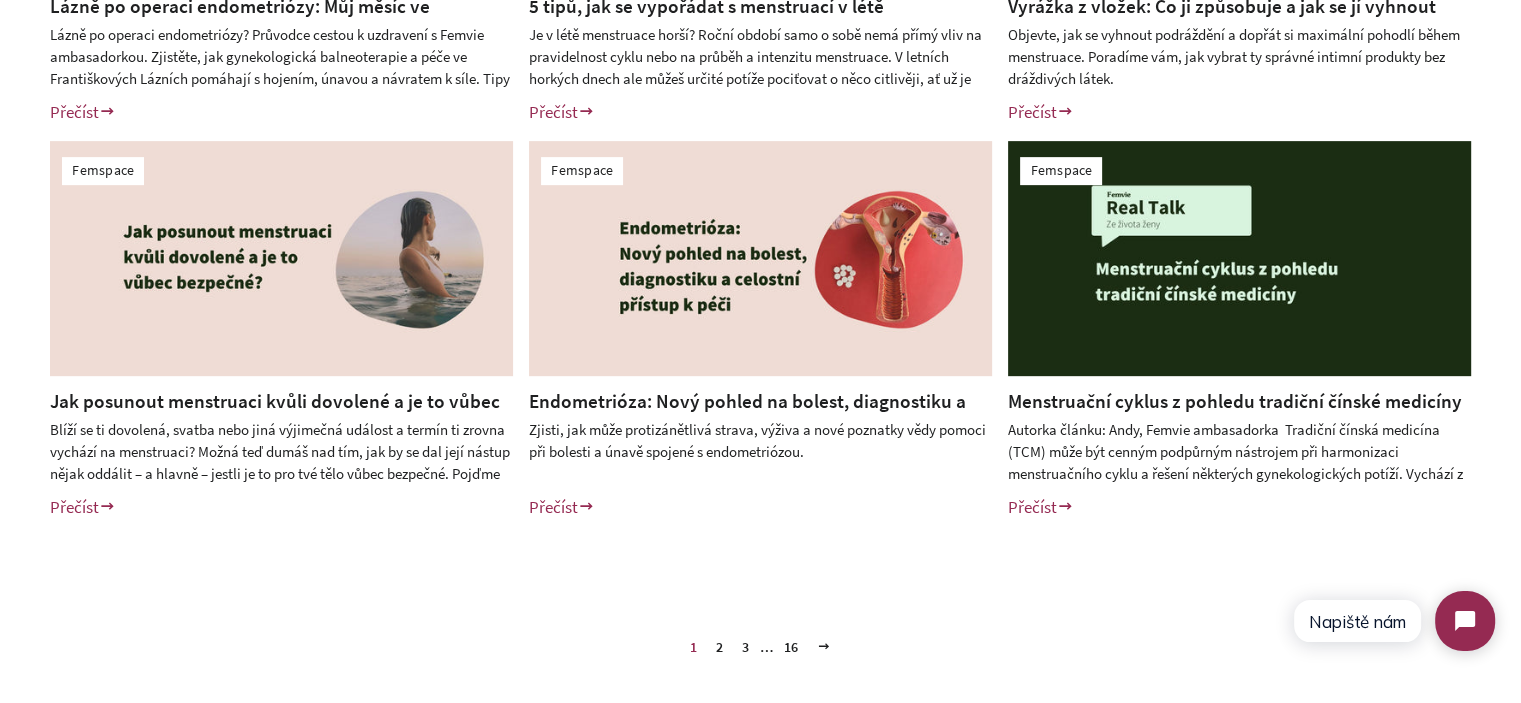 click on "2" at bounding box center (719, 647) 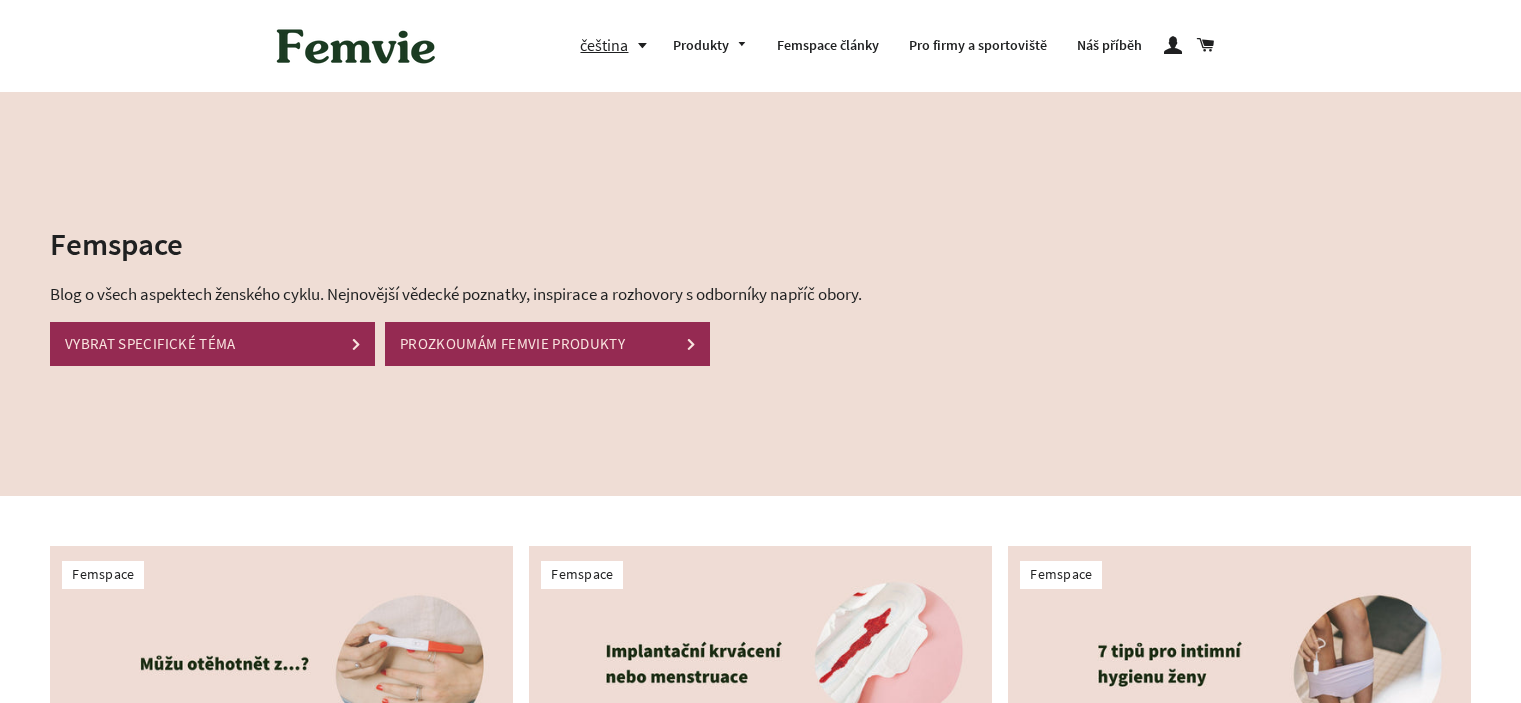 scroll, scrollTop: 0, scrollLeft: 0, axis: both 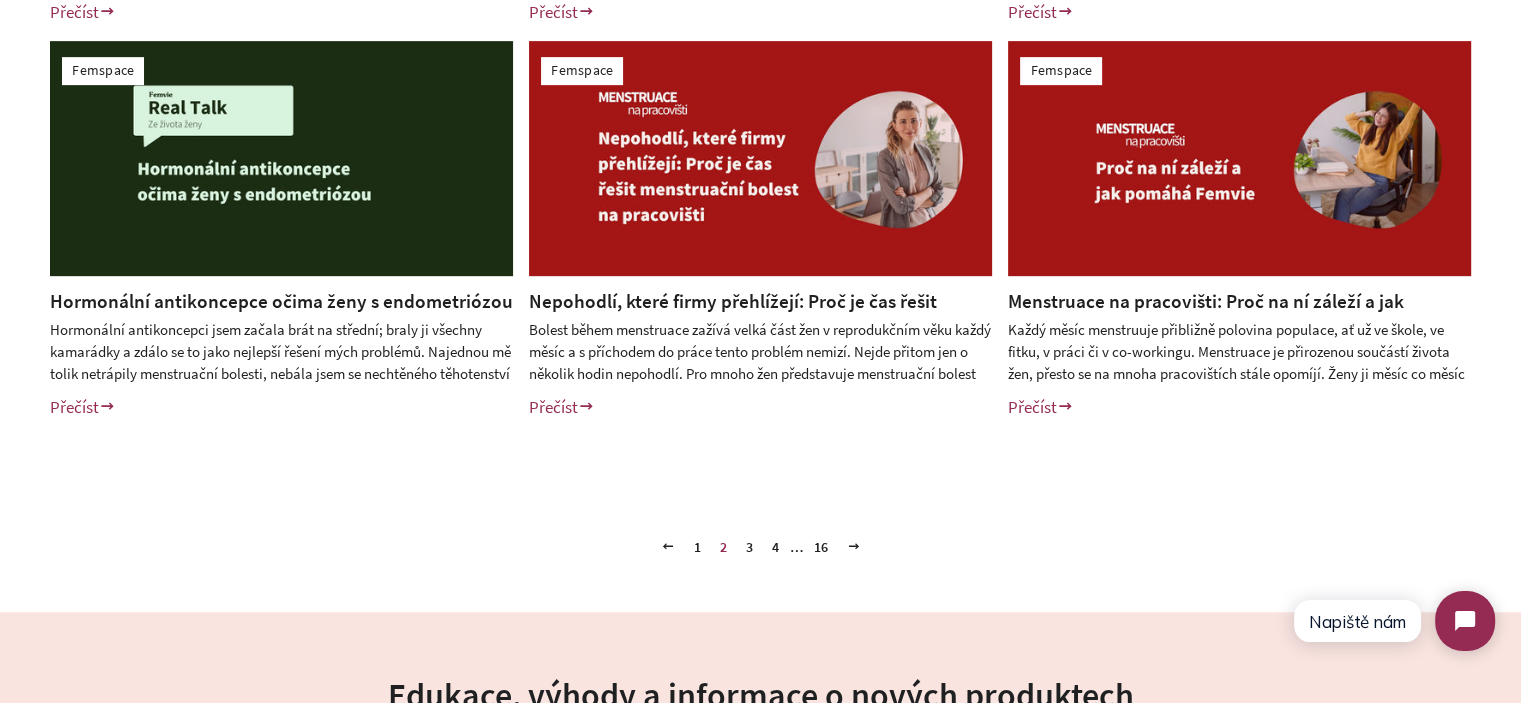 click on "Nepohodlí, které firmy přehlížejí: Proč je čas řešit menstruační bolest na pracovišti" at bounding box center (733, 314) 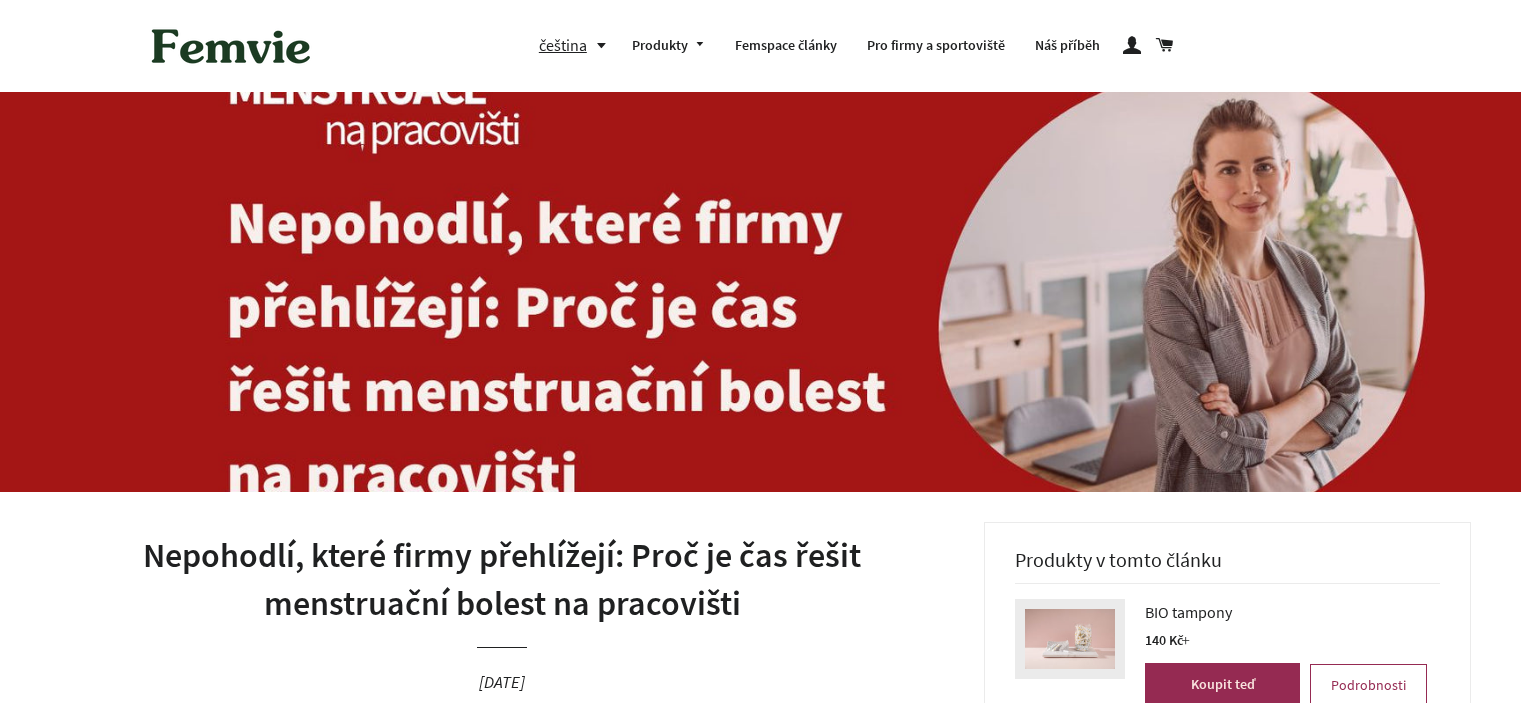 scroll, scrollTop: 0, scrollLeft: 0, axis: both 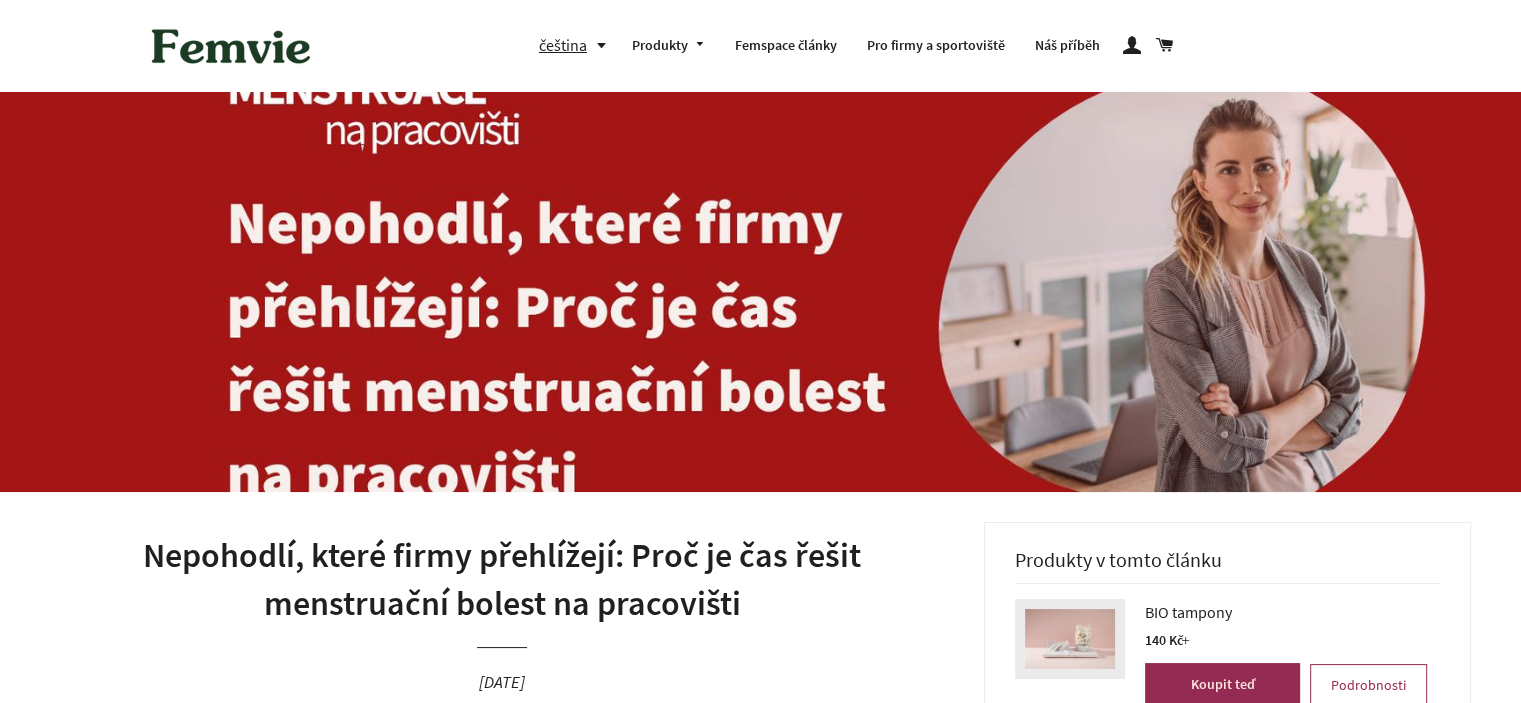click on "Nepohodlí, které firmy přehlížejí: Proč je čas řešit menstruační bolest na pracovišti" at bounding box center (502, 579) 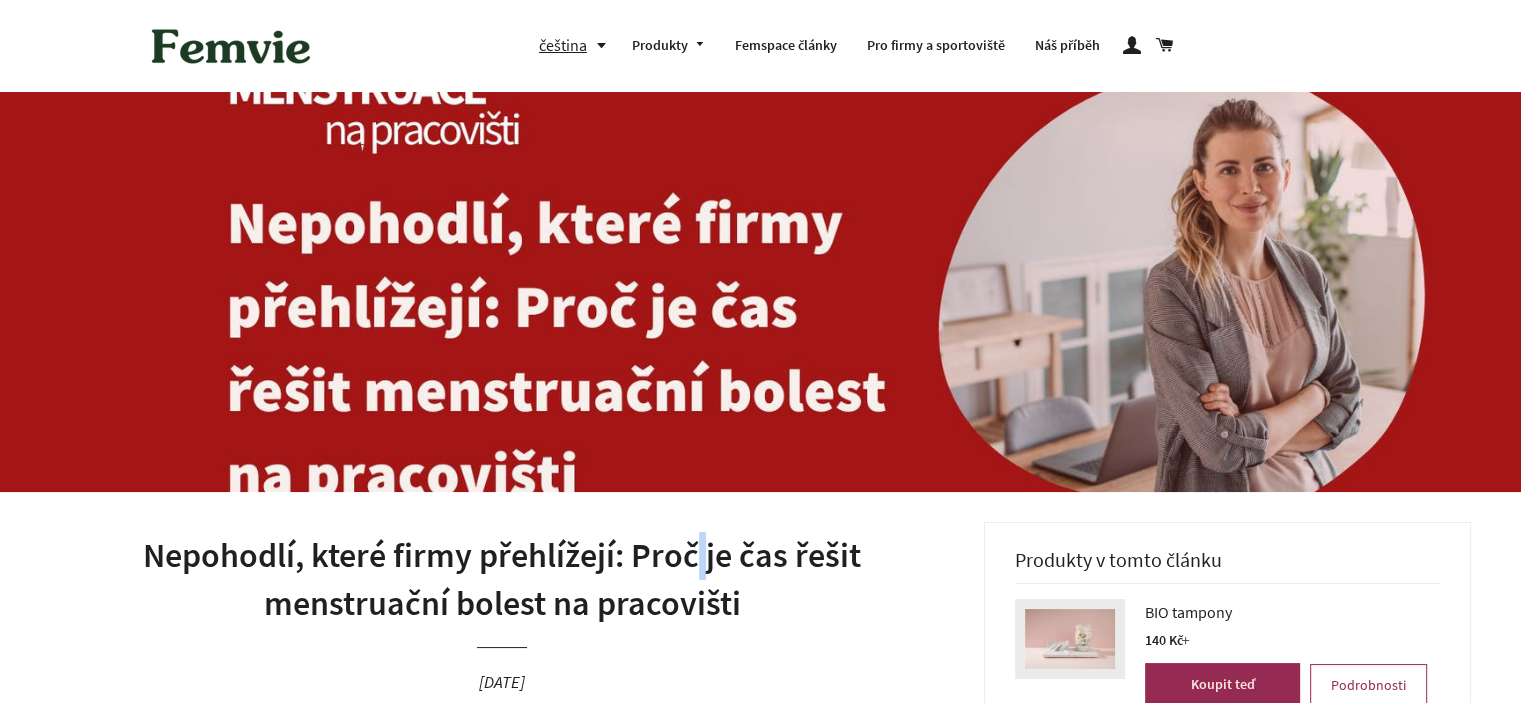 click on "Nepohodlí, které firmy přehlížejí: Proč je čas řešit menstruační bolest na pracovišti" at bounding box center (502, 579) 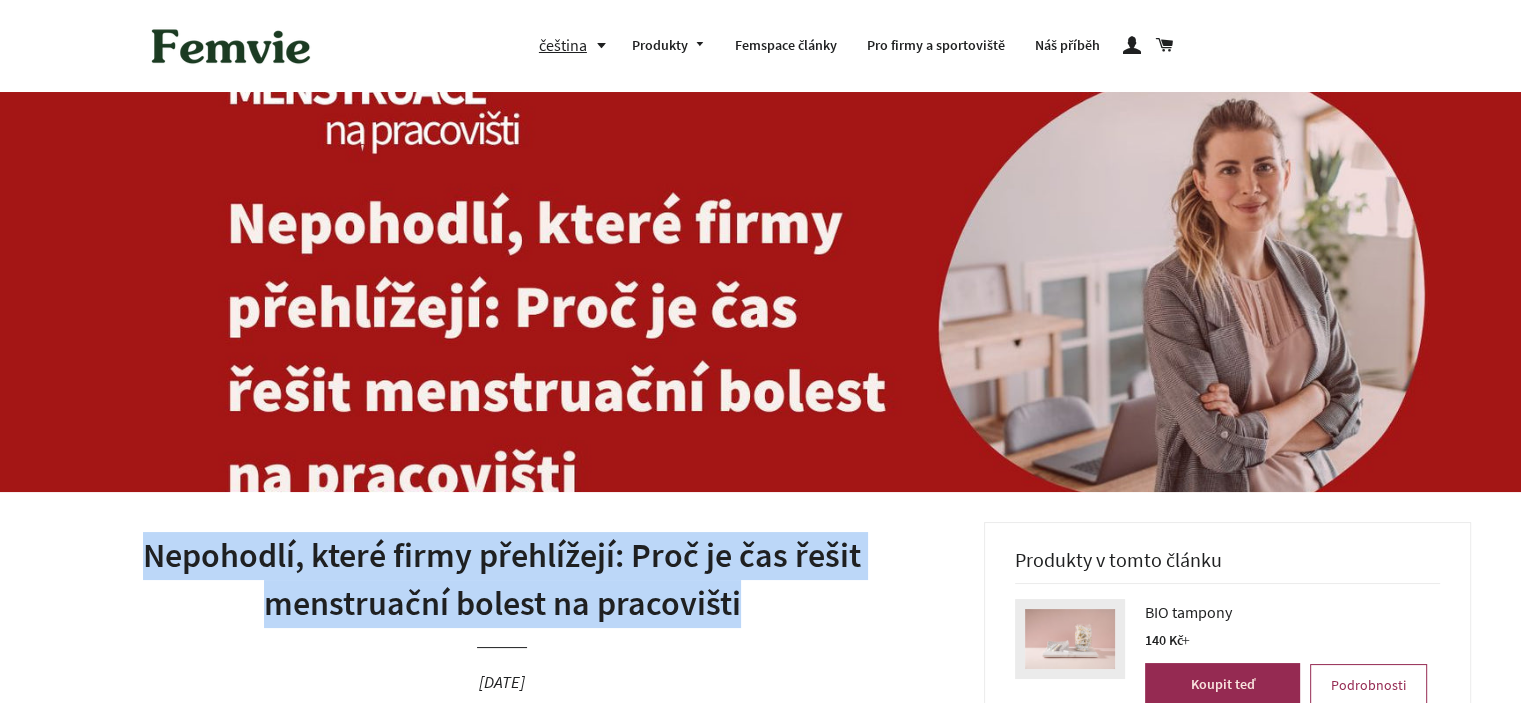 click on "Nepohodlí, které firmy přehlížejí: Proč je čas řešit menstruační bolest na pracovišti" at bounding box center [502, 579] 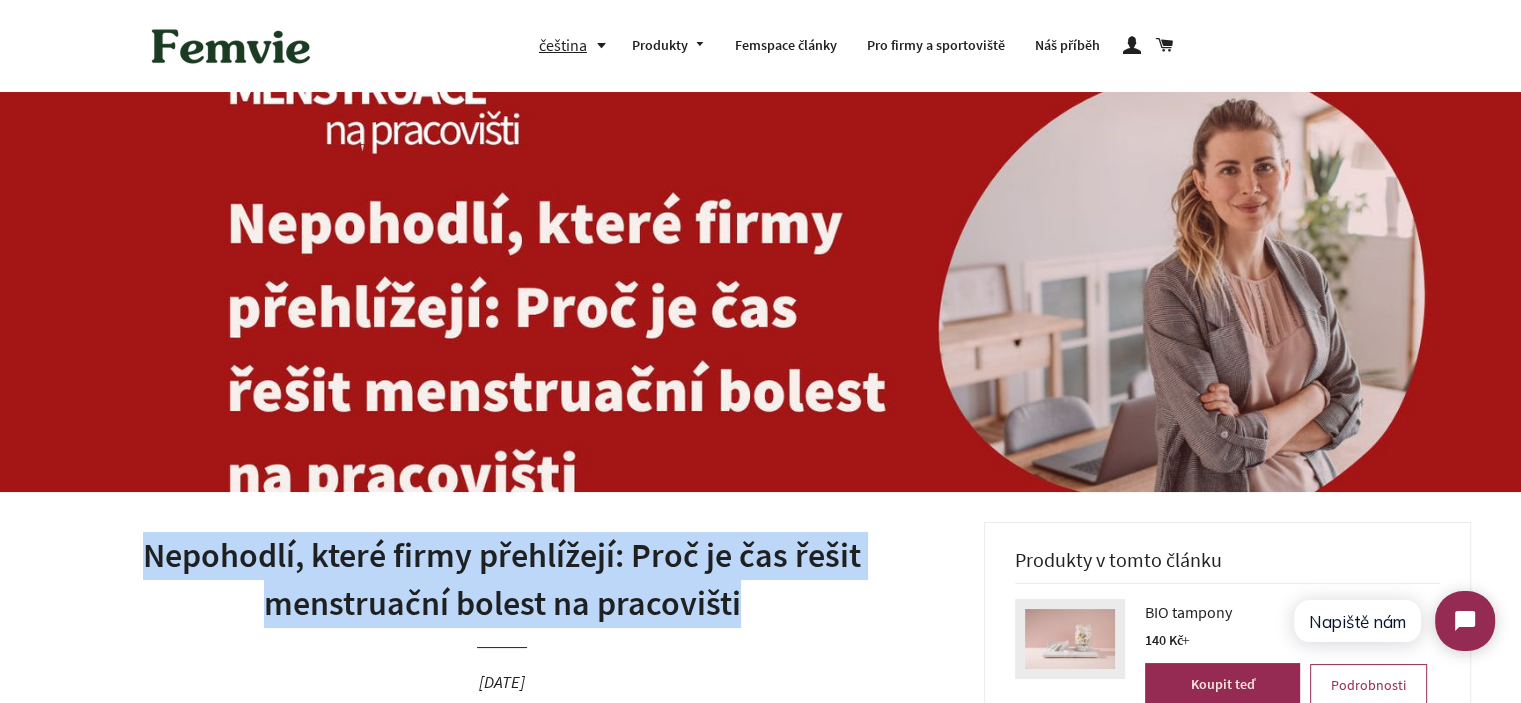 scroll, scrollTop: 0, scrollLeft: 0, axis: both 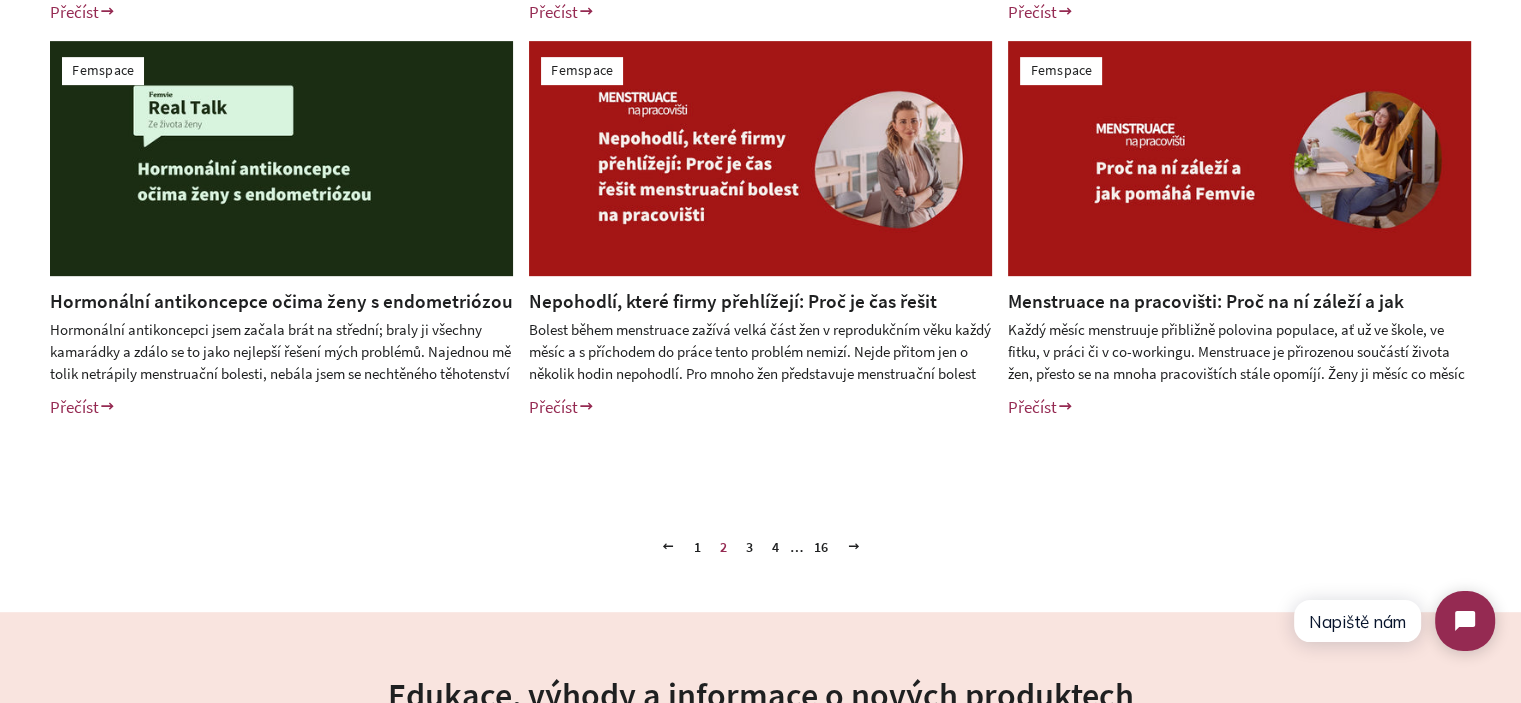 click on "3" at bounding box center [749, 547] 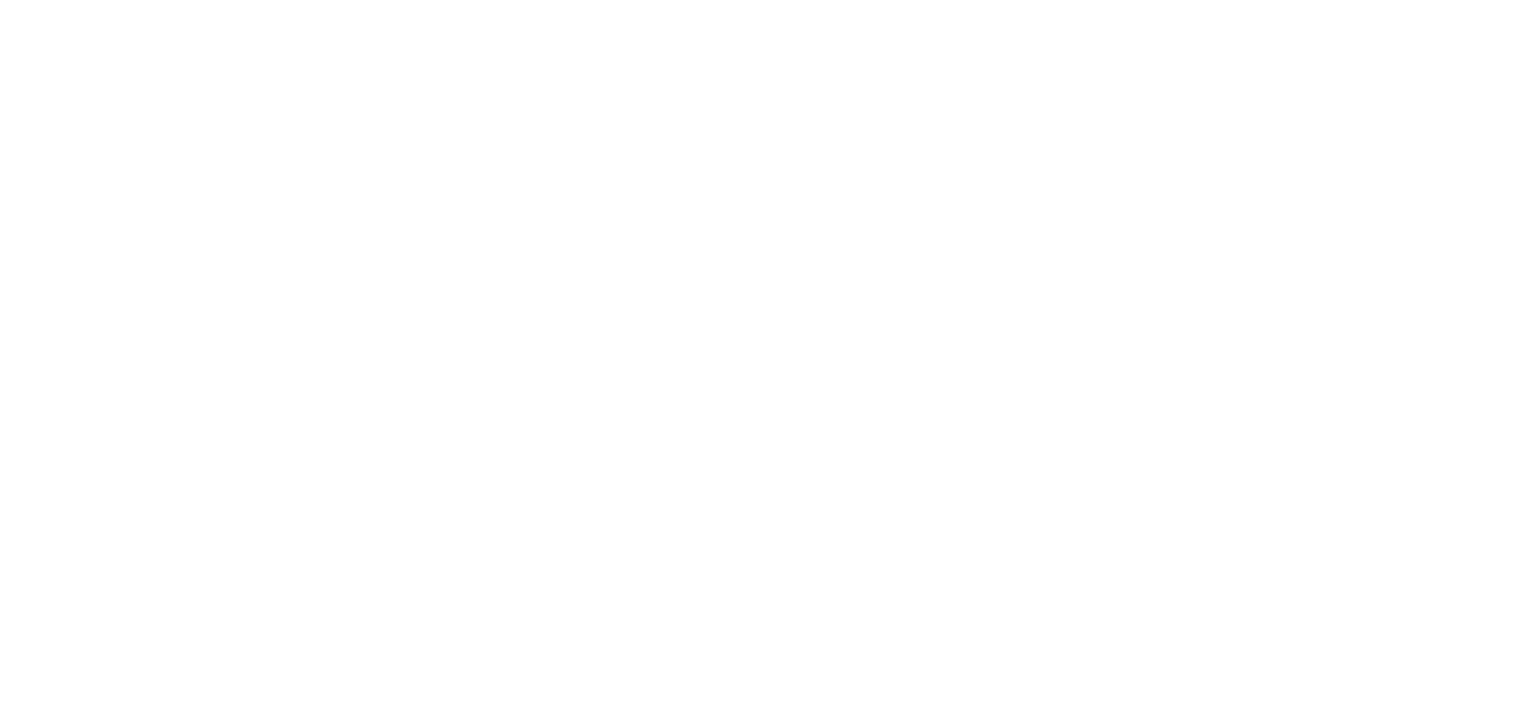 scroll, scrollTop: 0, scrollLeft: 0, axis: both 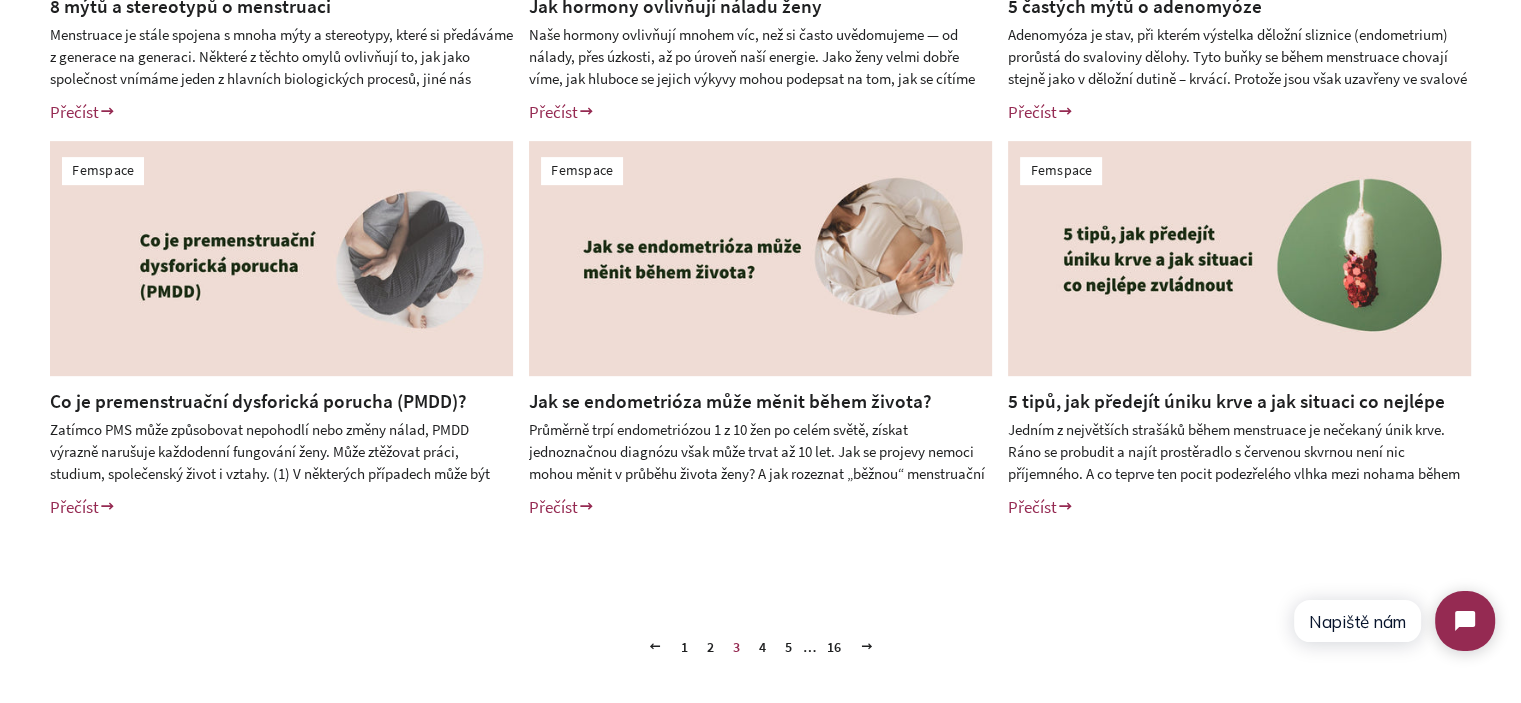 click on "4" at bounding box center (762, 647) 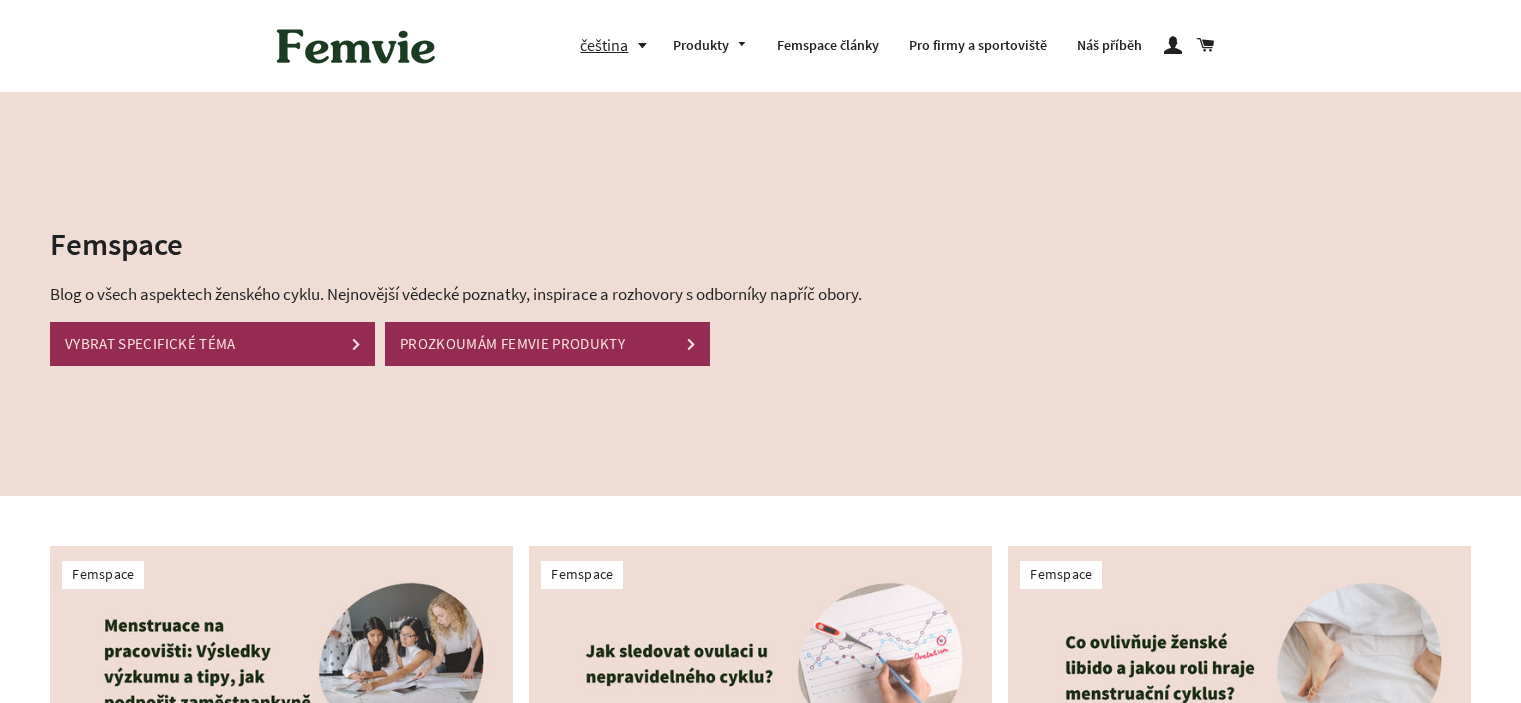 scroll, scrollTop: 0, scrollLeft: 0, axis: both 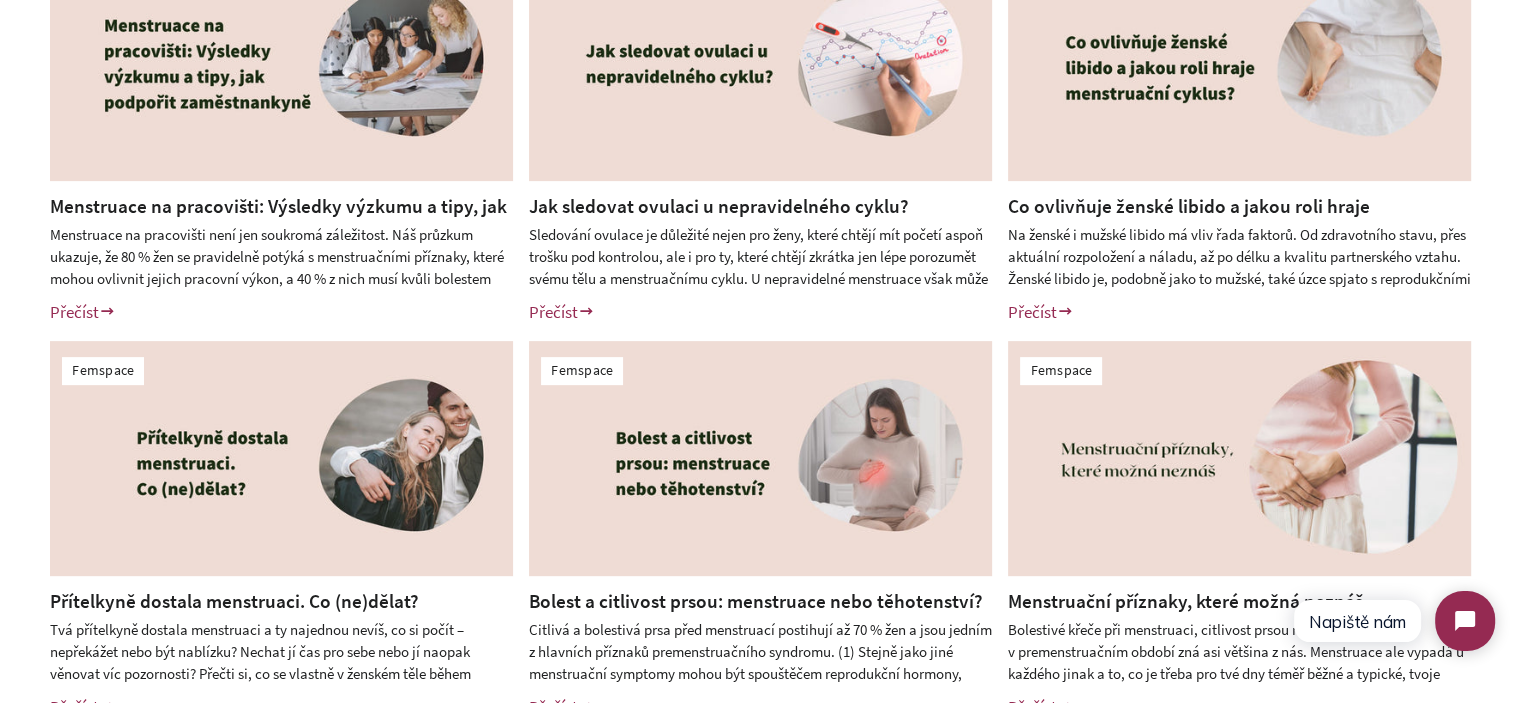 click on "Menstruace na pracovišti: Výsledky výzkumu a tipy, jak podpořit zaměstnankyně" at bounding box center [278, 219] 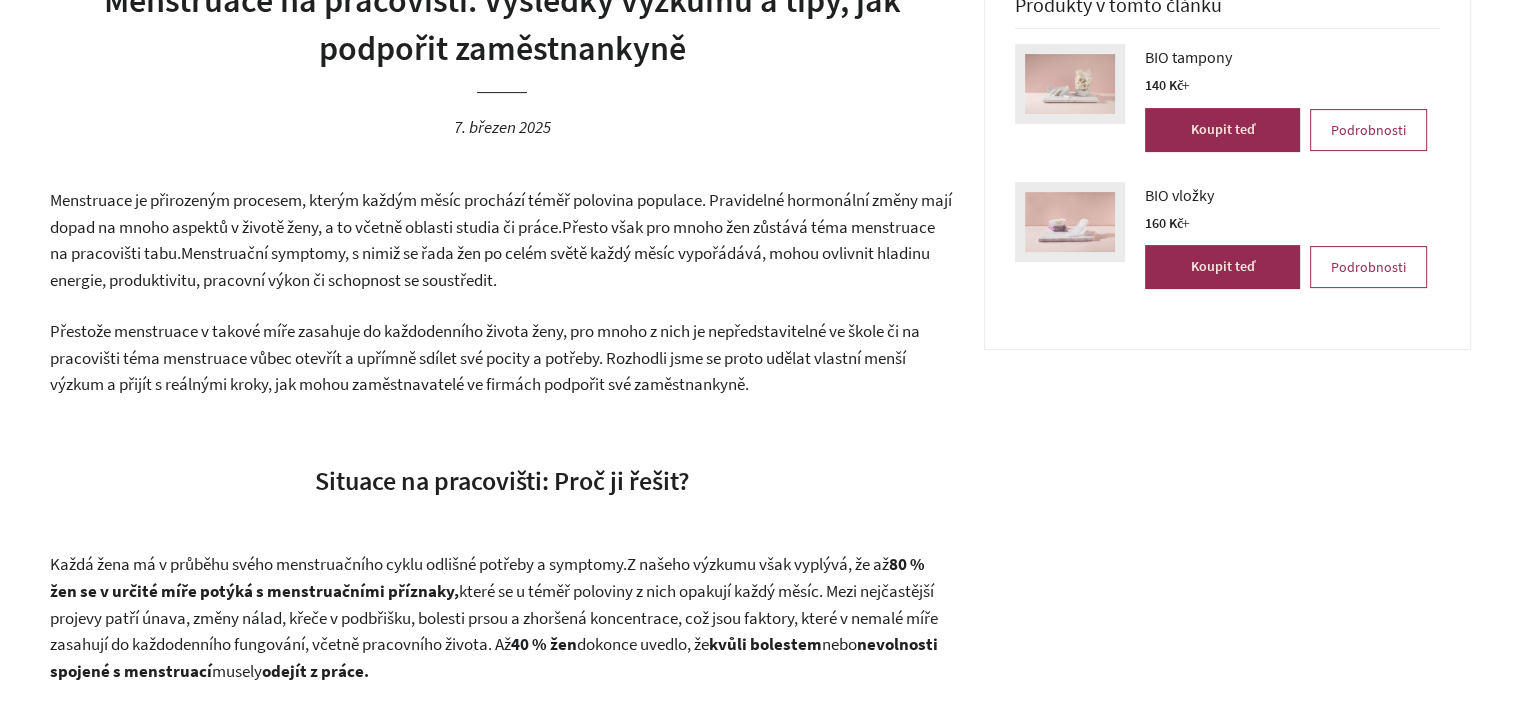 scroll, scrollTop: 0, scrollLeft: 0, axis: both 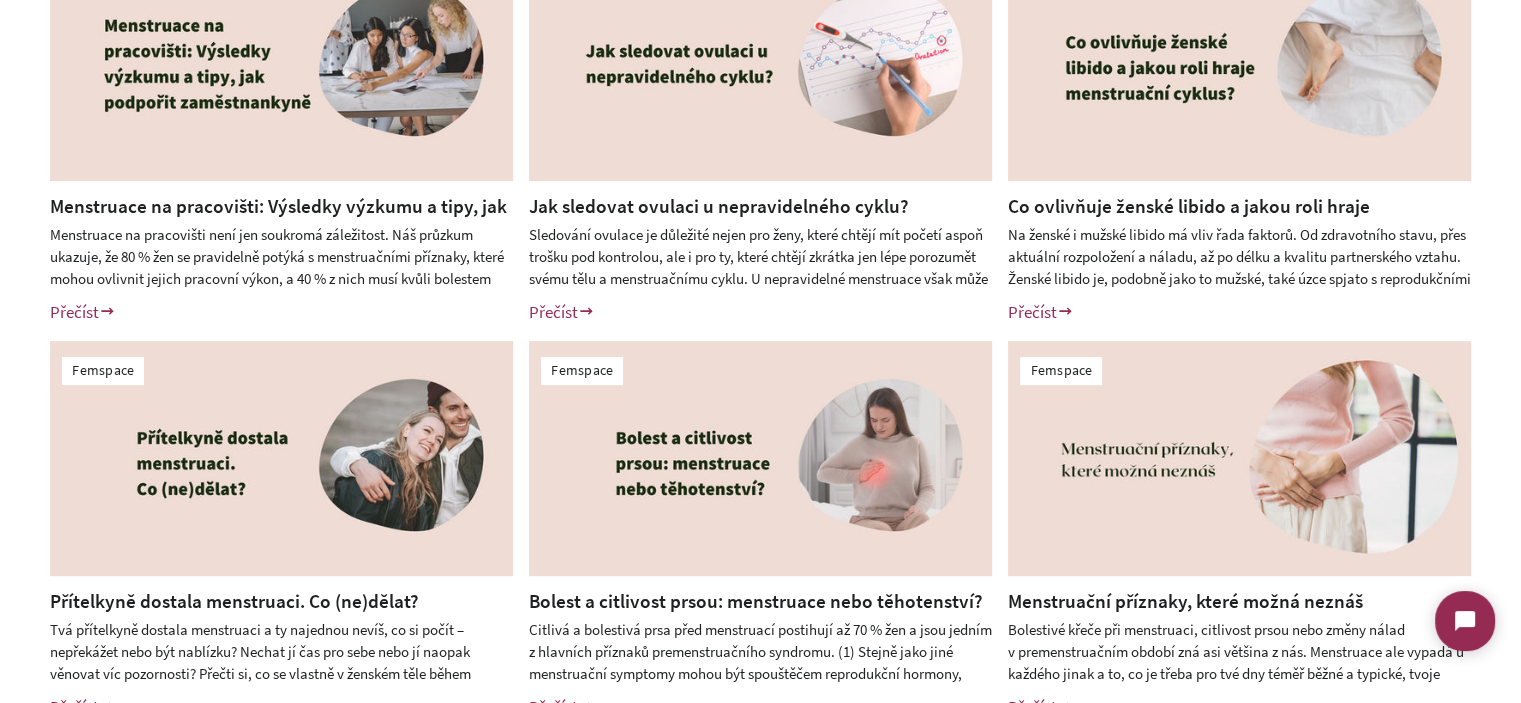 click on "Femspace
Menstruace na pracovišti: Výsledky výzkumu a tipy, jak podpořit zaměstnankyně
Menstruace na pracovišti není jen soukromá záležitost. Náš průzkum ukazuje, že 80 % žen se pravidelně potýká s menstruačními příznaky, které mohou ovlivnit jejich pracovní výkon, a 40 % z nich musí kvůli bolestem někdy odejít z práce. V článku se dozvíte, jak mohou zaměstnavatelé podpořit menstruační zdraví a vytvořit otevřenější, empatičtější pracovní prostředí.
Přečíst
Štítky:
bio-tampony
bio-vlozky" at bounding box center [760, 333] 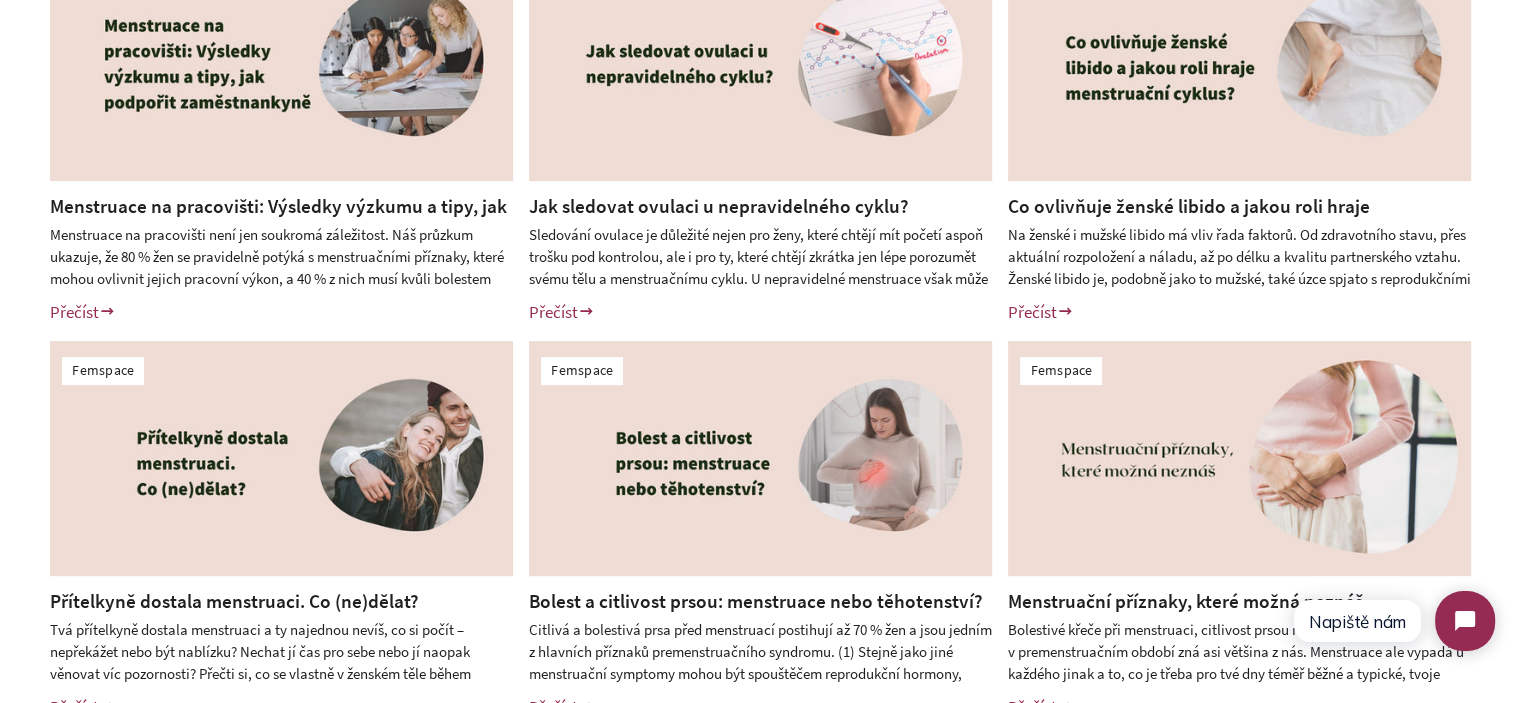 click on "Menstruace na pracovišti: Výsledky výzkumu a tipy, jak podpořit zaměstnankyně" at bounding box center [278, 219] 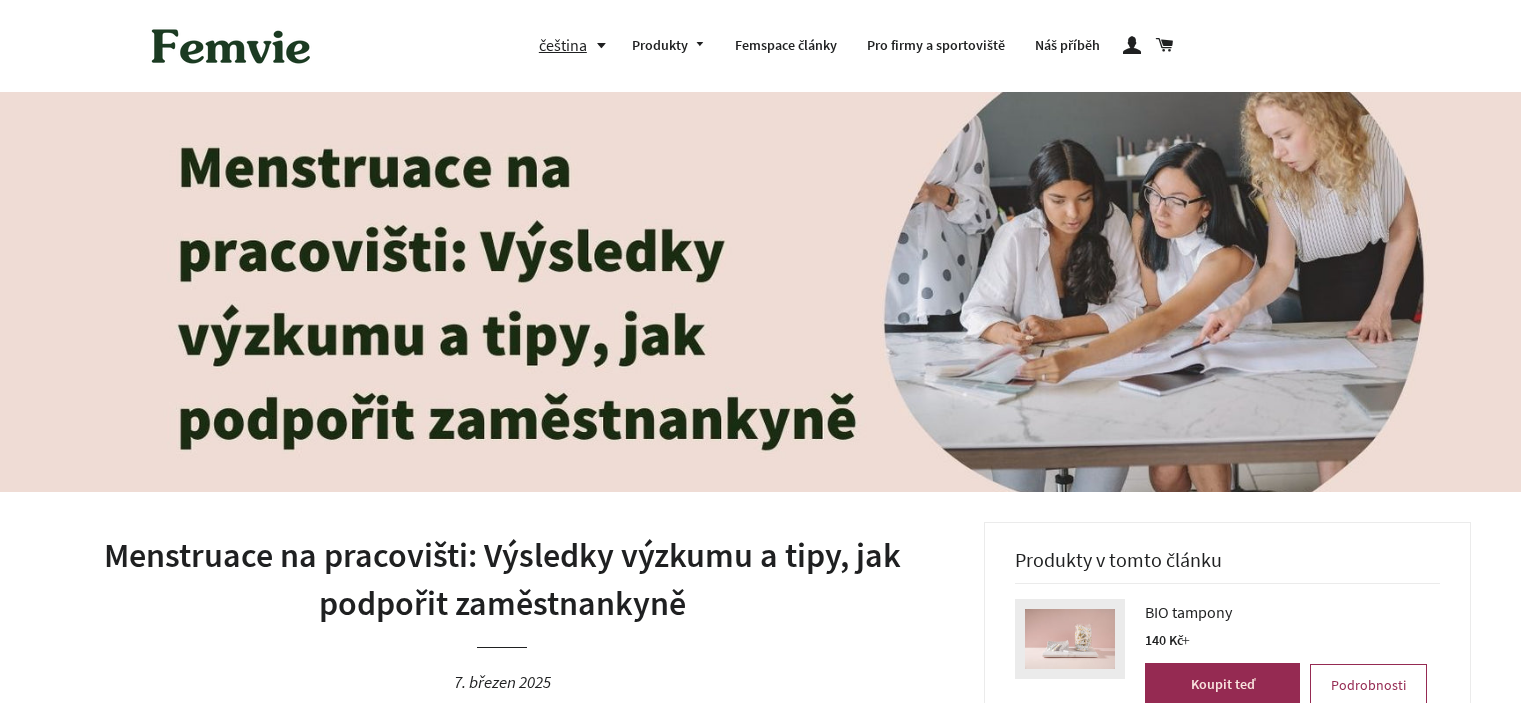 scroll, scrollTop: 0, scrollLeft: 0, axis: both 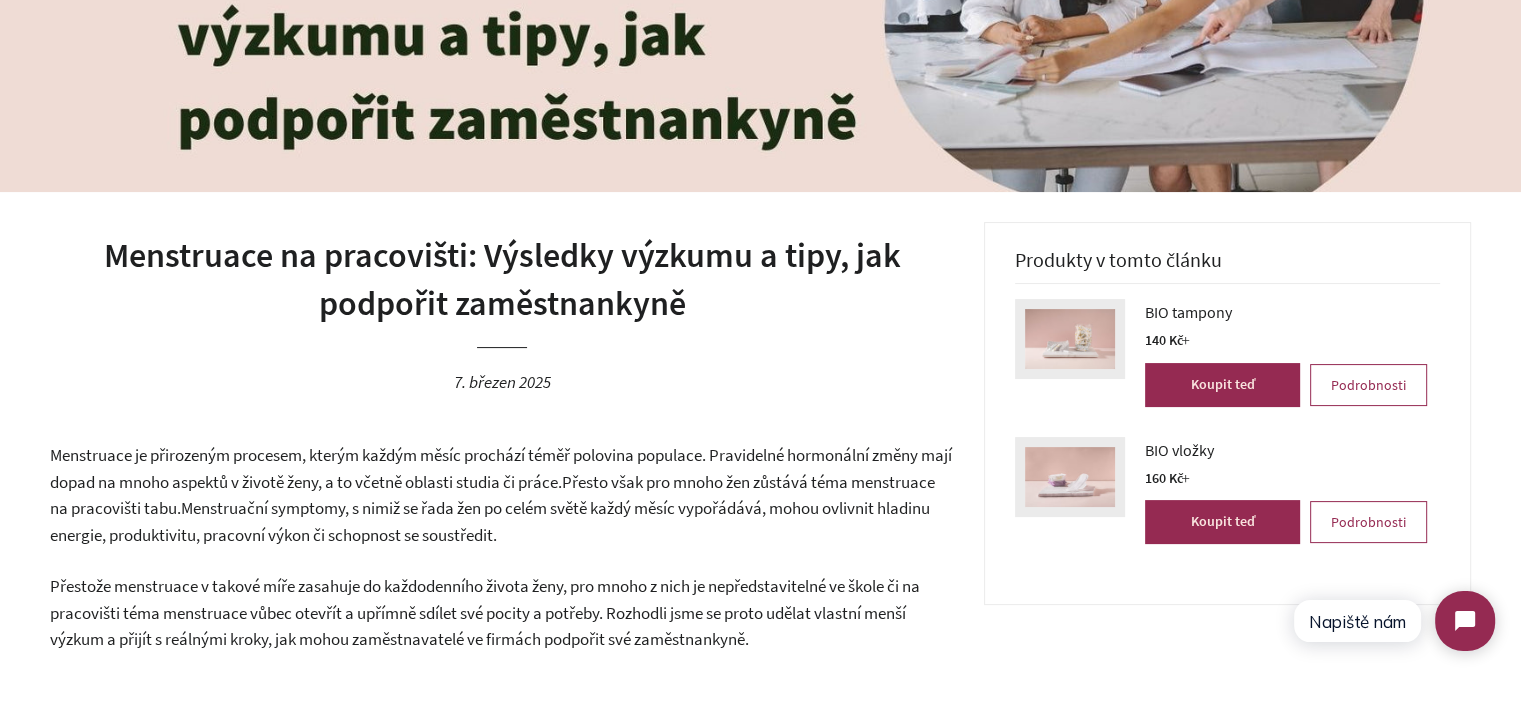 click on "Menstruace na pracovišti: Výsledky výzkumu a tipy, jak podpořit zaměstnankyně" at bounding box center [502, 279] 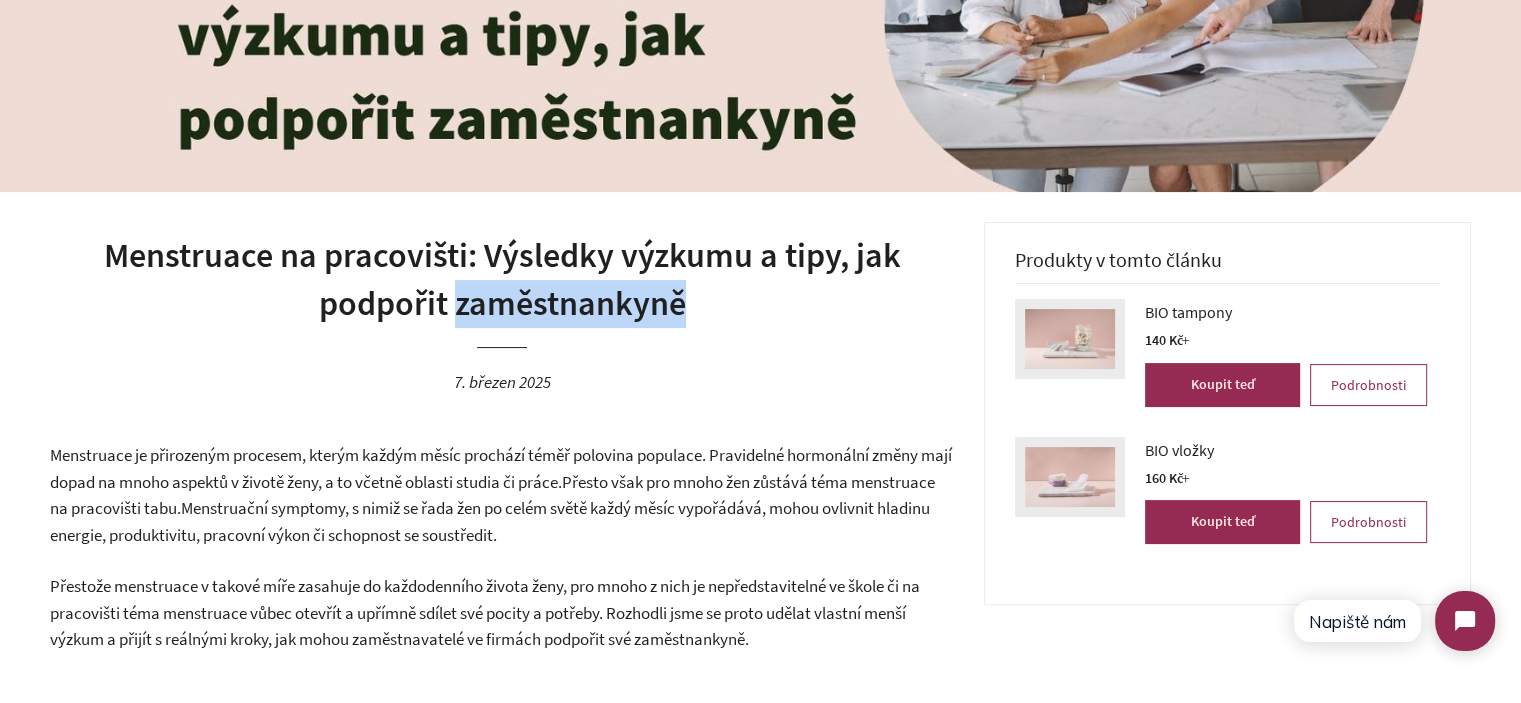 click on "Menstruace na pracovišti: Výsledky výzkumu a tipy, jak podpořit zaměstnankyně" at bounding box center [502, 279] 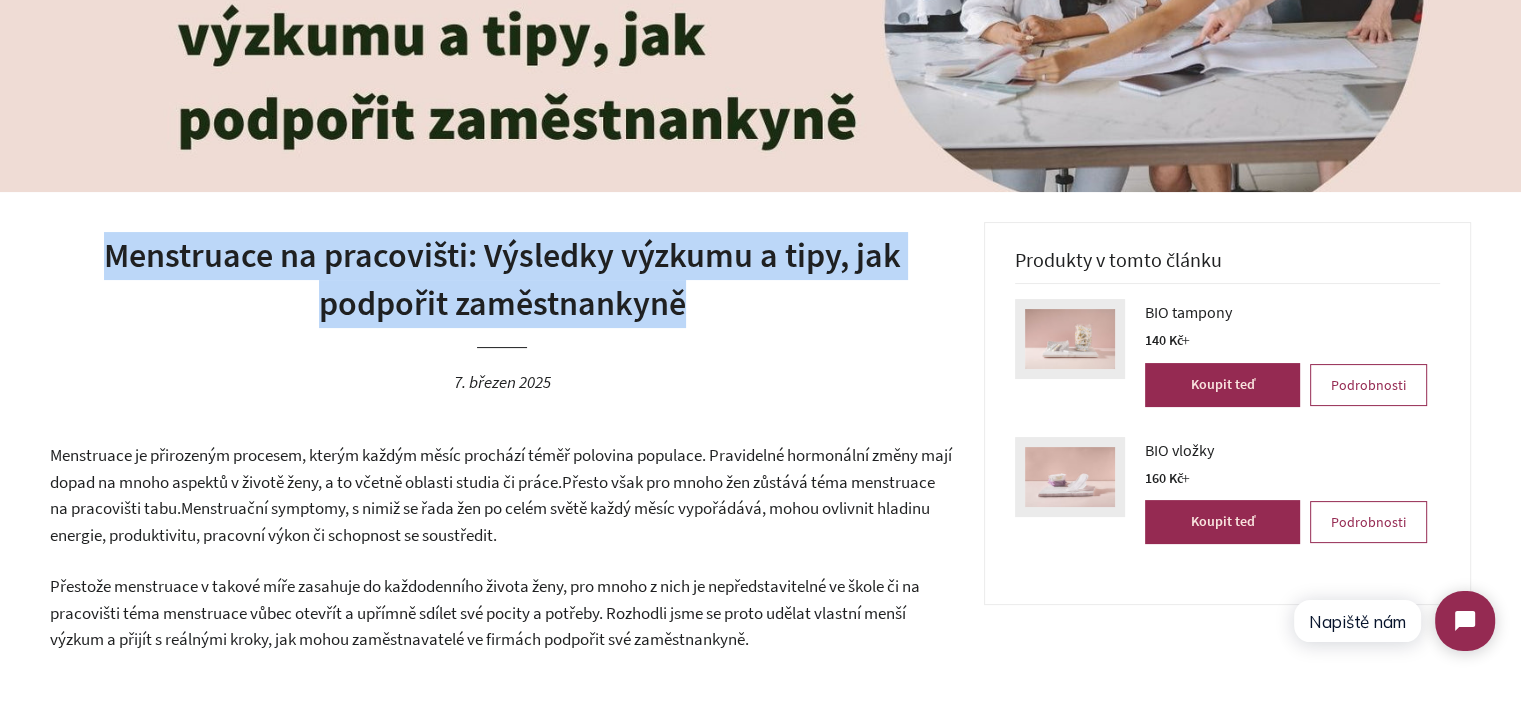 click on "Menstruace na pracovišti: Výsledky výzkumu a tipy, jak podpořit zaměstnankyně" at bounding box center (502, 279) 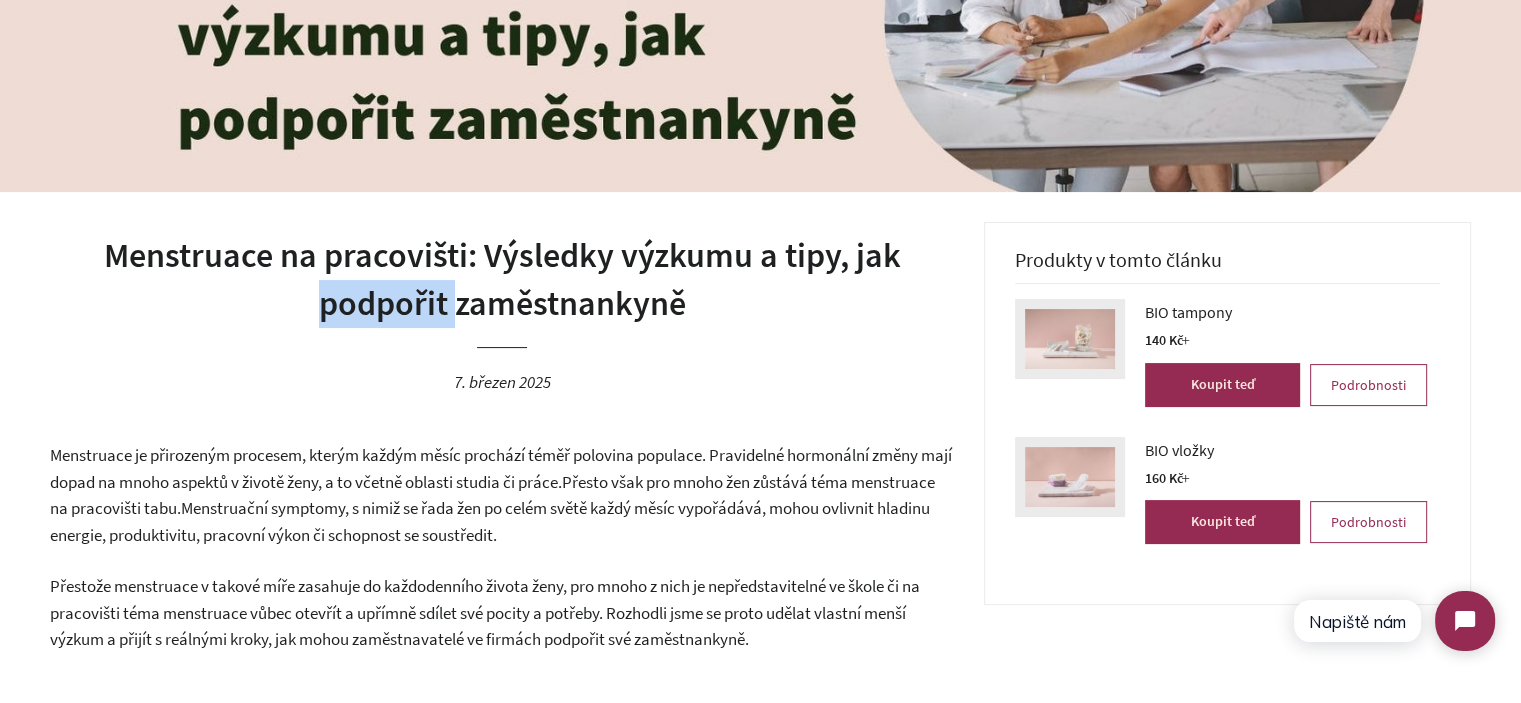 click on "Menstruace na pracovišti: Výsledky výzkumu a tipy, jak podpořit zaměstnankyně" at bounding box center [502, 279] 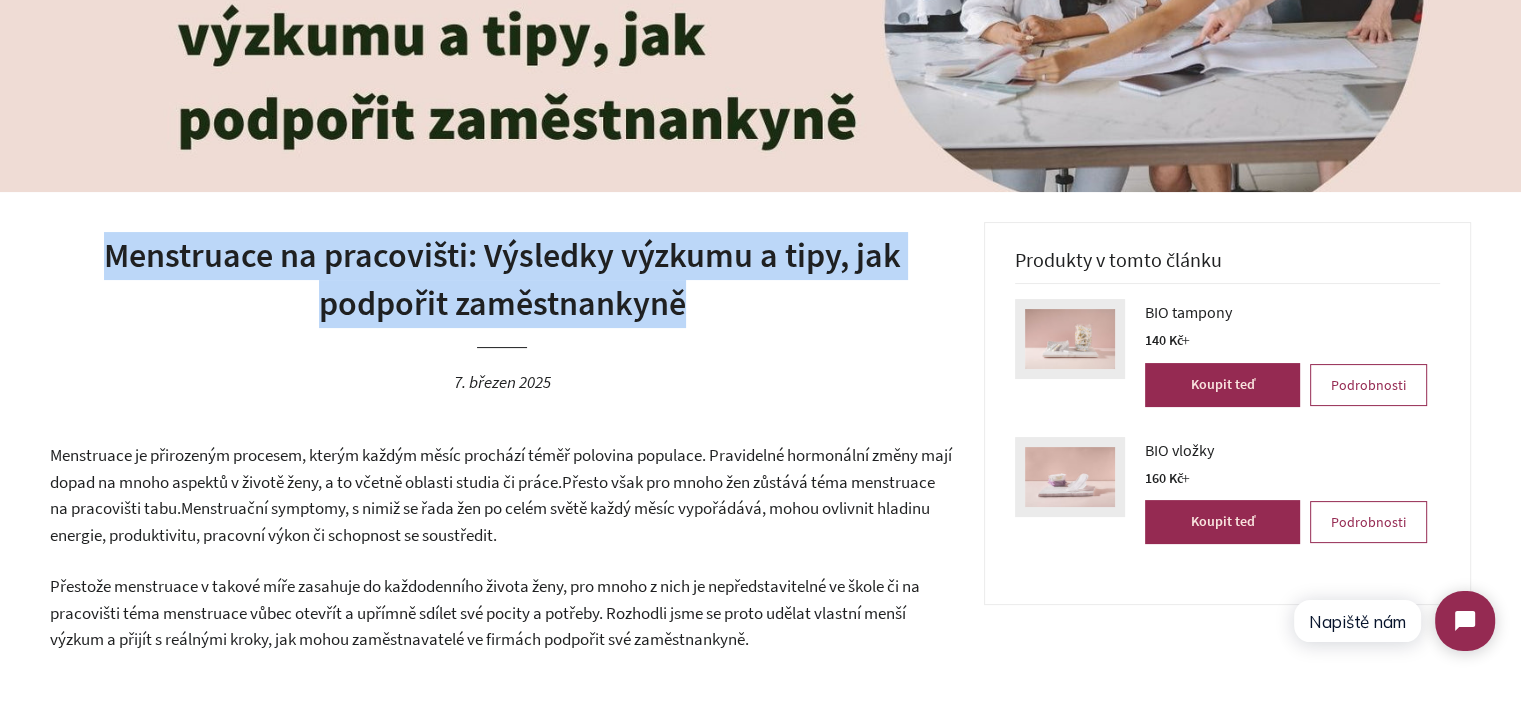 click on "Menstruace na pracovišti: Výsledky výzkumu a tipy, jak podpořit zaměstnankyně" at bounding box center (502, 279) 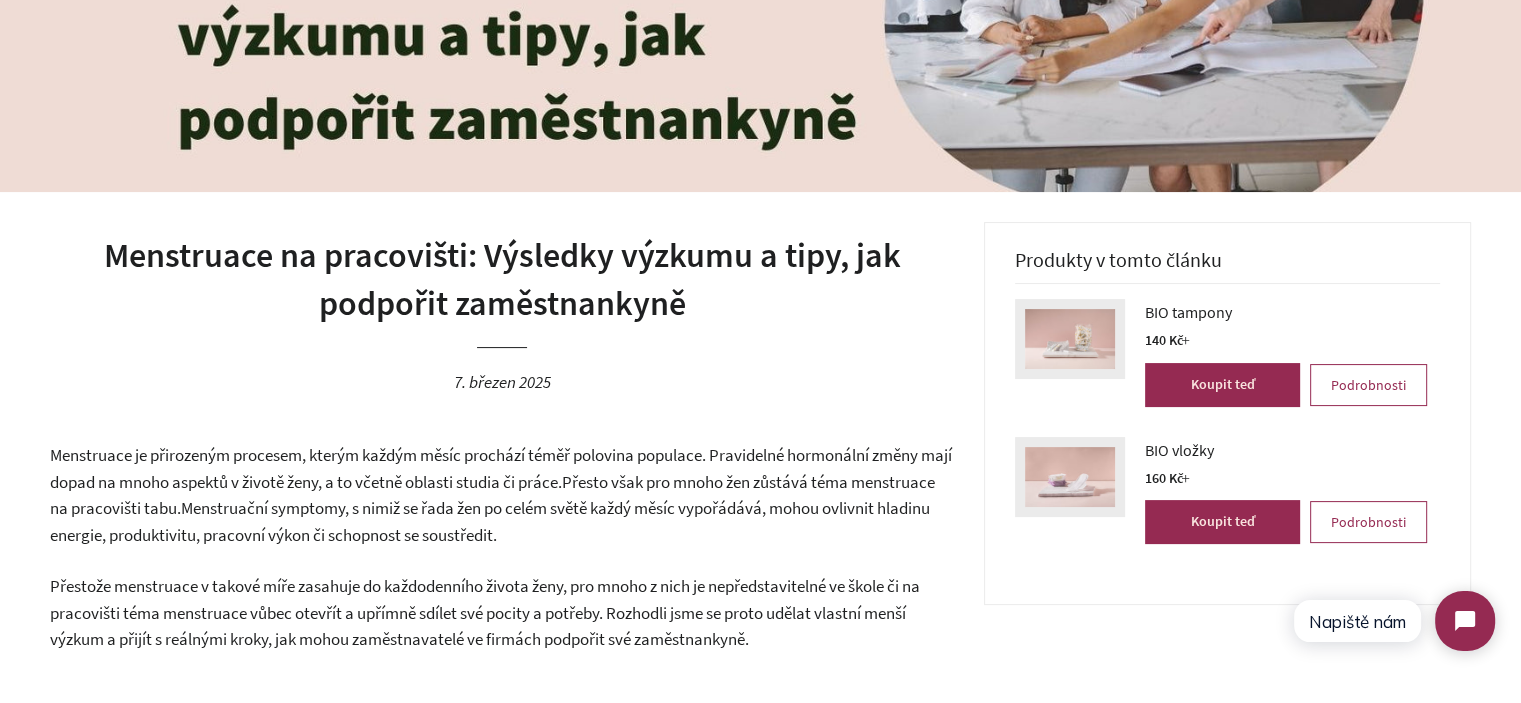 click on "Menstruace je přirozeným procesem, kterým každým měsíc prochází téměř polovina populace. Pravidelné hormonální změny mají dopad na mnoho aspektů v životě ženy, a to včetně oblasti studia či práce.  Přesto však pro mnoho žen zůstává téma menstruace na pracovišti tabu." at bounding box center (501, 481) 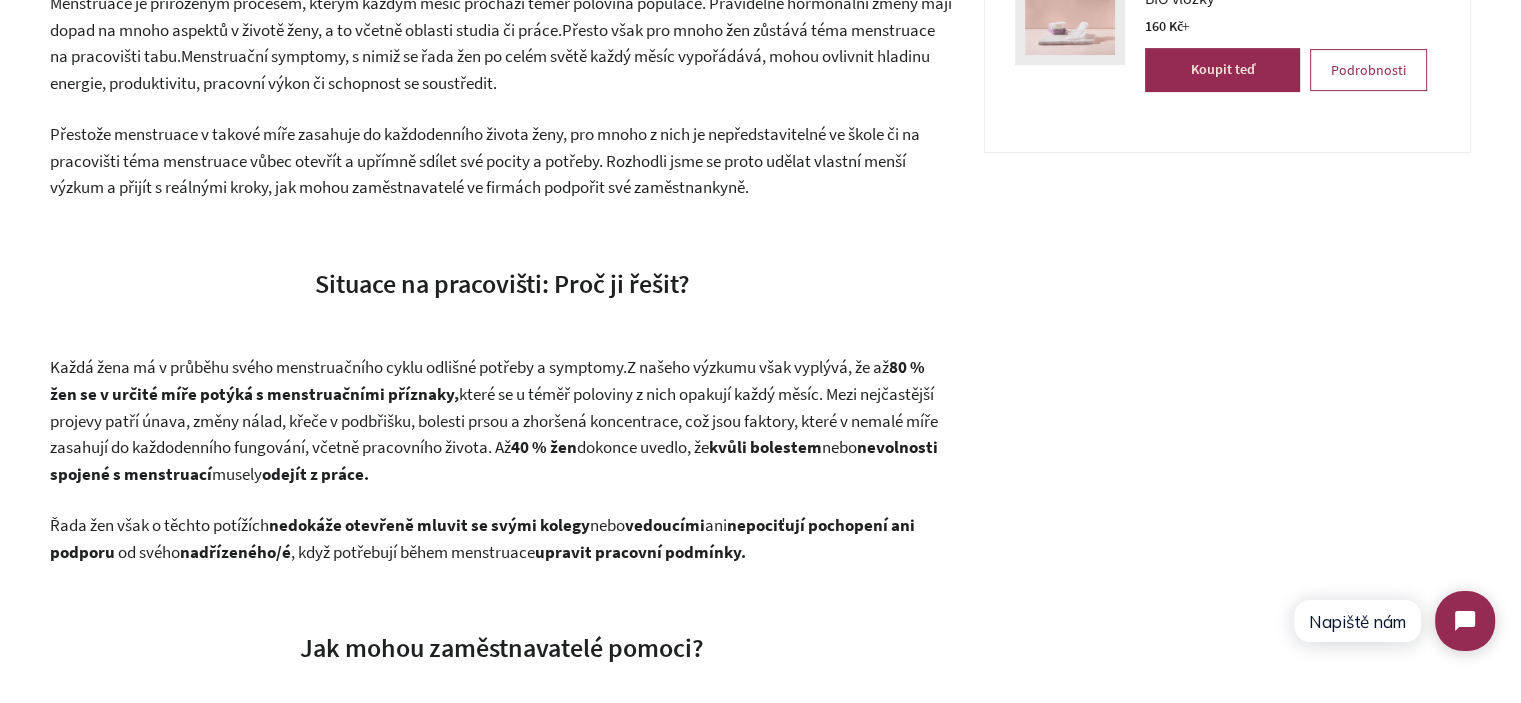 scroll, scrollTop: 800, scrollLeft: 0, axis: vertical 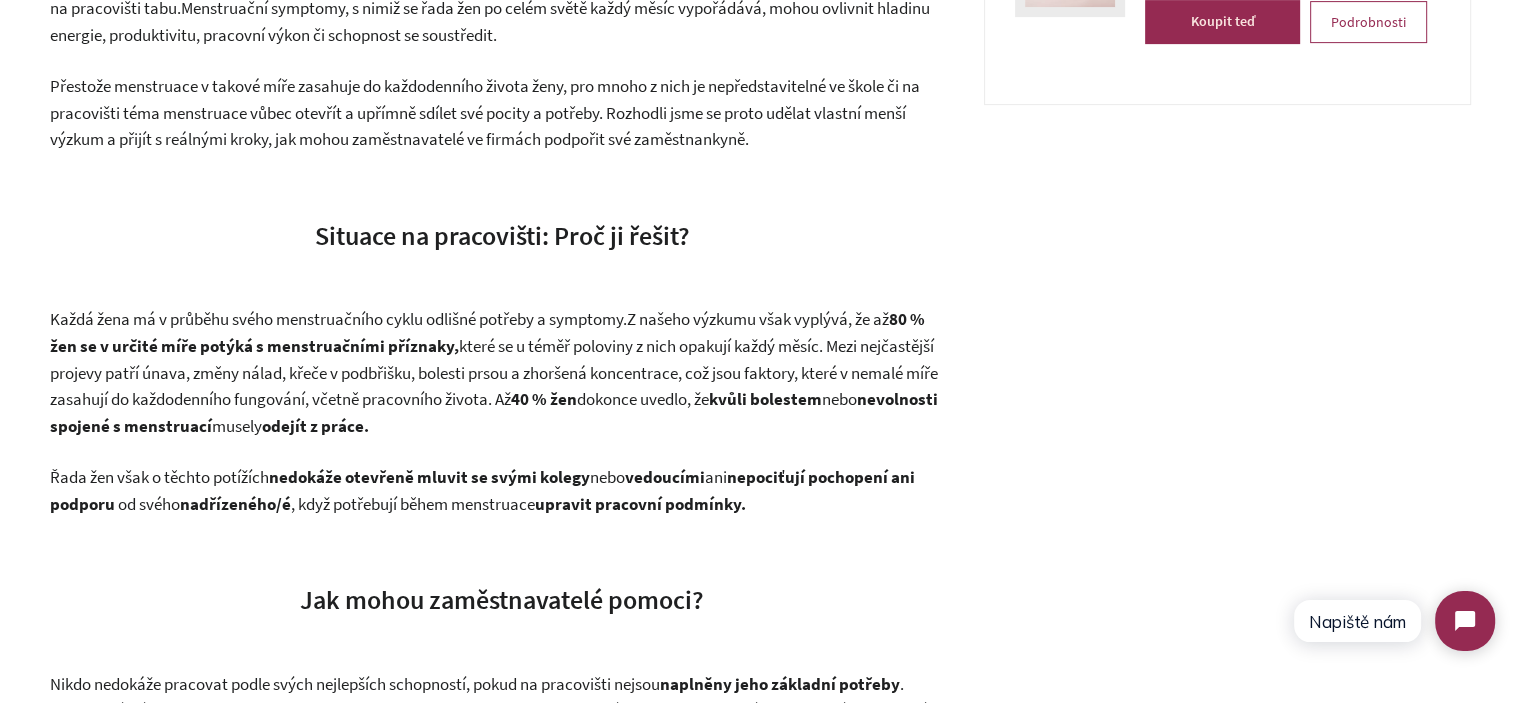 click on "Menstruace je přirozeným procesem, kterým každým měsíc prochází téměř polovina populace. Pravidelné hormonální změny mají dopad na mnoho aspektů v životě ženy, a to včetně oblasti studia či práce.  Přesto však pro mnoho žen zůstává téma menstruace na pracovišti tabu. Menstruační symptomy, s nimiž se řada žen po celém světě každý měsíc vypořádává, mohou ovlivnit hladinu energie, produktivitu, pracovní výkon či schopnost se soustředit.
Přestože menstruace v takové míře zasahuje do každodenního života ženy, pro mnoho z nich je nepředstavitelné ve škole či na pracovišti téma menstruace vůbec otevřít a upřímně sdílet své pocity a potřeby. Rozhodli jsme se proto udělat vlastní menší výzkum a přijít s reálnými kroky, jak mohou zaměstnavatelé ve firmách podpořit své zaměstnankyně.
Situace na pracovišti: Proč ji řešit?
Z našeho výzkumu   však vyplývá, že až  , 40 % žen  dokonce uvedlo, že" at bounding box center [502, 662] 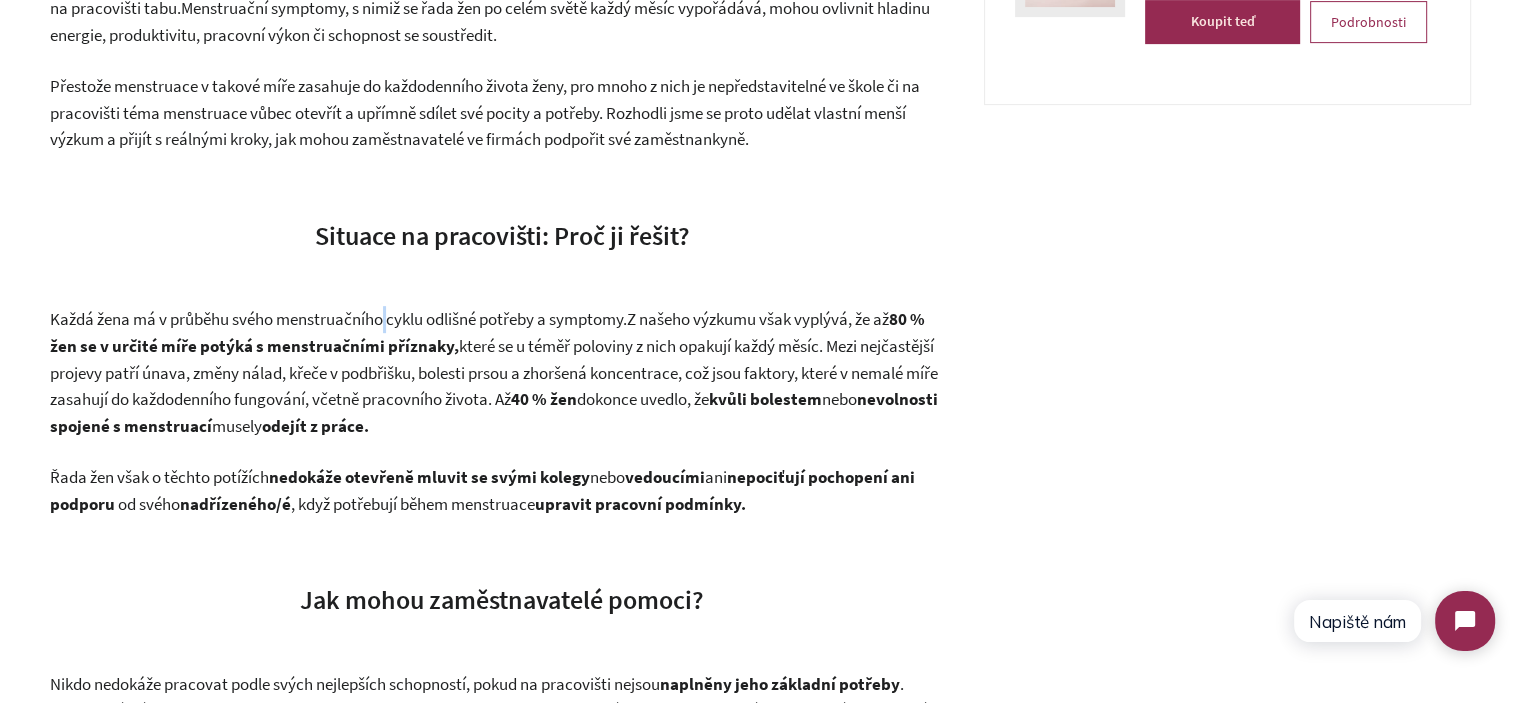 click on "Menstruace je přirozeným procesem, kterým každým měsíc prochází téměř polovina populace. Pravidelné hormonální změny mají dopad na mnoho aspektů v životě ženy, a to včetně oblasti studia či práce.  Přesto však pro mnoho žen zůstává téma menstruace na pracovišti tabu. Menstruační symptomy, s nimiž se řada žen po celém světě každý měsíc vypořádává, mohou ovlivnit hladinu energie, produktivitu, pracovní výkon či schopnost se soustředit.
Přestože menstruace v takové míře zasahuje do každodenního života ženy, pro mnoho z nich je nepředstavitelné ve škole či na pracovišti téma menstruace vůbec otevřít a upřímně sdílet své pocity a potřeby. Rozhodli jsme se proto udělat vlastní menší výzkum a přijít s reálnými kroky, jak mohou zaměstnavatelé ve firmách podpořit své zaměstnankyně.
Situace na pracovišti: Proč ji řešit?
Z našeho výzkumu   však vyplývá, že až  , 40 % žen  dokonce uvedlo, že" at bounding box center [502, 662] 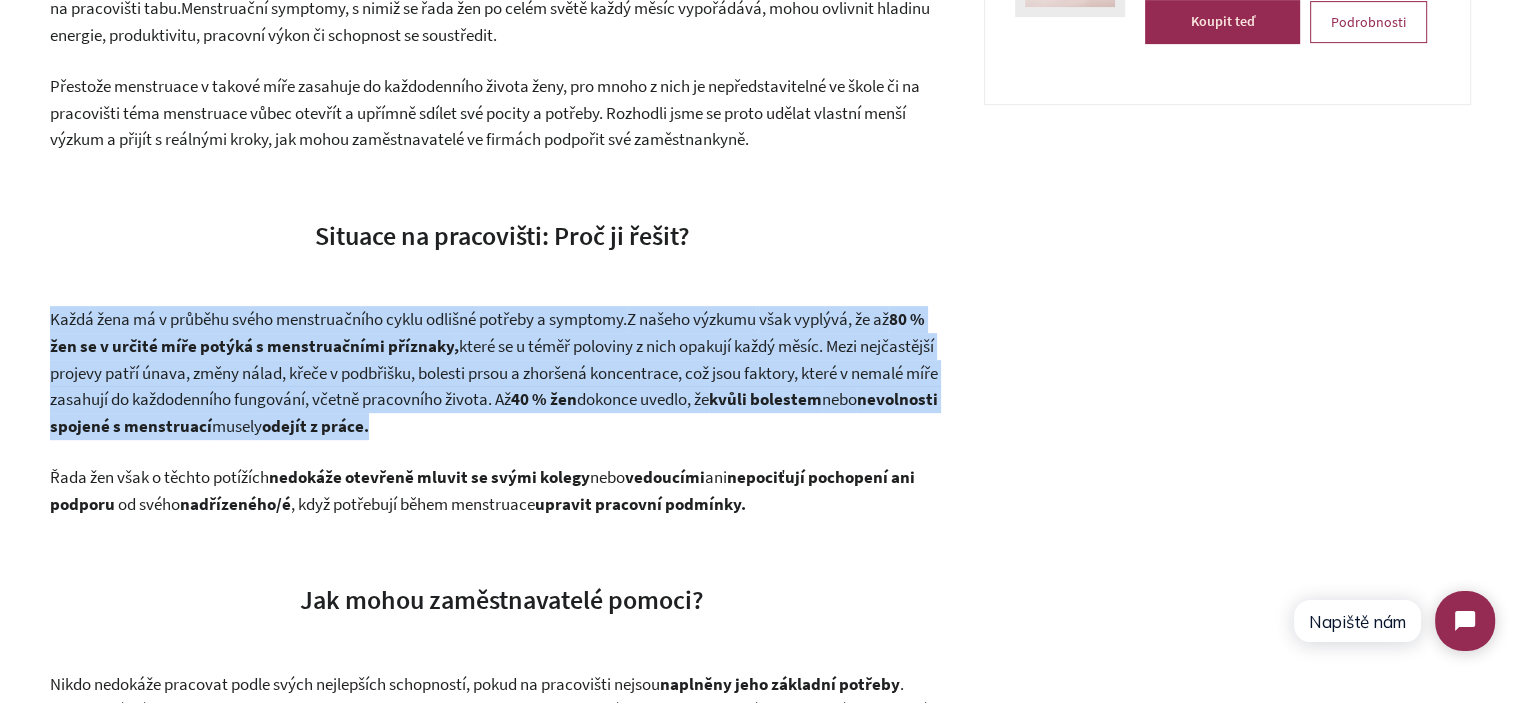click on "Menstruace je přirozeným procesem, kterým každým měsíc prochází téměř polovina populace. Pravidelné hormonální změny mají dopad na mnoho aspektů v životě ženy, a to včetně oblasti studia či práce.  Přesto však pro mnoho žen zůstává téma menstruace na pracovišti tabu. Menstruační symptomy, s nimiž se řada žen po celém světě každý měsíc vypořádává, mohou ovlivnit hladinu energie, produktivitu, pracovní výkon či schopnost se soustředit.
Přestože menstruace v takové míře zasahuje do každodenního života ženy, pro mnoho z nich je nepředstavitelné ve škole či na pracovišti téma menstruace vůbec otevřít a upřímně sdílet své pocity a potřeby. Rozhodli jsme se proto udělat vlastní menší výzkum a přijít s reálnými kroky, jak mohou zaměstnavatelé ve firmách podpořit své zaměstnankyně.
Situace na pracovišti: Proč ji řešit?
Z našeho výzkumu   však vyplývá, že až  , 40 % žen  dokonce uvedlo, že" at bounding box center (502, 662) 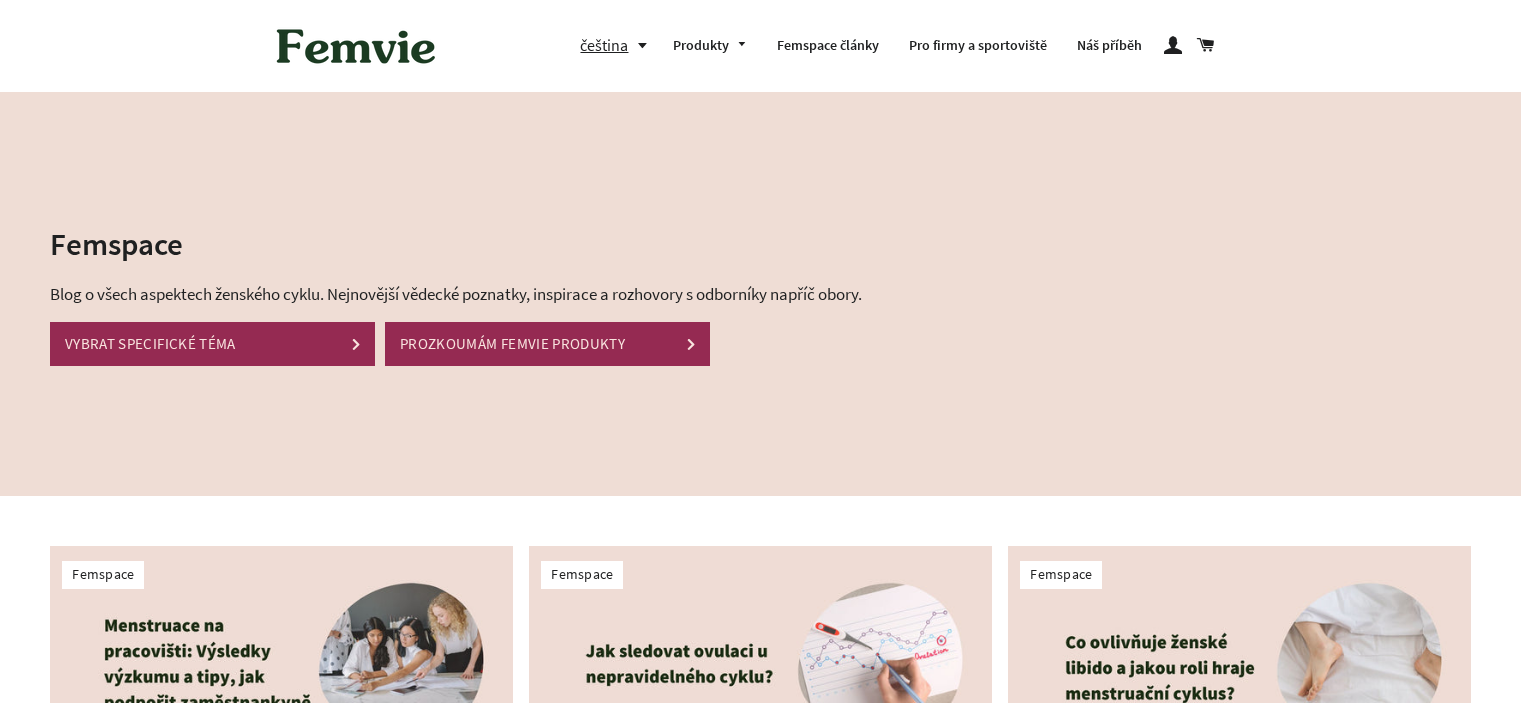scroll, scrollTop: 600, scrollLeft: 0, axis: vertical 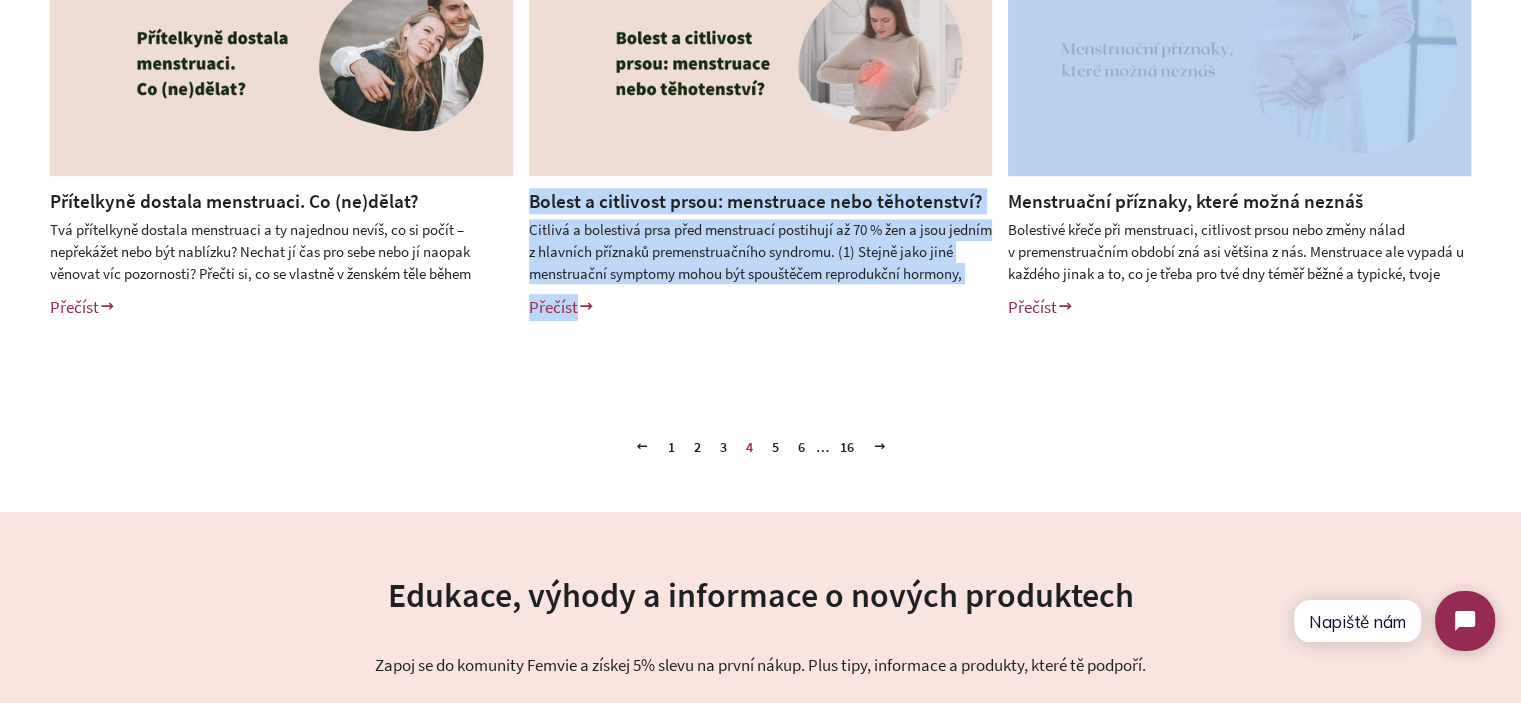 drag, startPoint x: 984, startPoint y: 202, endPoint x: 516, endPoint y: 218, distance: 468.27344 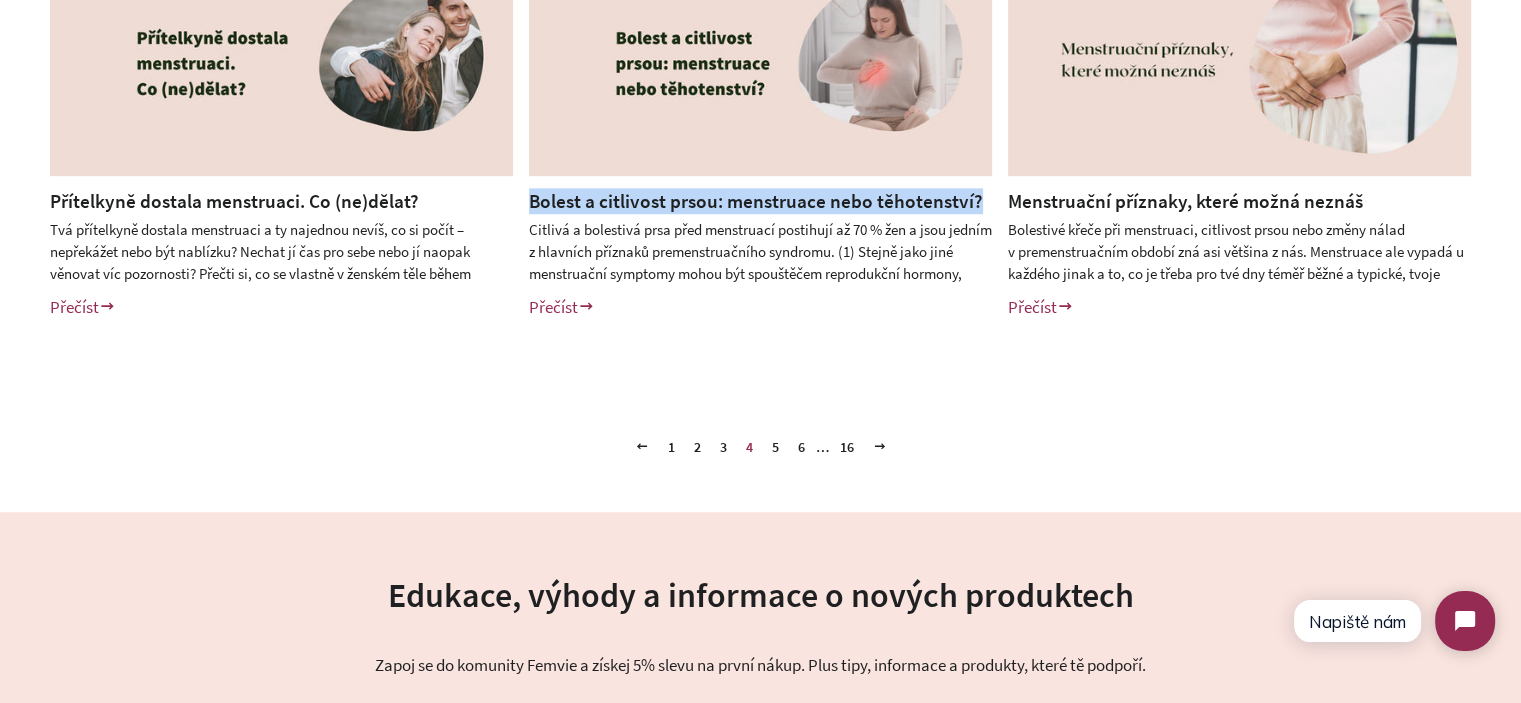 drag, startPoint x: 520, startPoint y: 198, endPoint x: 970, endPoint y: 207, distance: 450.09 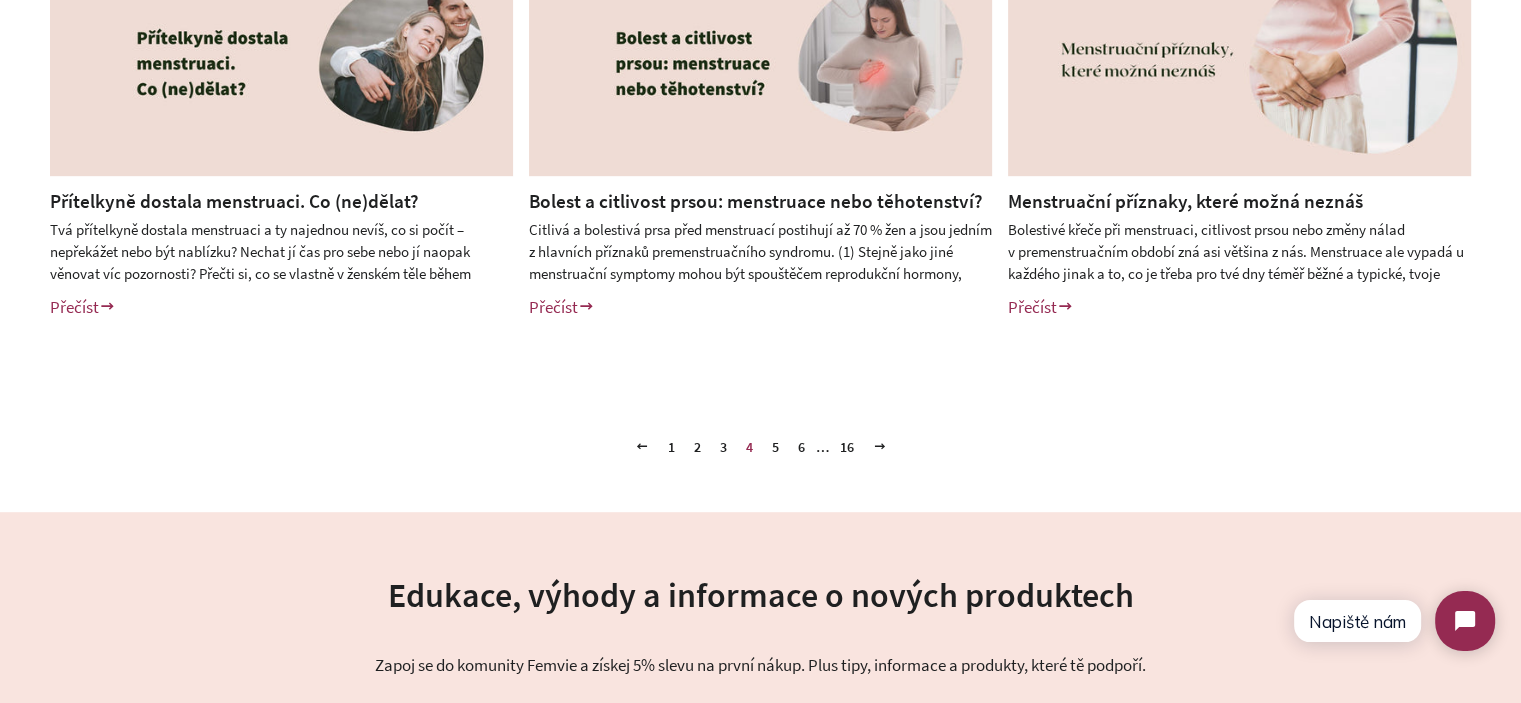 drag, startPoint x: 1471, startPoint y: 300, endPoint x: 1441, endPoint y: 224, distance: 81.706795 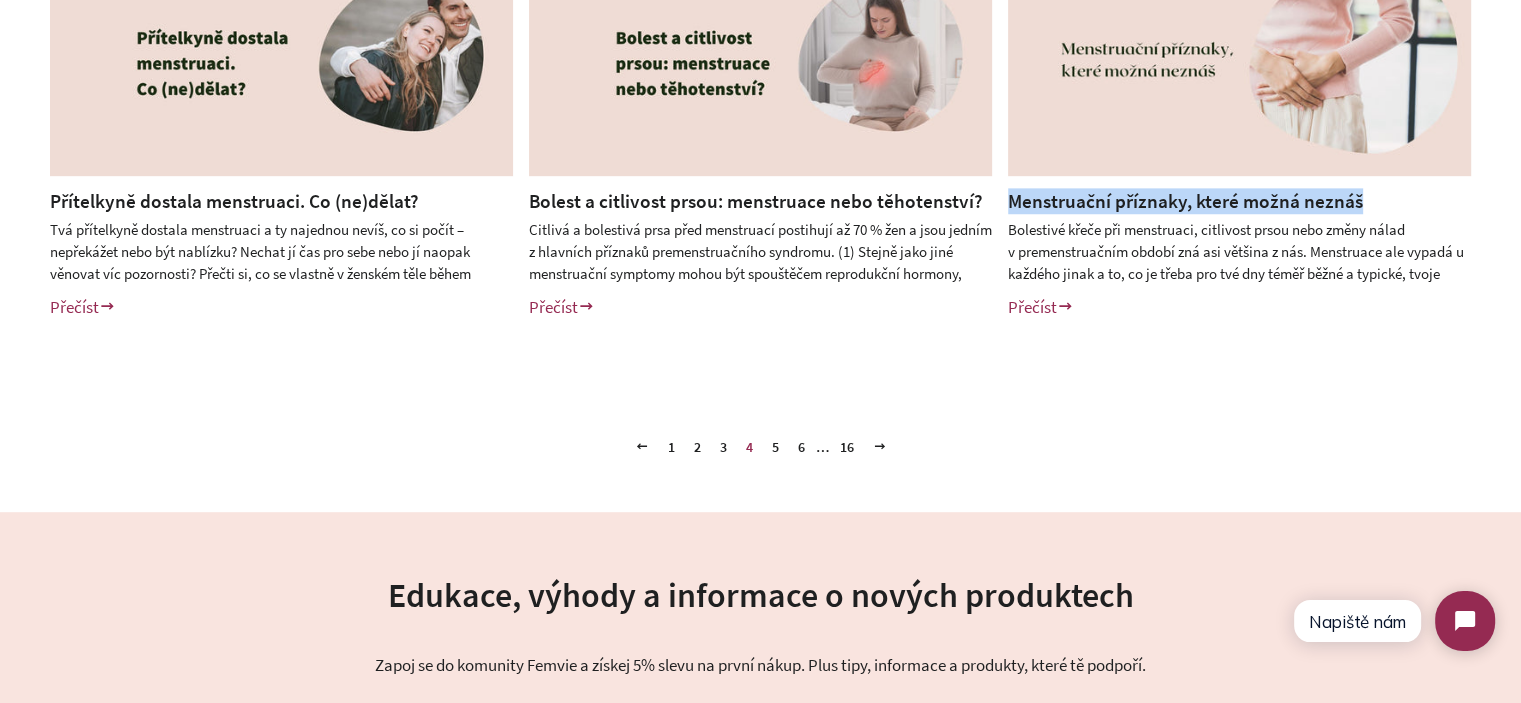 drag, startPoint x: 1407, startPoint y: 200, endPoint x: 1012, endPoint y: 204, distance: 395.02026 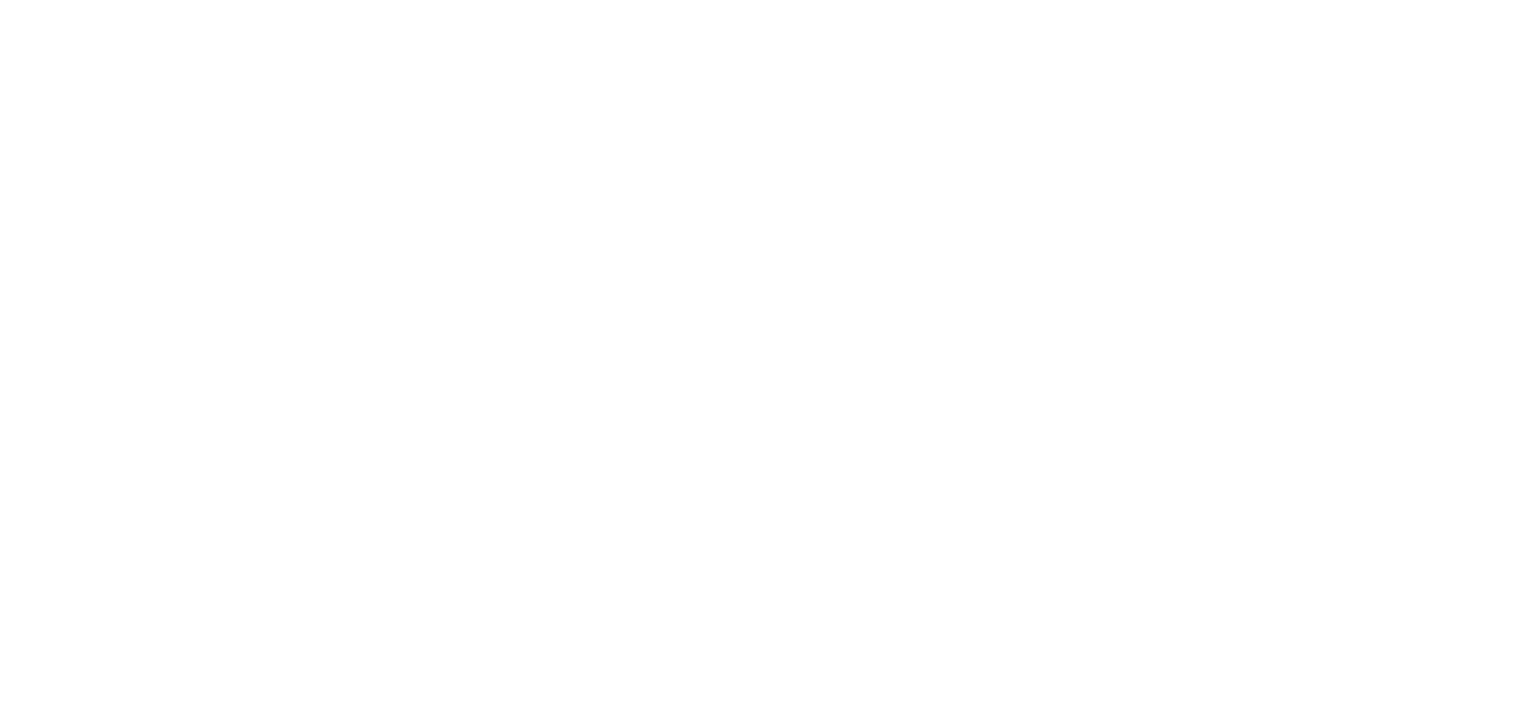 scroll, scrollTop: 0, scrollLeft: 0, axis: both 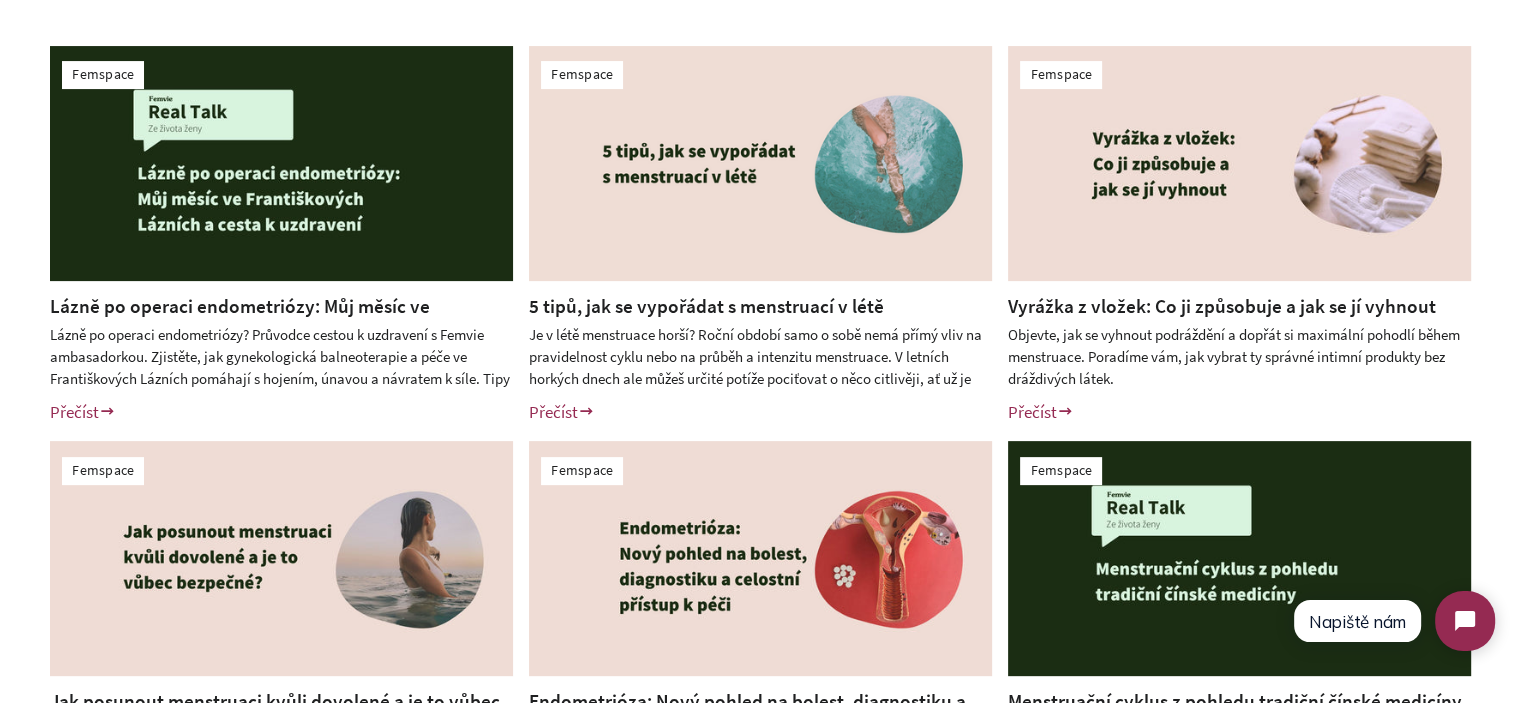 click on "Lázně po operaci endometriózy: Můj měsíc ve Františkových Lázních a cesta k uzdravení" at bounding box center (240, 319) 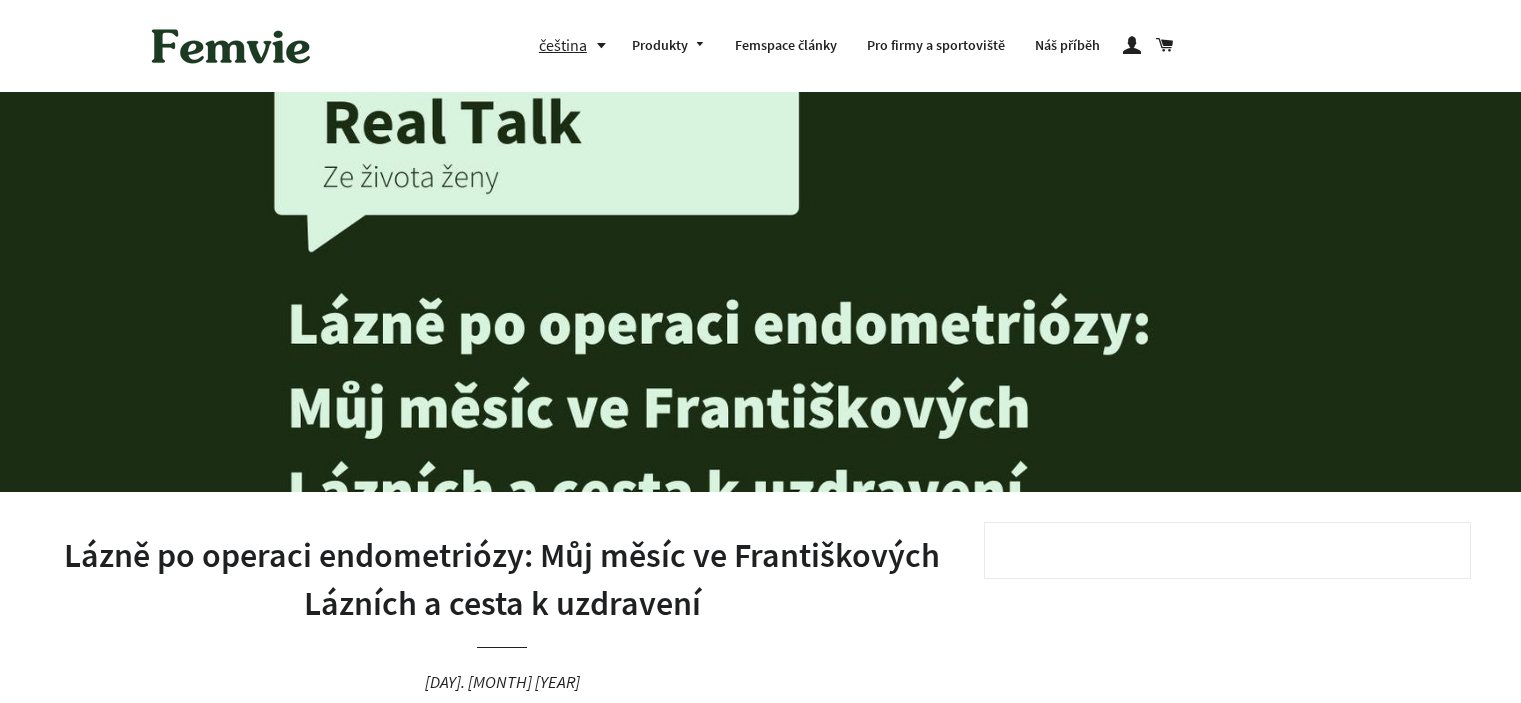 scroll, scrollTop: 23, scrollLeft: 0, axis: vertical 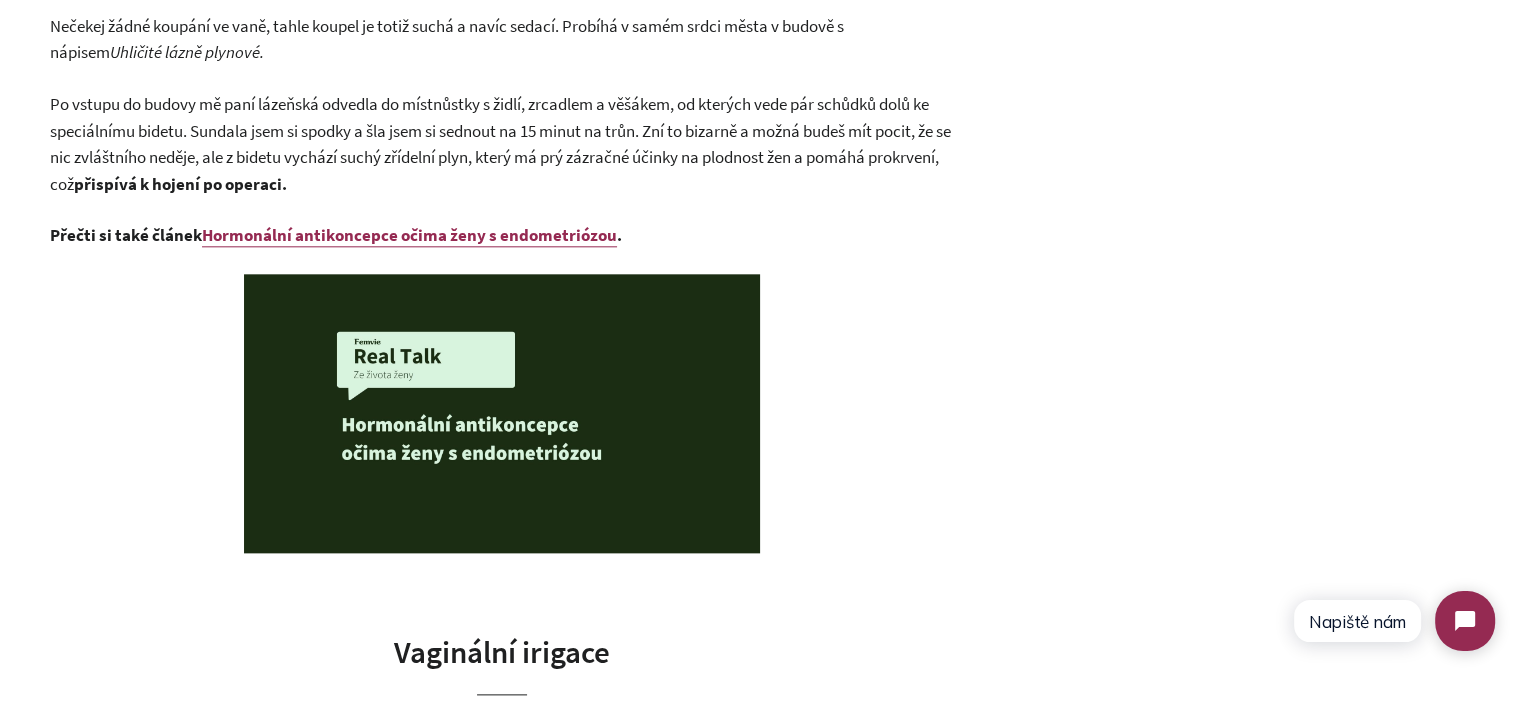 click on "Přečti si také článek" at bounding box center (126, 235) 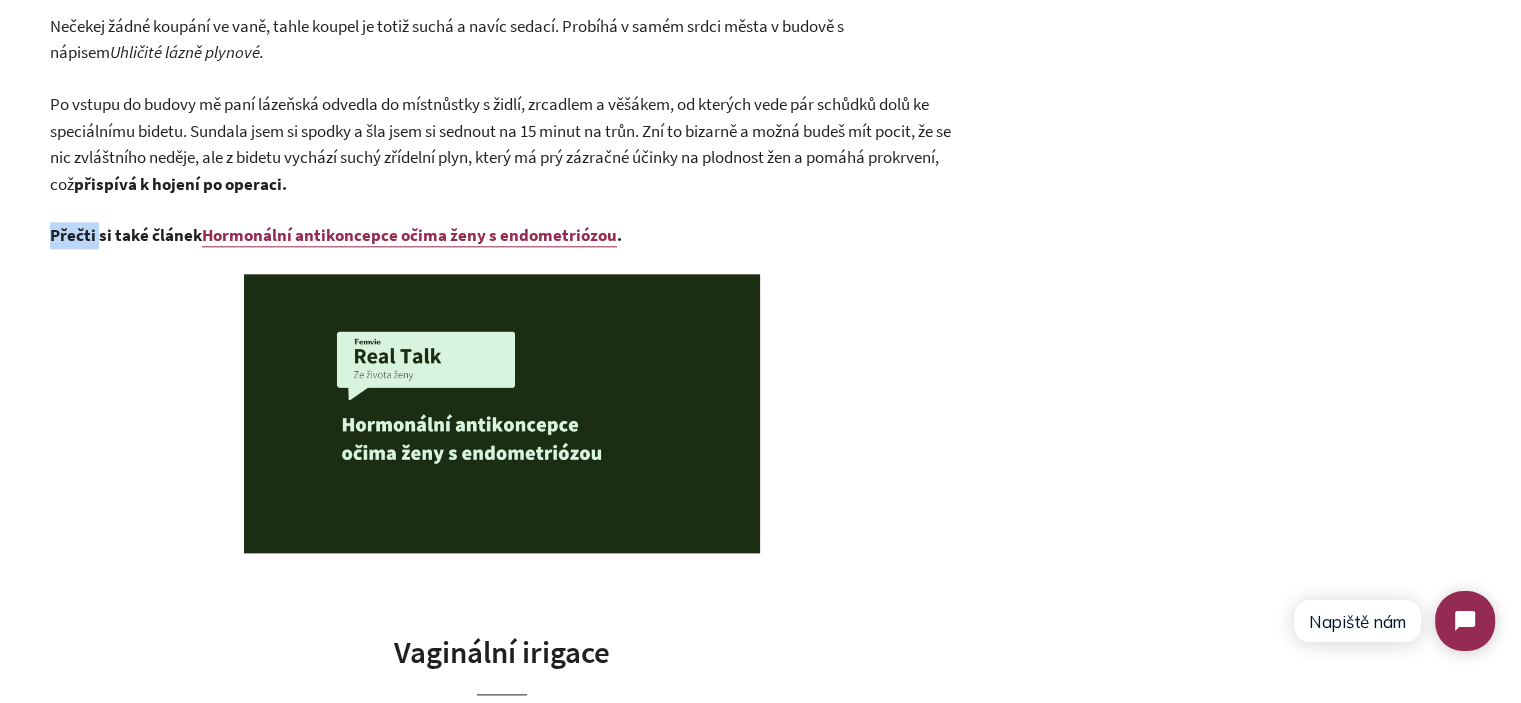 click on "Přečti si také článek" at bounding box center (126, 235) 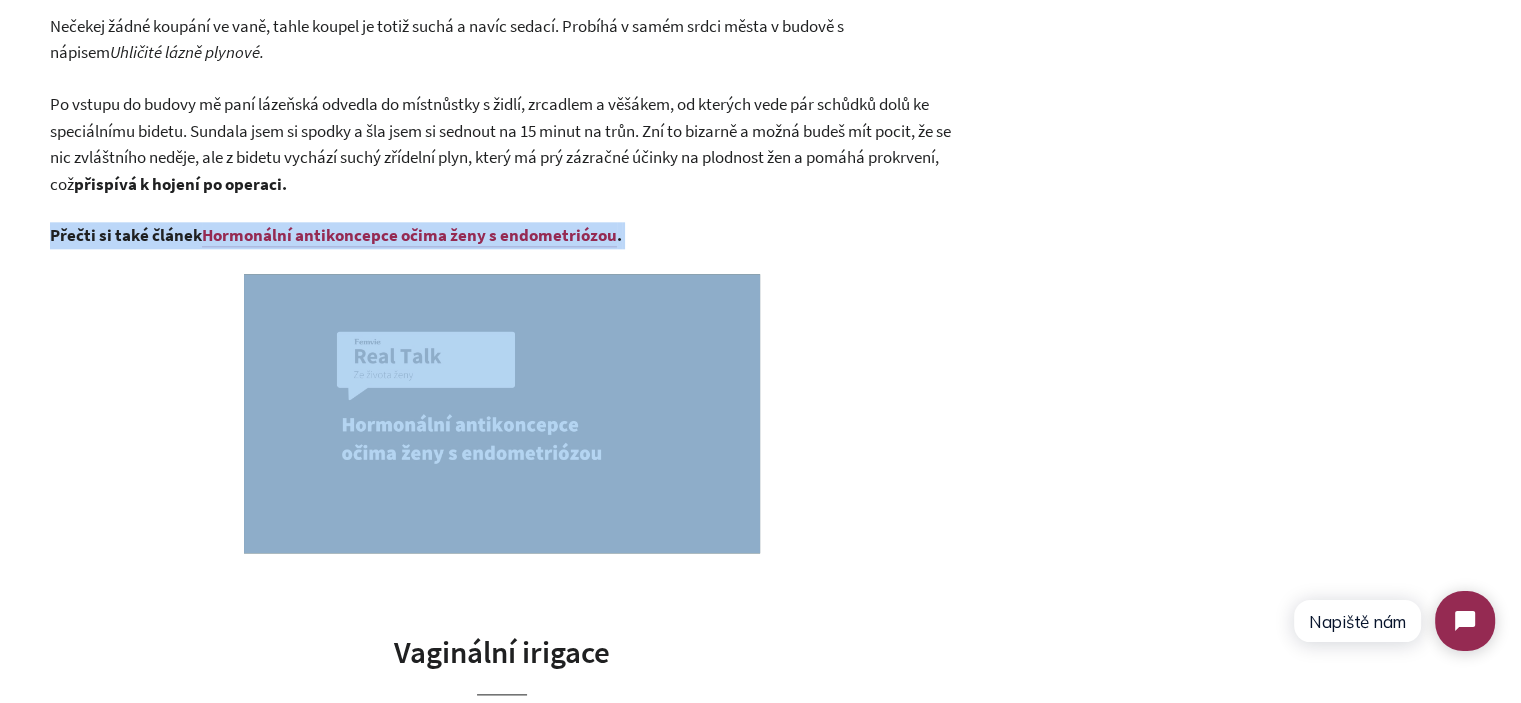 click on "Přečti si také článek" at bounding box center [126, 235] 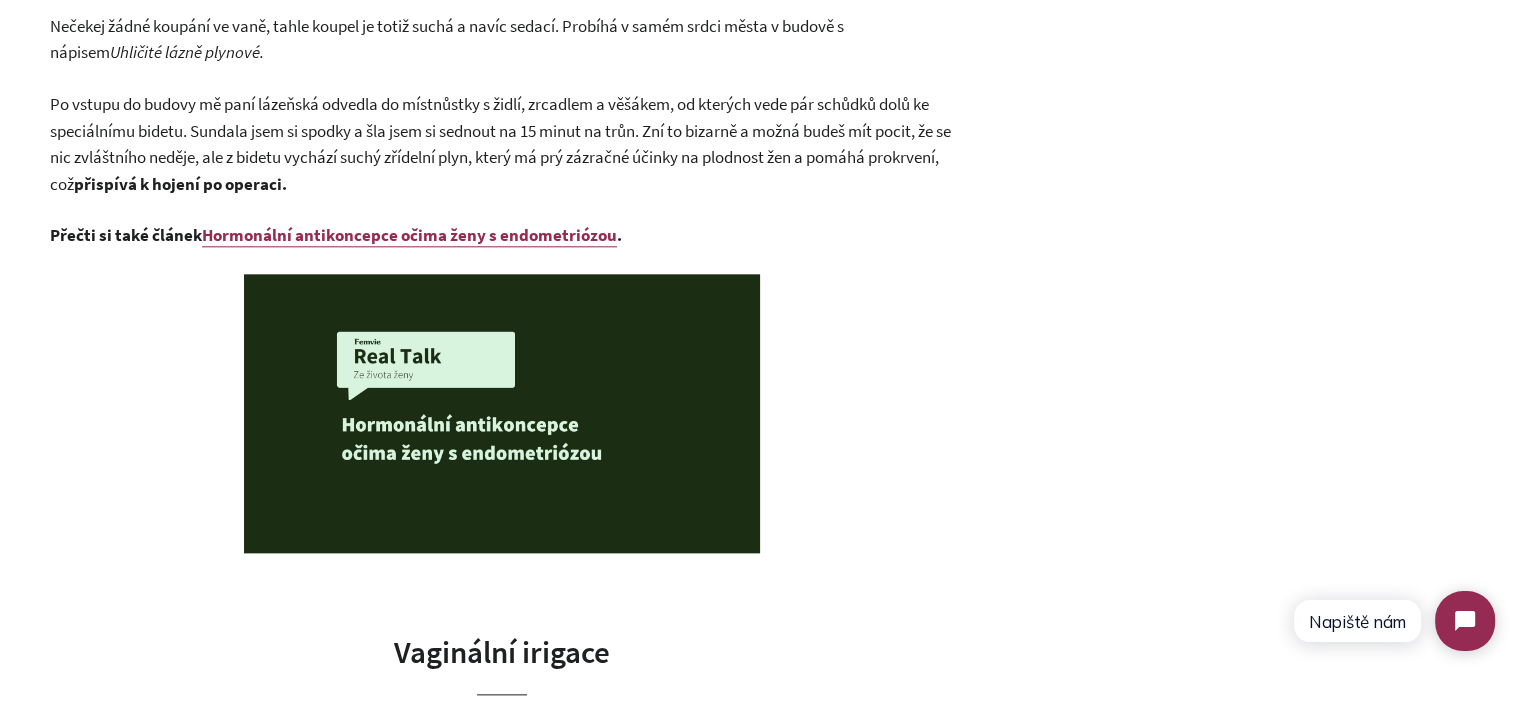 click on "Po vstupu do budovy mě paní lázeňská odvedla do místnůstky s židlí, zrcadlem a věšákem, od kterých vede pár schůdků dolů ke speciálnímu bidetu. Sundala jsem si spodky a šla jsem si sednout na 15 minut na trůn. Zní to bizarně a možná budeš mít pocit, že se nic zvláštního neděje, ale z bidetu vychází suchý zřídelní plyn, který má prý zázračné účinky na plodnost žen a pomáhá prokrvení, což" at bounding box center [500, 144] 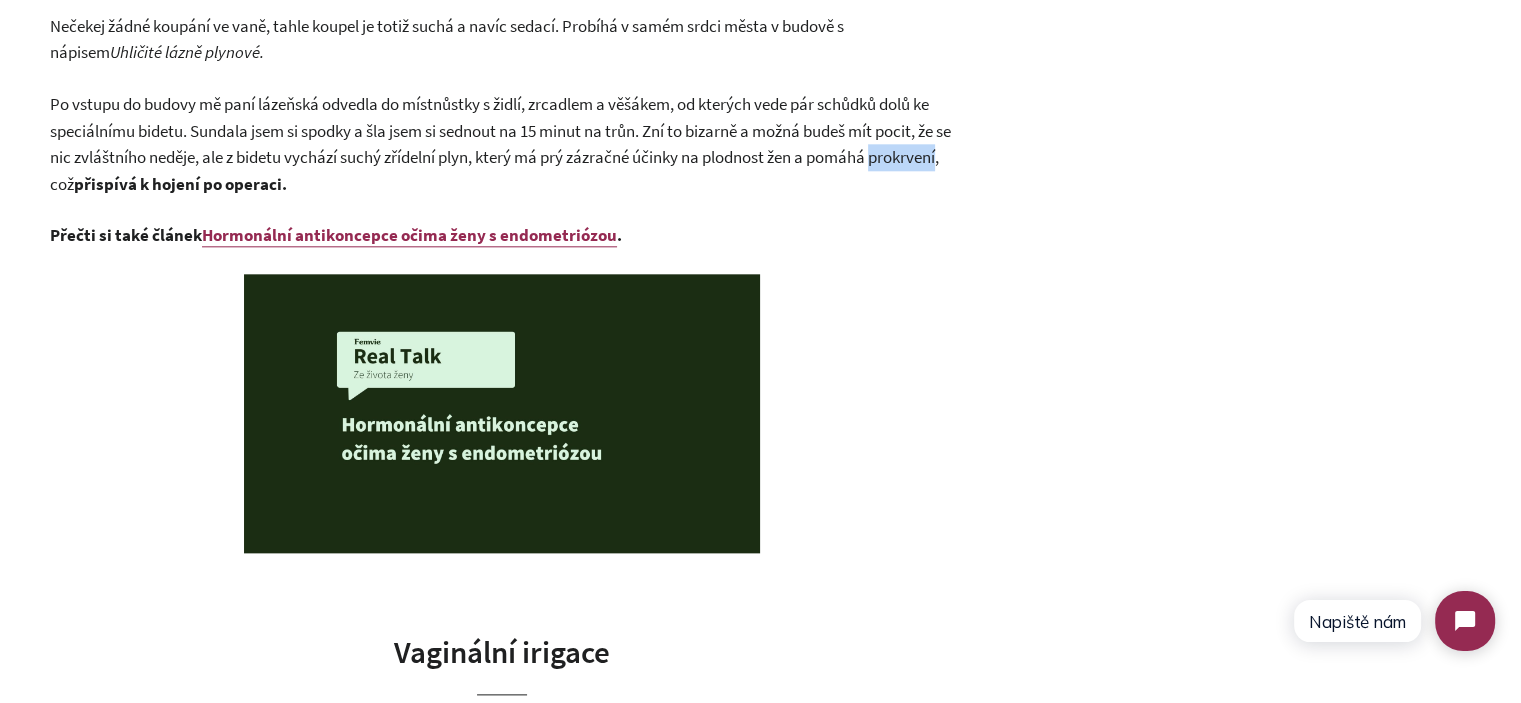 click on "Po vstupu do budovy mě paní lázeňská odvedla do místnůstky s židlí, zrcadlem a věšákem, od kterých vede pár schůdků dolů ke speciálnímu bidetu. Sundala jsem si spodky a šla jsem si sednout na 15 minut na trůn. Zní to bizarně a možná budeš mít pocit, že se nic zvláštního neděje, ale z bidetu vychází suchý zřídelní plyn, který má prý zázračné účinky na plodnost žen a pomáhá prokrvení, což" at bounding box center (500, 144) 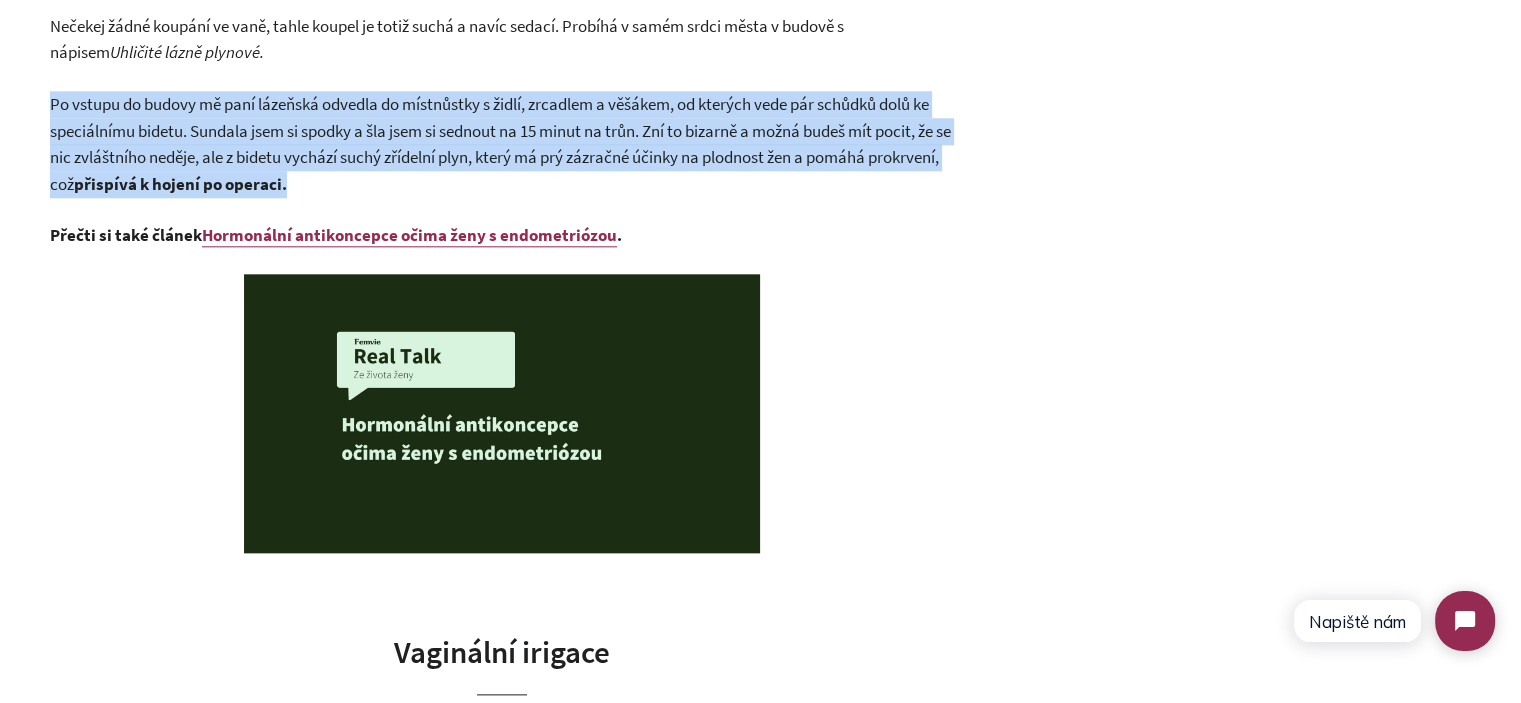 click on "Po vstupu do budovy mě paní lázeňská odvedla do místnůstky s židlí, zrcadlem a věšákem, od kterých vede pár schůdků dolů ke speciálnímu bidetu. Sundala jsem si spodky a šla jsem si sednout na 15 minut na trůn. Zní to bizarně a možná budeš mít pocit, že se nic zvláštního neděje, ale z bidetu vychází suchý zřídelní plyn, který má prý zázračné účinky na plodnost žen a pomáhá prokrvení, což" at bounding box center [500, 144] 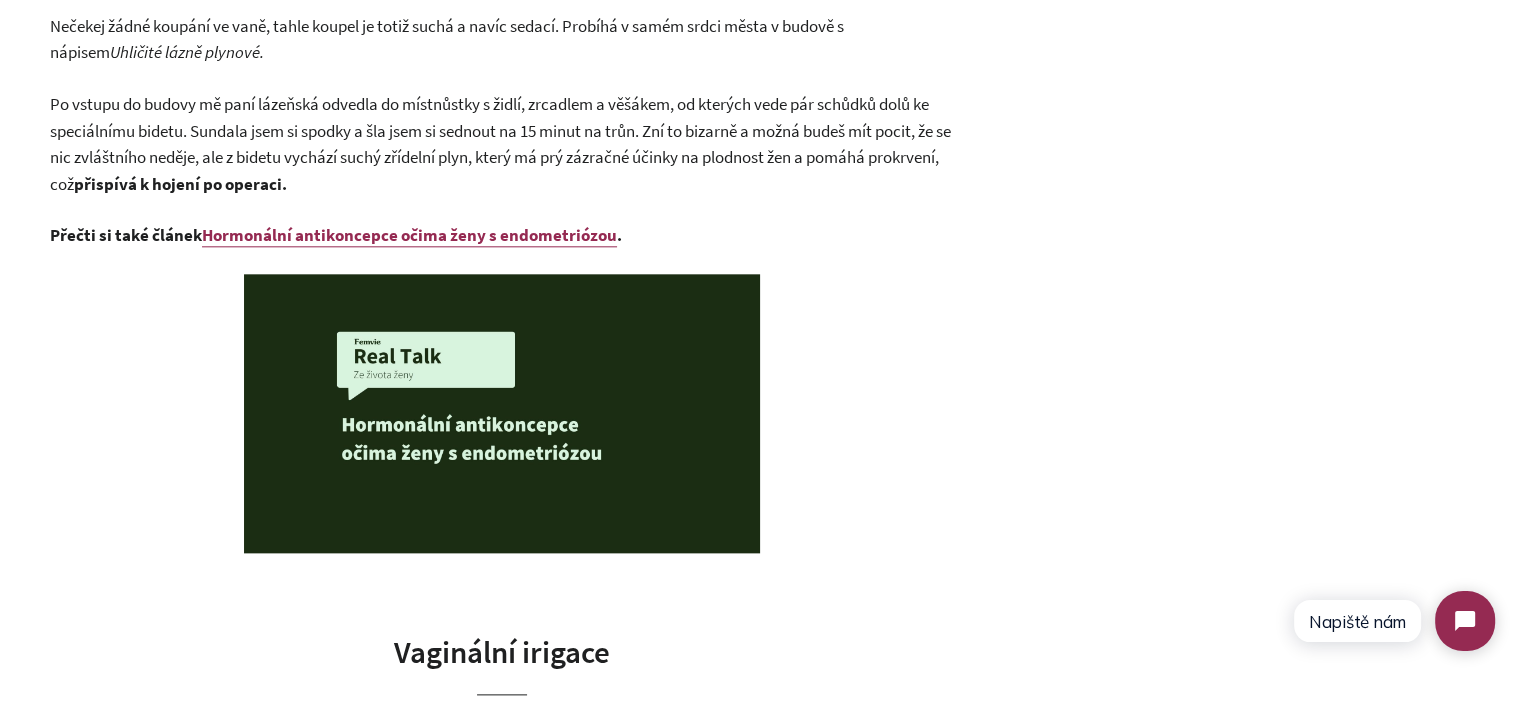 click on "Autorka článku: Lucie, Femvie ambasadorka
Když jsem po operaci endometriózy dostala doporučení na lázně, nevěděla jsem, co od toho čekat, a popravdě se mi tam až tolik nechtělo. Měsíc mimo domov, dalších pár týdnů vzdálená od normálního života, který mi během mé dlouhé rekonvalescence po operaci endometriózy tak moc chyběl. Můj stav ale stagnoval, takže jsem se na poslední chvíli rozhodla jet. Jela jsem na indikaci XI/3, jejíž délka léčby je 28 dní.
Endometrióza a lázeňský pobyt
Indikace ke komplexnímu lázeňskému pobytu (KLP) přímo na endometriózu jako takovou není, ale lze jet na jednu z následujících:
indikace XI/3 – Stavy po komplikovaných operacích gynekologických / Stavy po komplikovaných operacích v oblasti malé pánve   (zde je třeba odjet do 3 měsíců po termínu provedení operace, doporučuji odjezd naplánovat po ukončení šestinedělí)
indikaci XI/1  –  Sterilita a infertilita primární" at bounding box center (502, 1226) 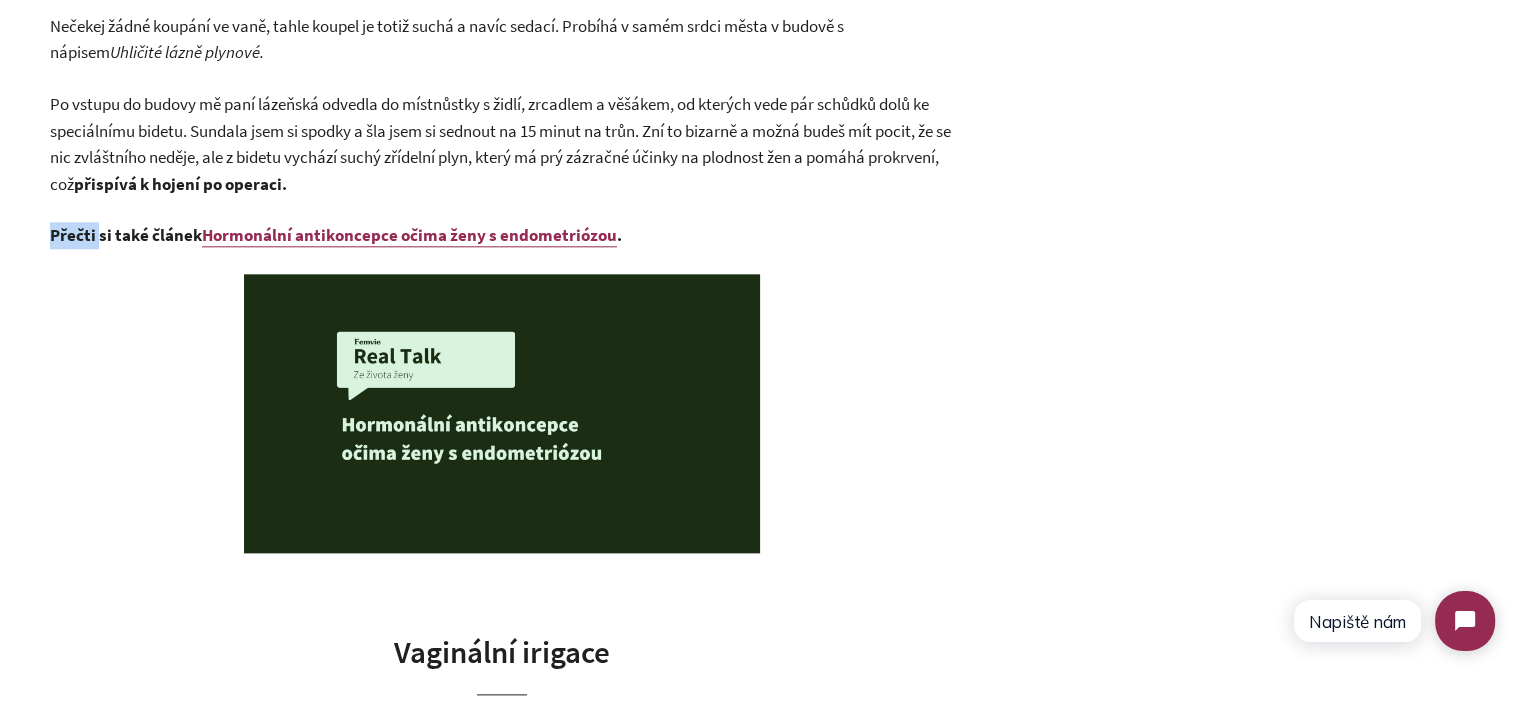 click on "Přečti si také článek" at bounding box center [126, 235] 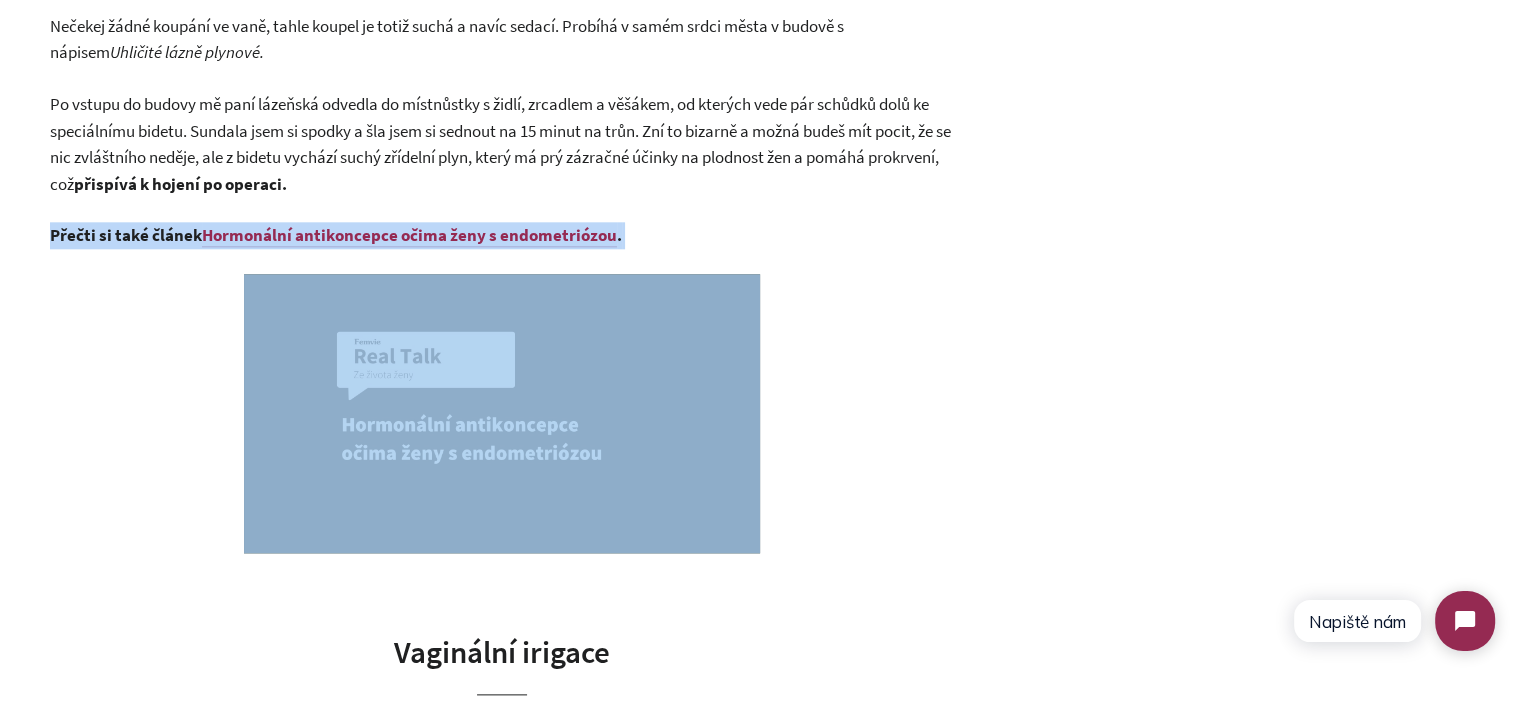 click on "Přečti si také článek" at bounding box center [126, 235] 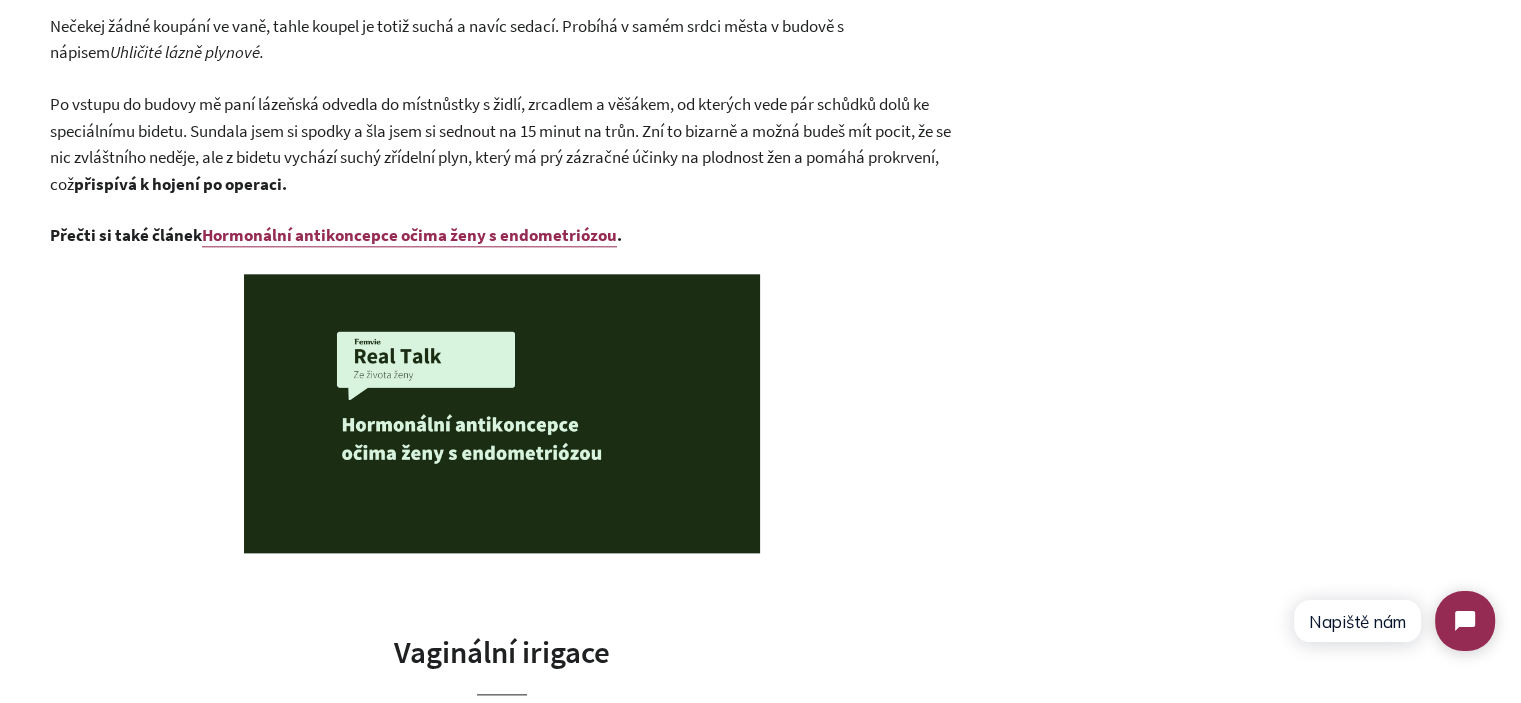 click on "Po vstupu do budovy mě paní lázeňská odvedla do místnůstky s židlí, zrcadlem a věšákem, od kterých vede pár schůdků dolů ke speciálnímu bidetu. Sundala jsem si spodky a šla jsem si sednout na 15 minut na trůn. Zní to bizarně a možná budeš mít pocit, že se nic zvláštního neděje, ale z bidetu vychází suchý zřídelní plyn, který má prý zázračné účinky na plodnost žen a pomáhá prokrvení, což" at bounding box center [500, 144] 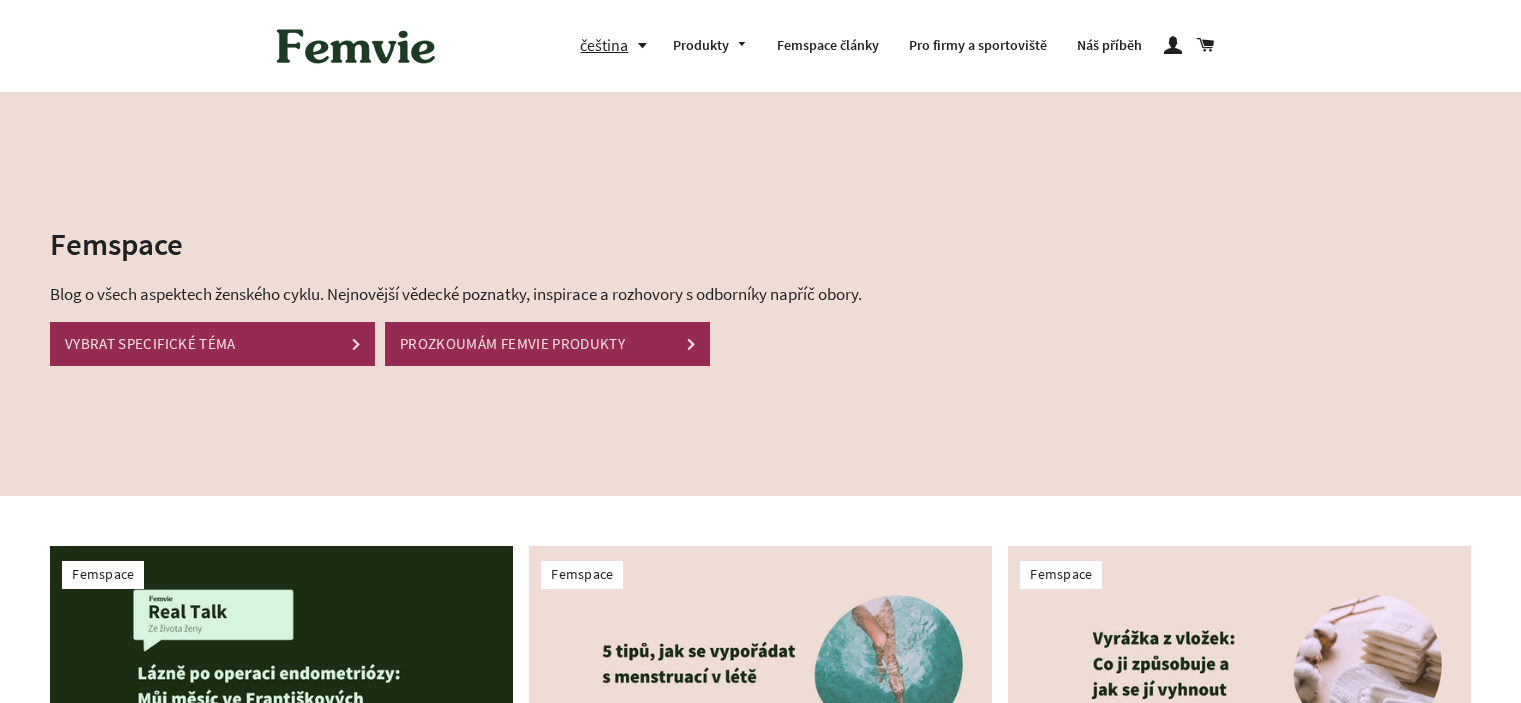 scroll, scrollTop: 500, scrollLeft: 0, axis: vertical 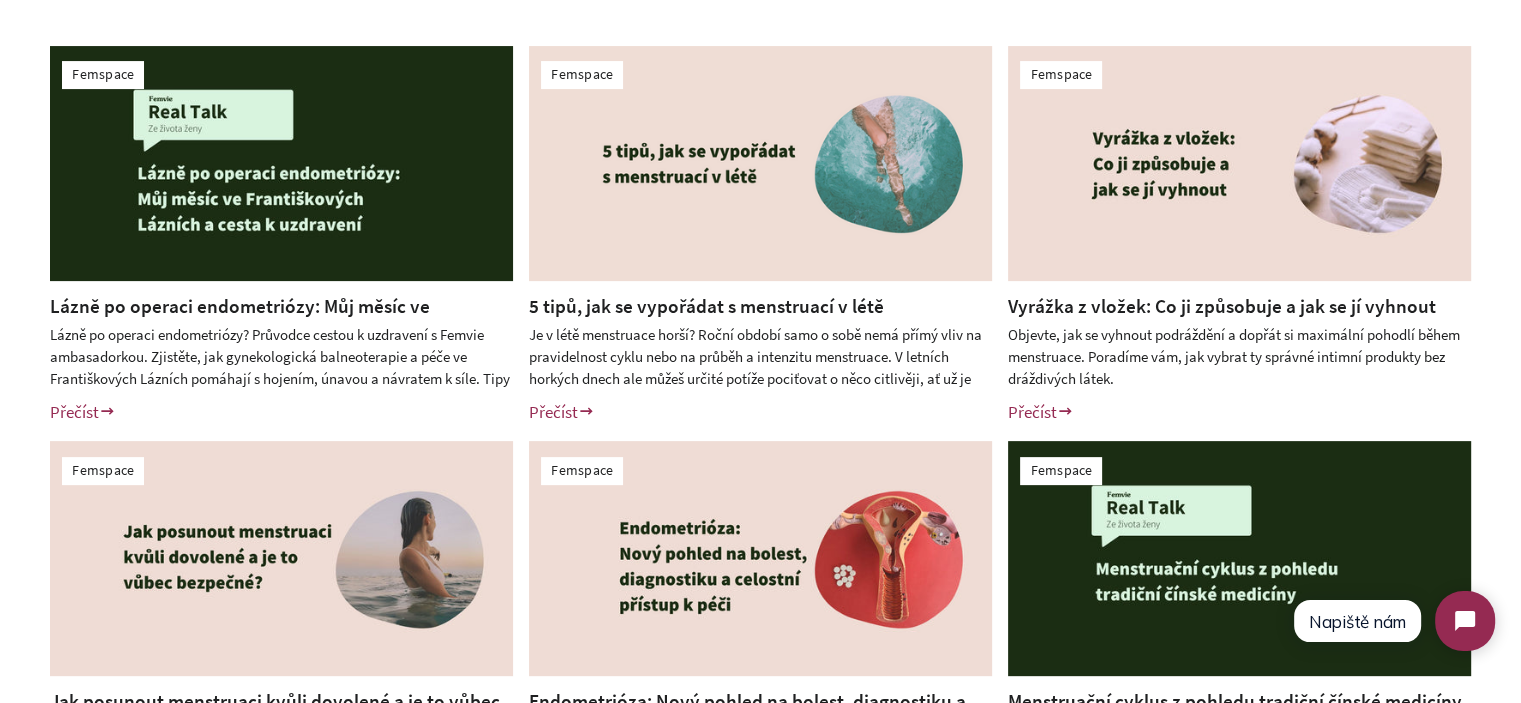 click on "5 tipů, jak se vypořádat s menstruací v létě" at bounding box center (706, 306) 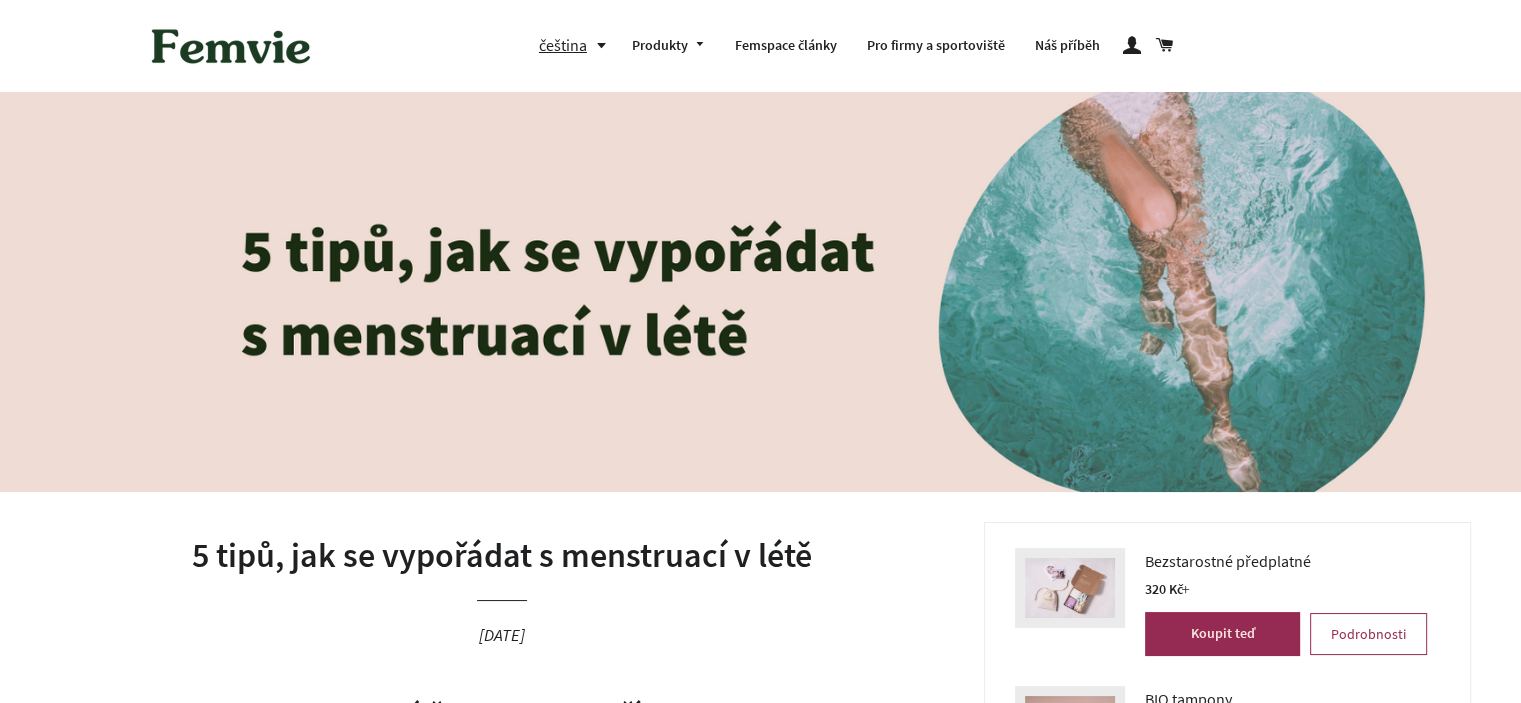 scroll, scrollTop: 101, scrollLeft: 0, axis: vertical 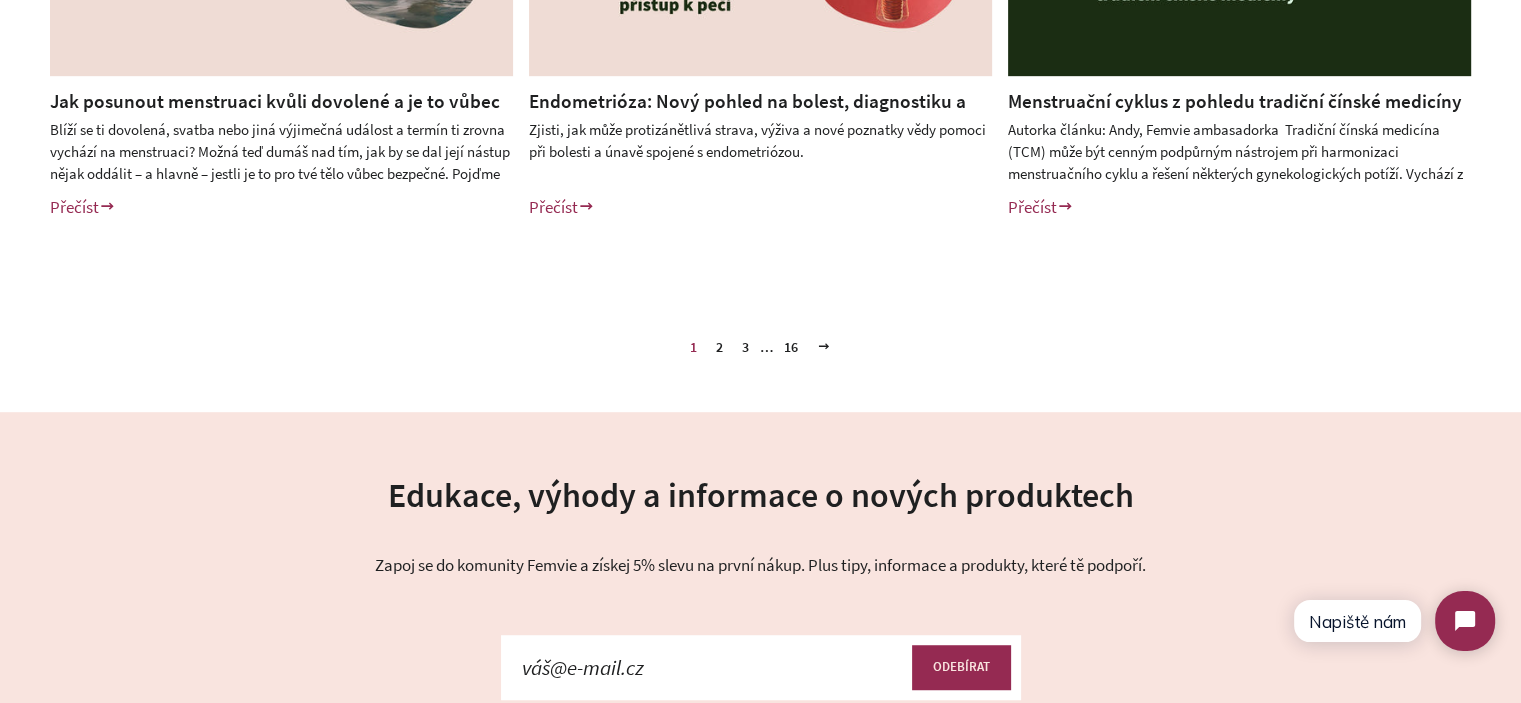 click on "3" at bounding box center [745, 347] 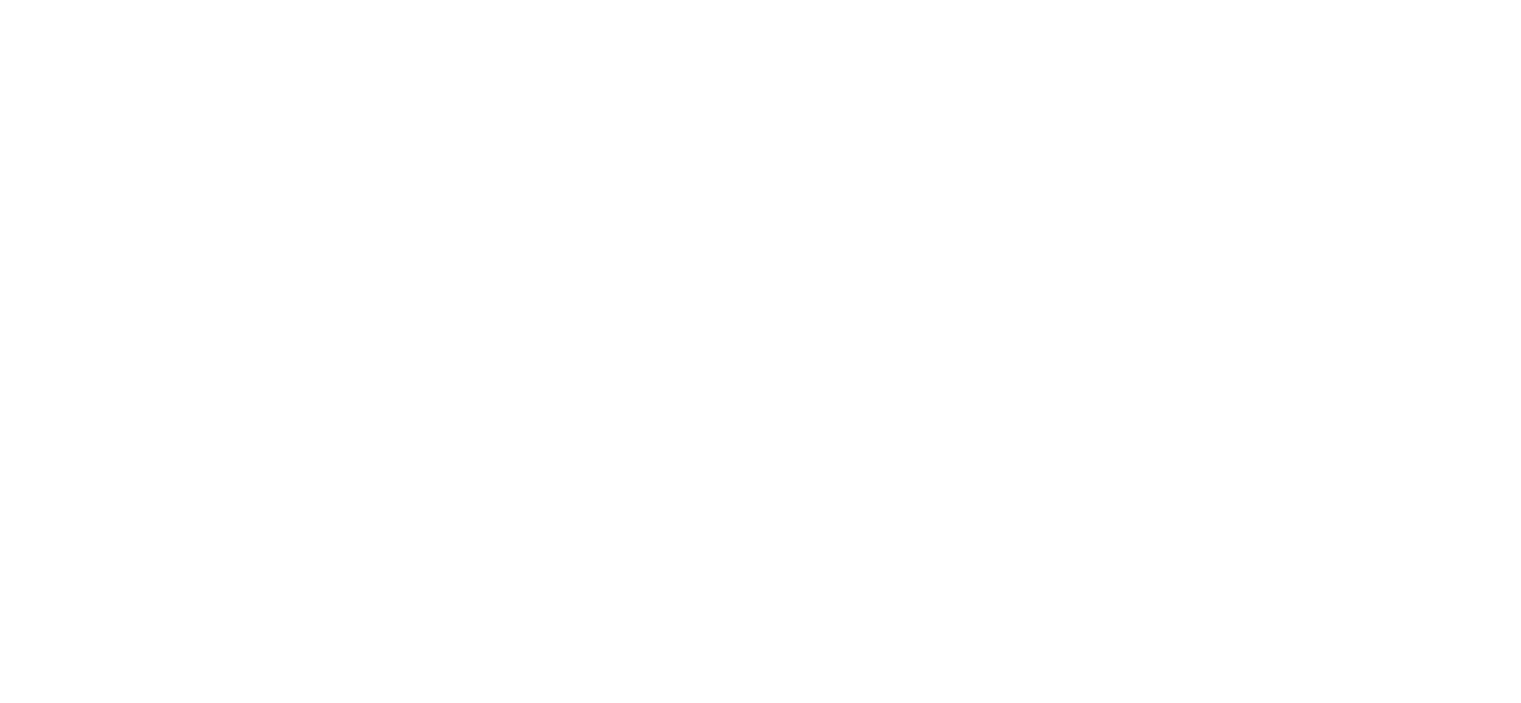 scroll, scrollTop: 0, scrollLeft: 0, axis: both 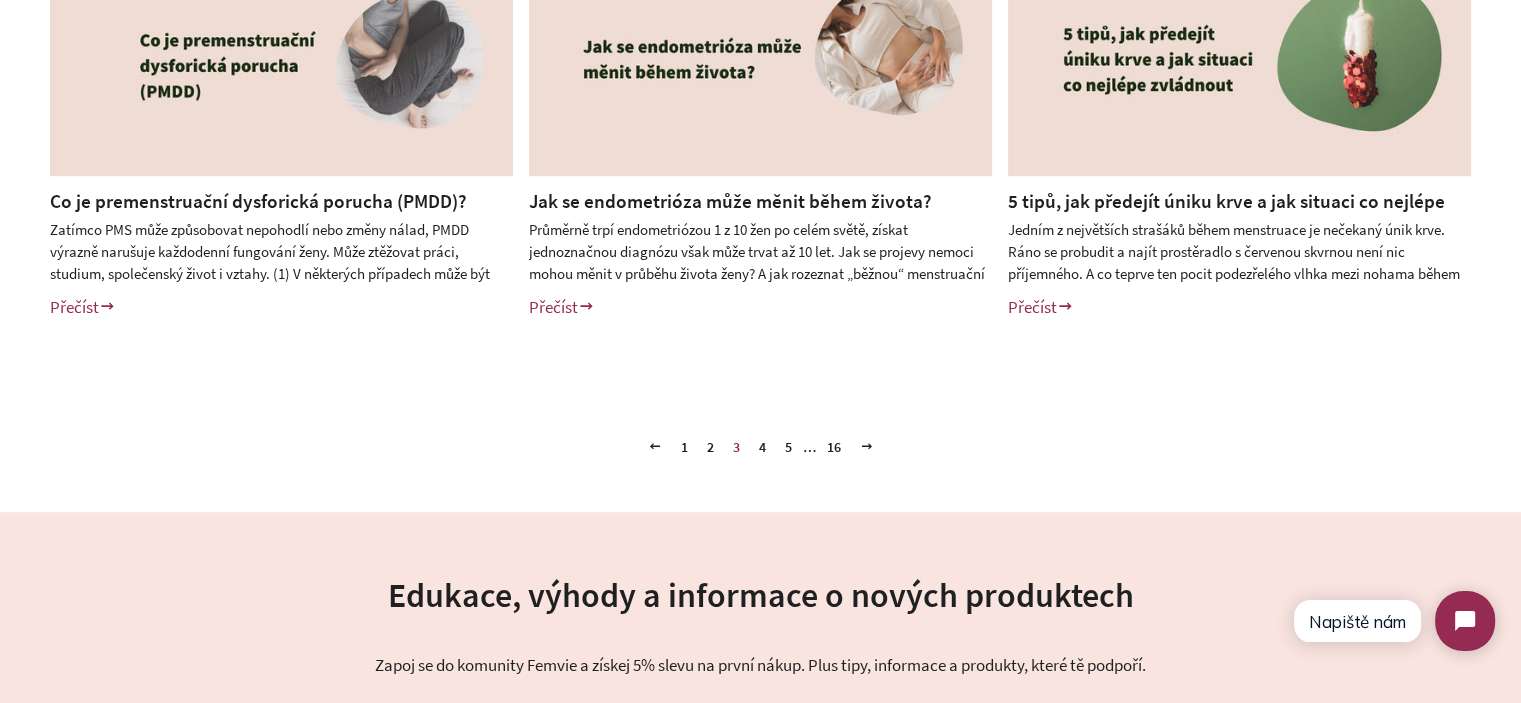 click on "4" at bounding box center (762, 447) 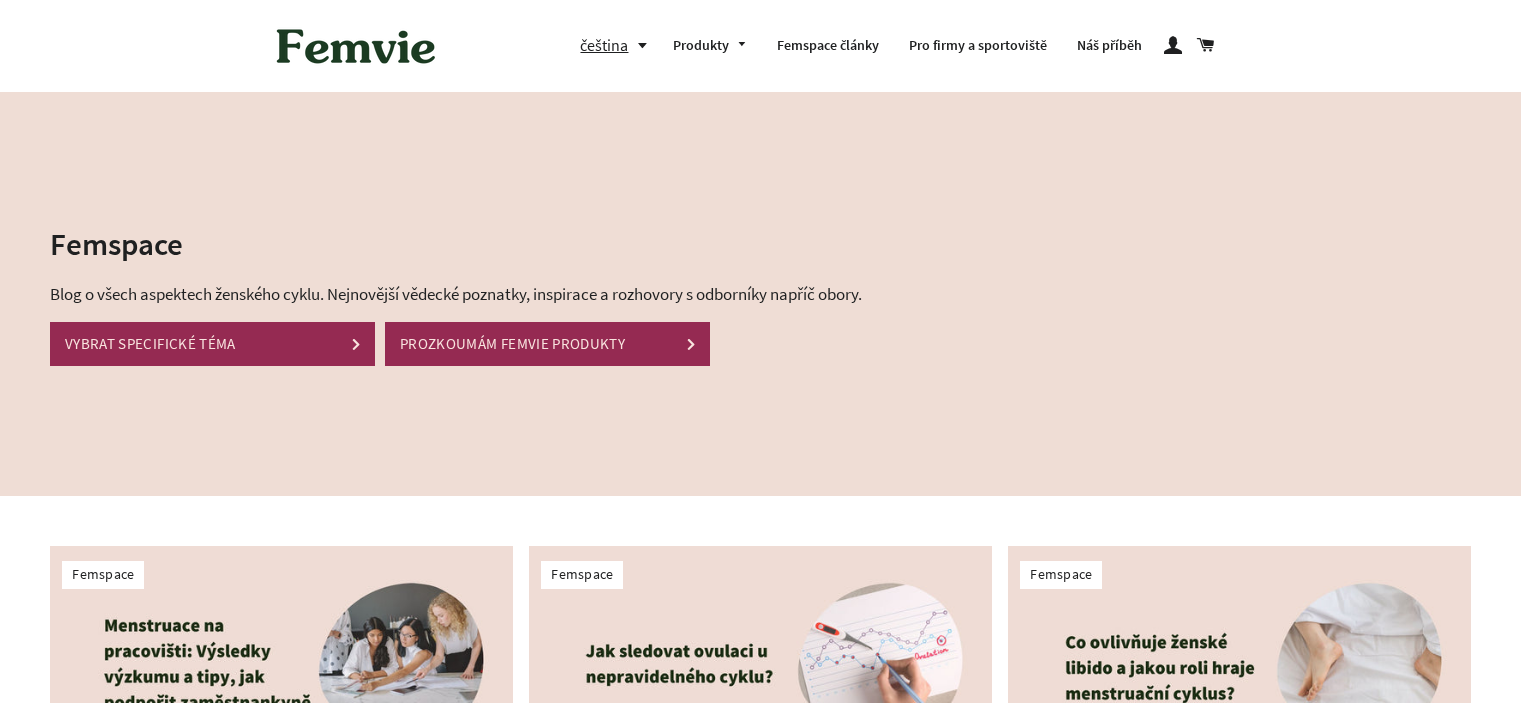 scroll, scrollTop: 0, scrollLeft: 0, axis: both 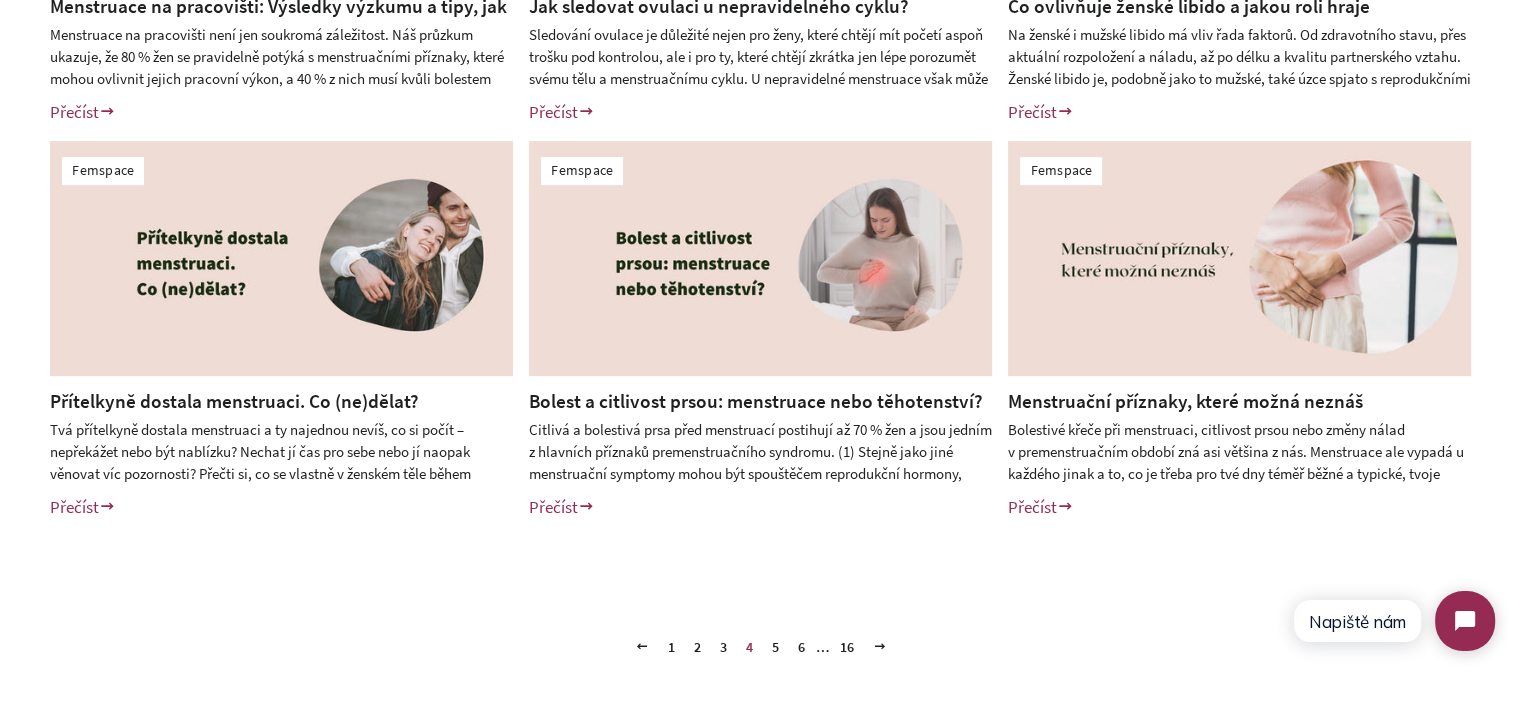 click on "5" at bounding box center [775, 647] 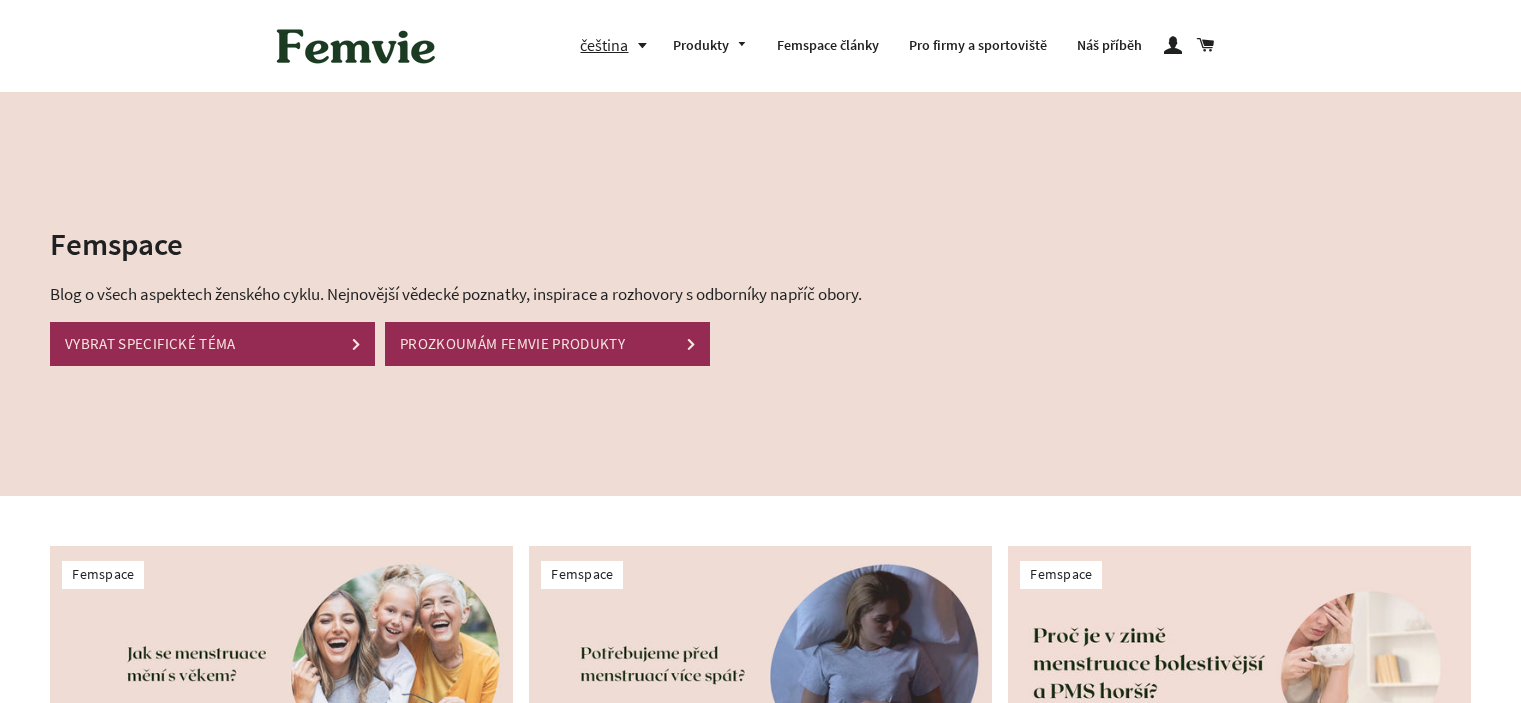 scroll, scrollTop: 0, scrollLeft: 0, axis: both 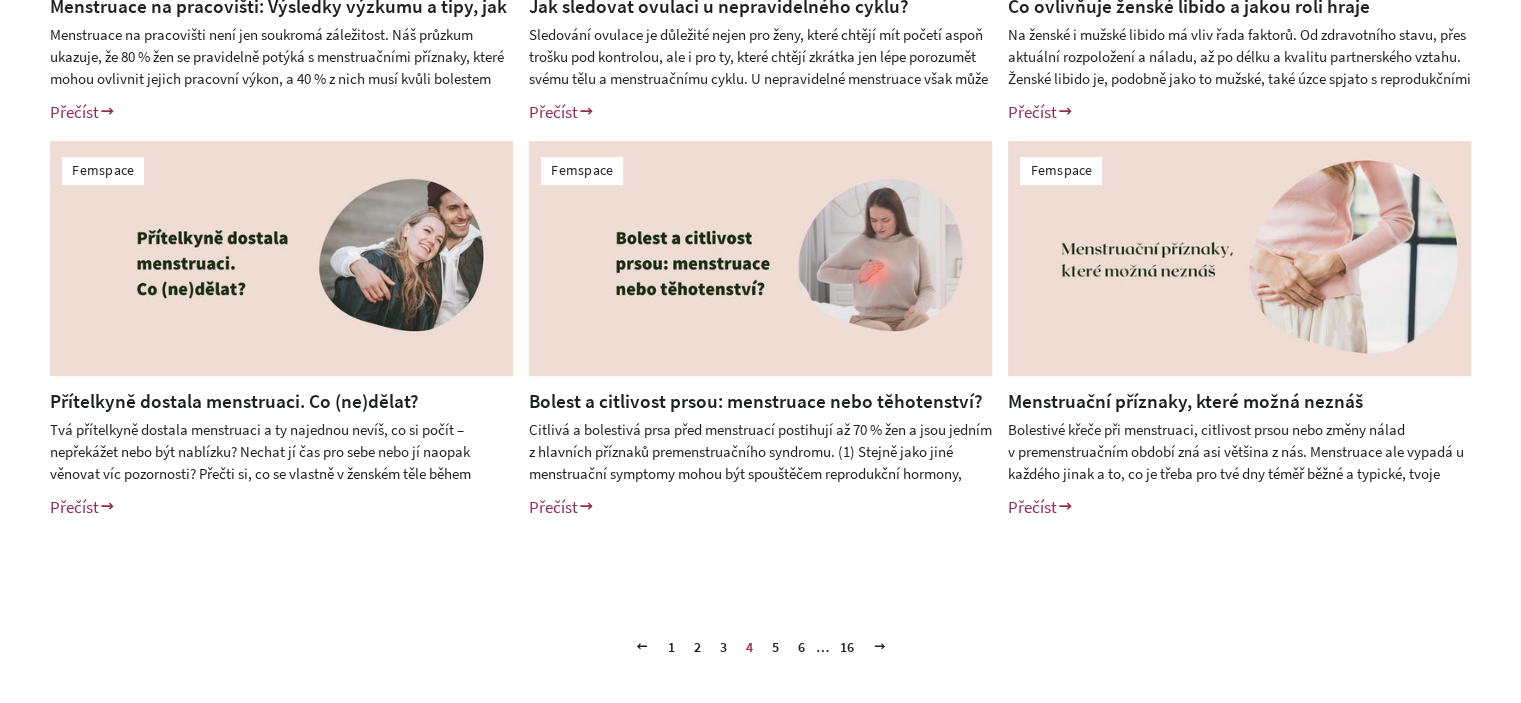 click on "Přítelkyně dostala menstruaci. Co (ne)dělat?" at bounding box center [234, 401] 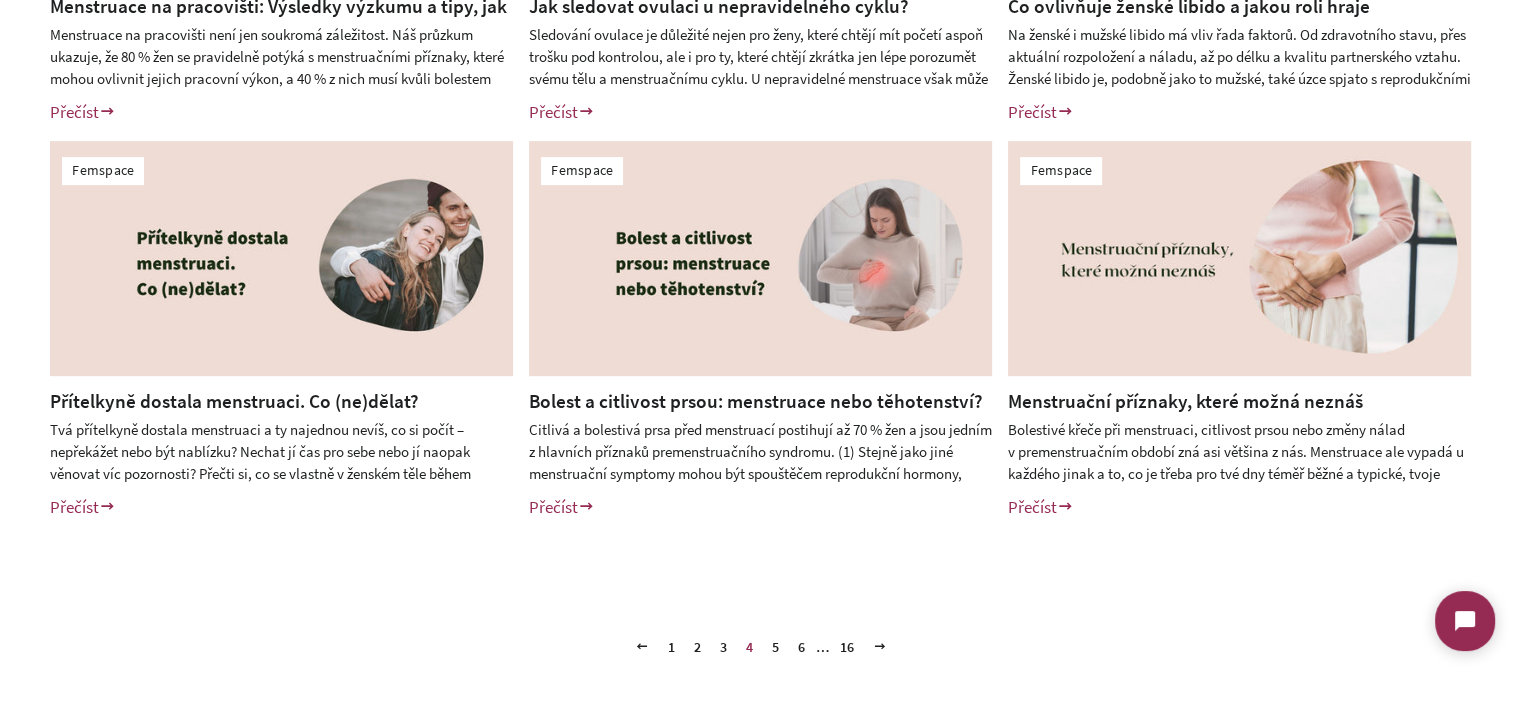 scroll, scrollTop: 0, scrollLeft: 0, axis: both 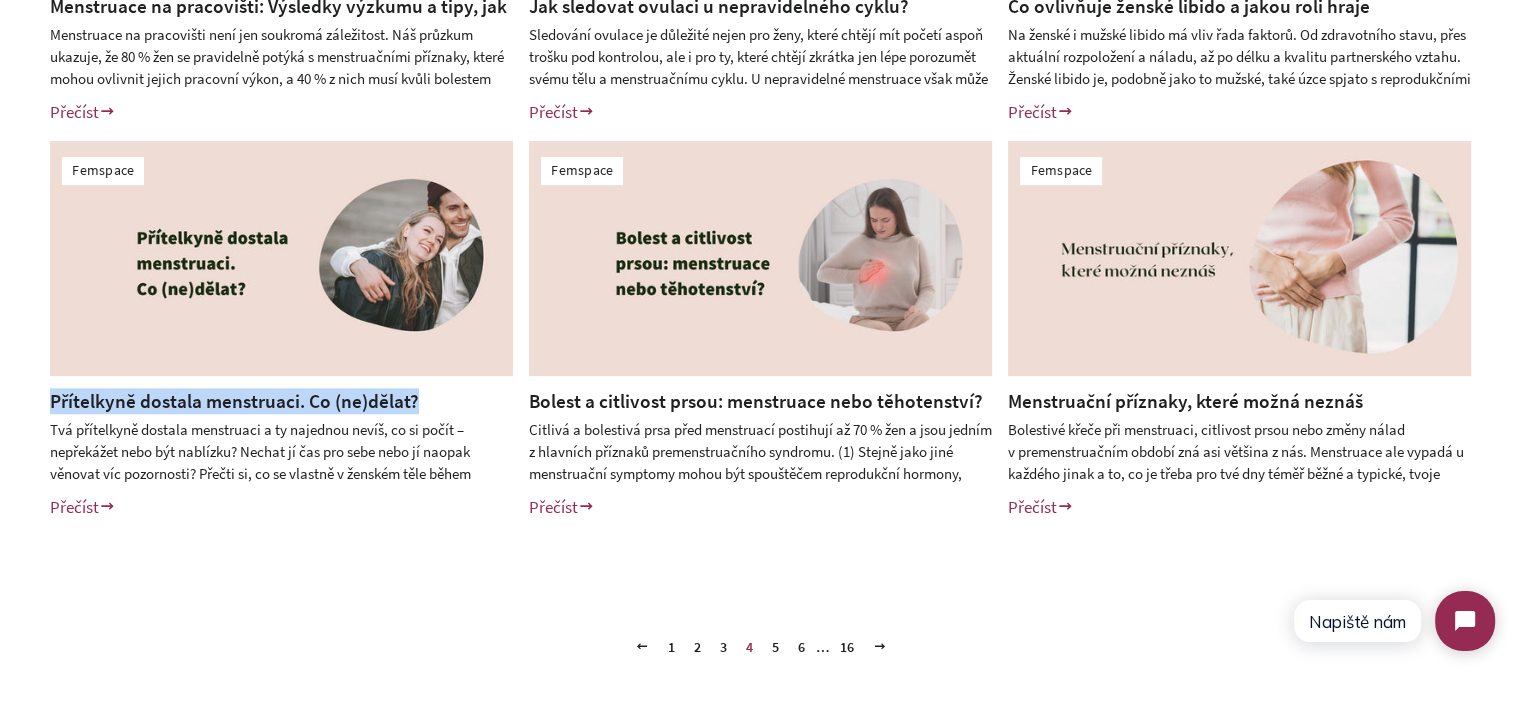 drag, startPoint x: 403, startPoint y: 398, endPoint x: 50, endPoint y: 398, distance: 353 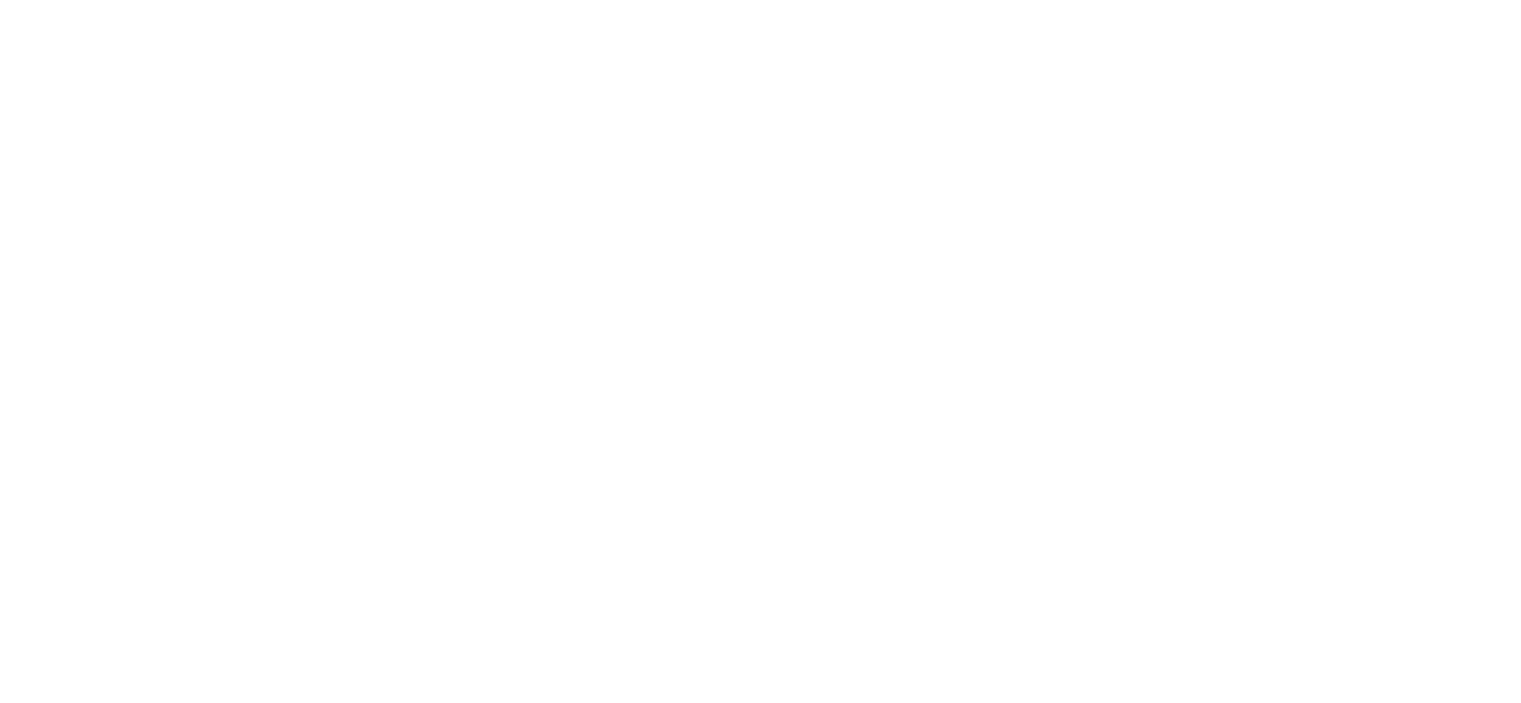 scroll, scrollTop: 0, scrollLeft: 0, axis: both 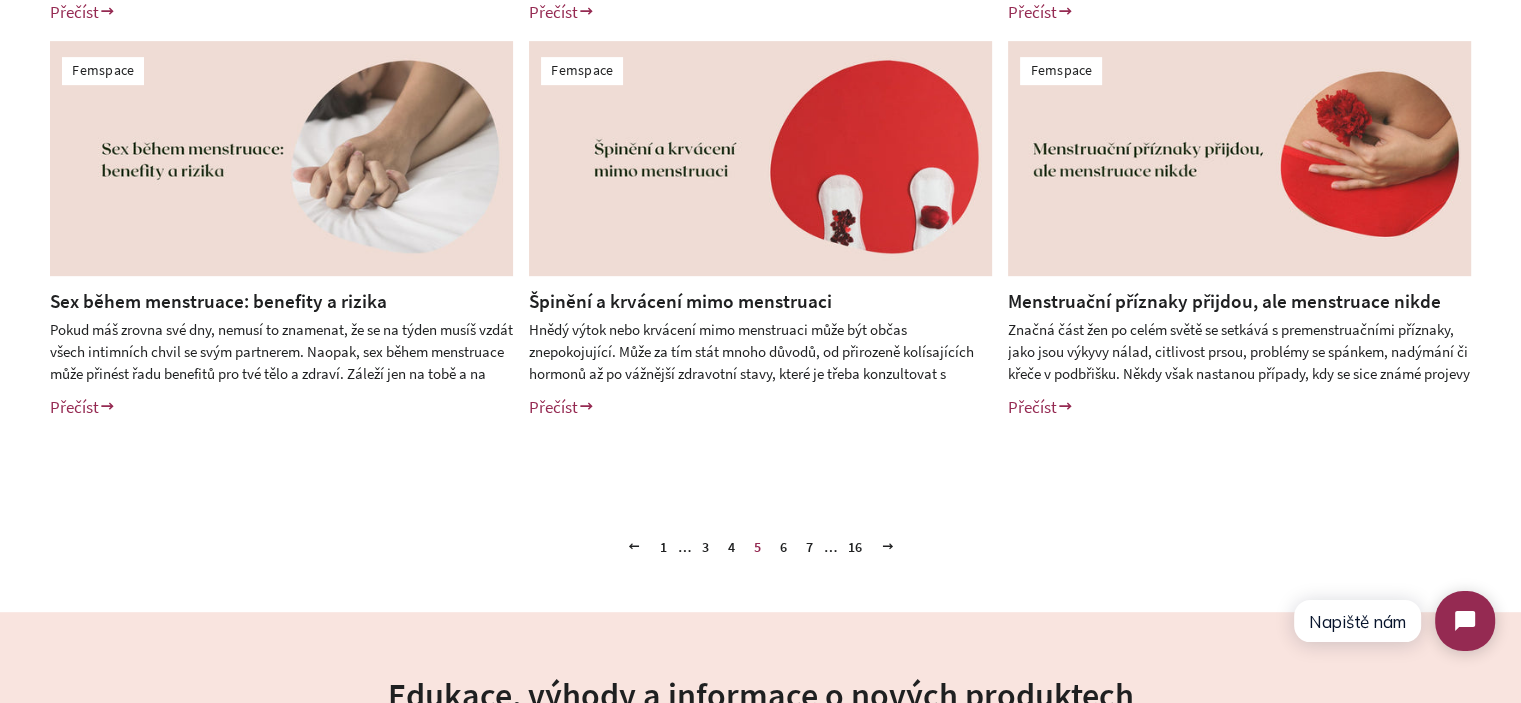 click on "6" at bounding box center [783, 547] 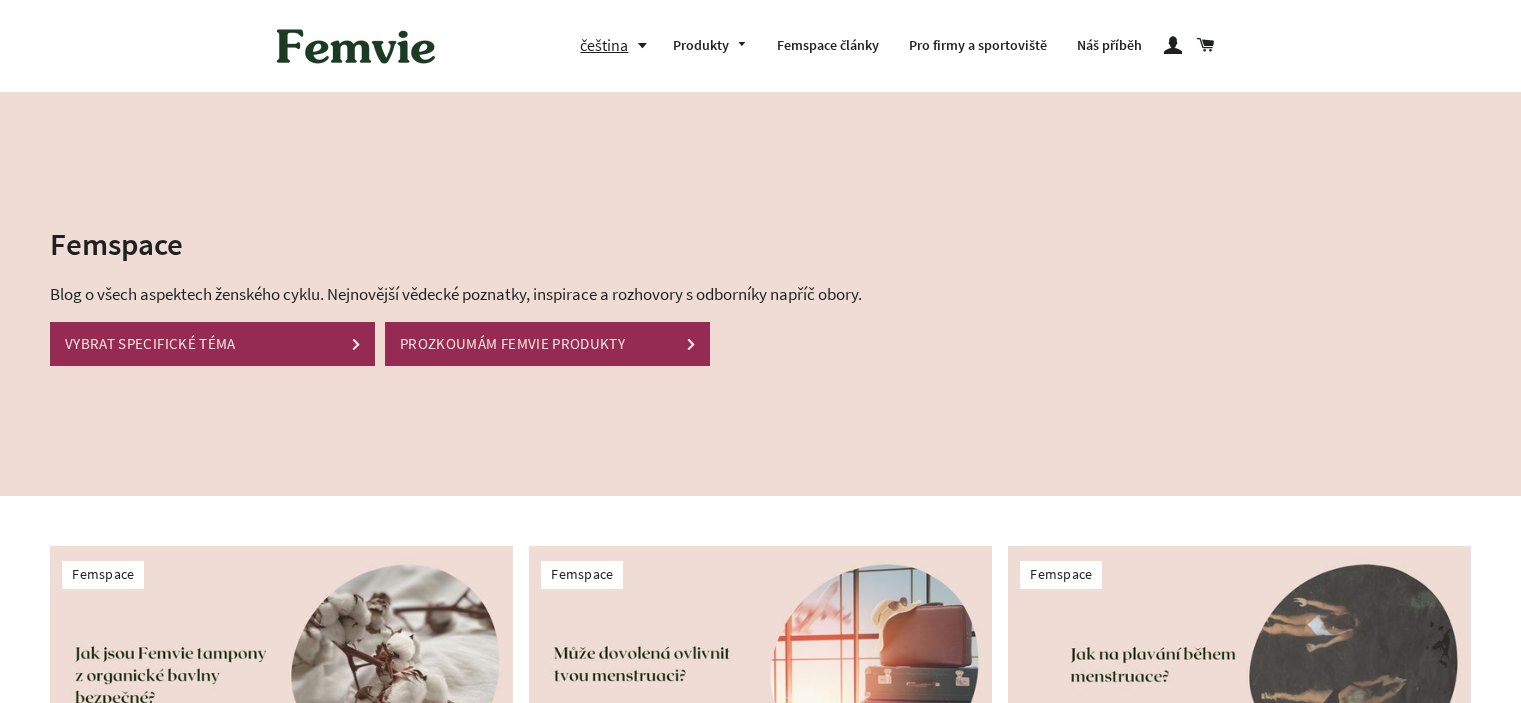 scroll, scrollTop: 0, scrollLeft: 0, axis: both 